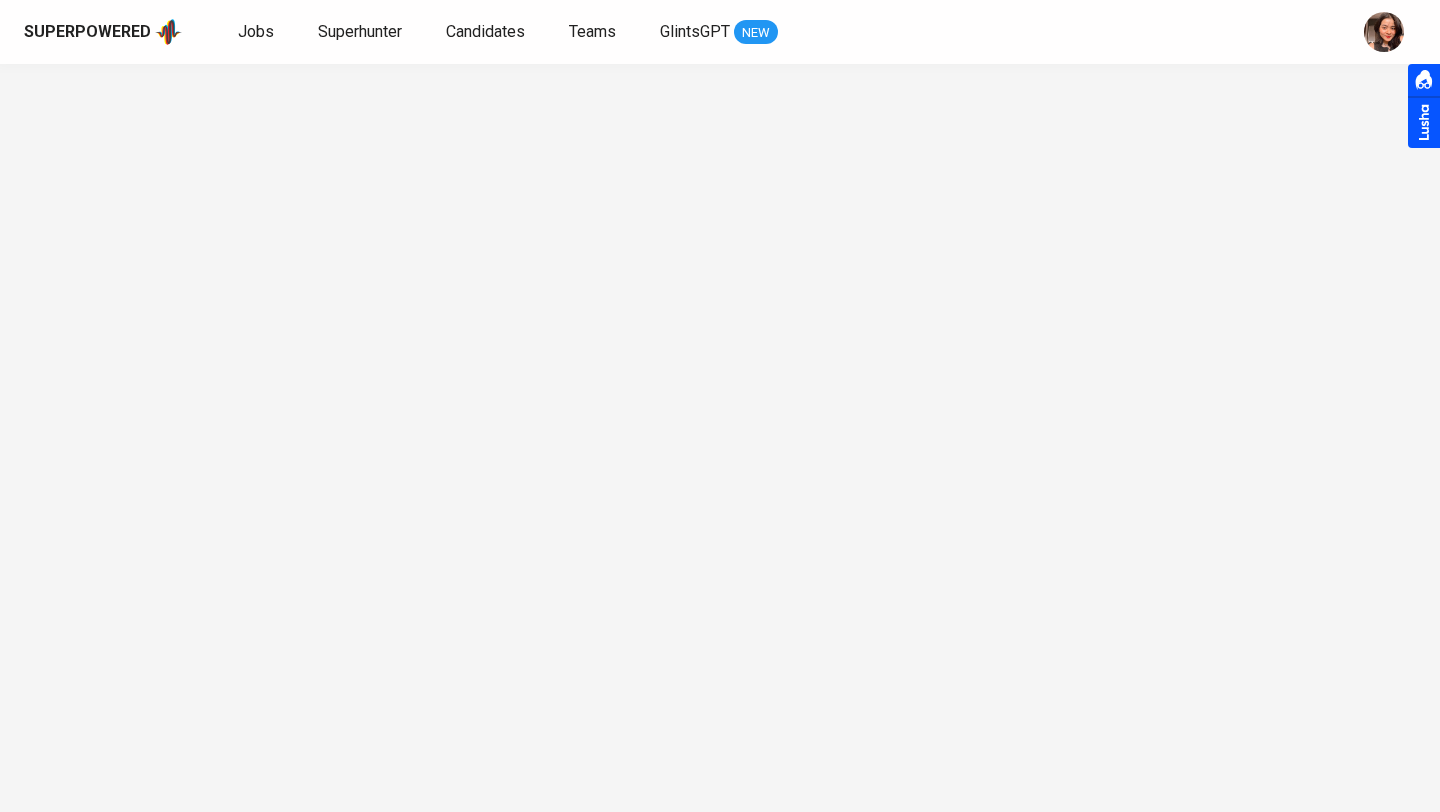 scroll, scrollTop: 0, scrollLeft: 0, axis: both 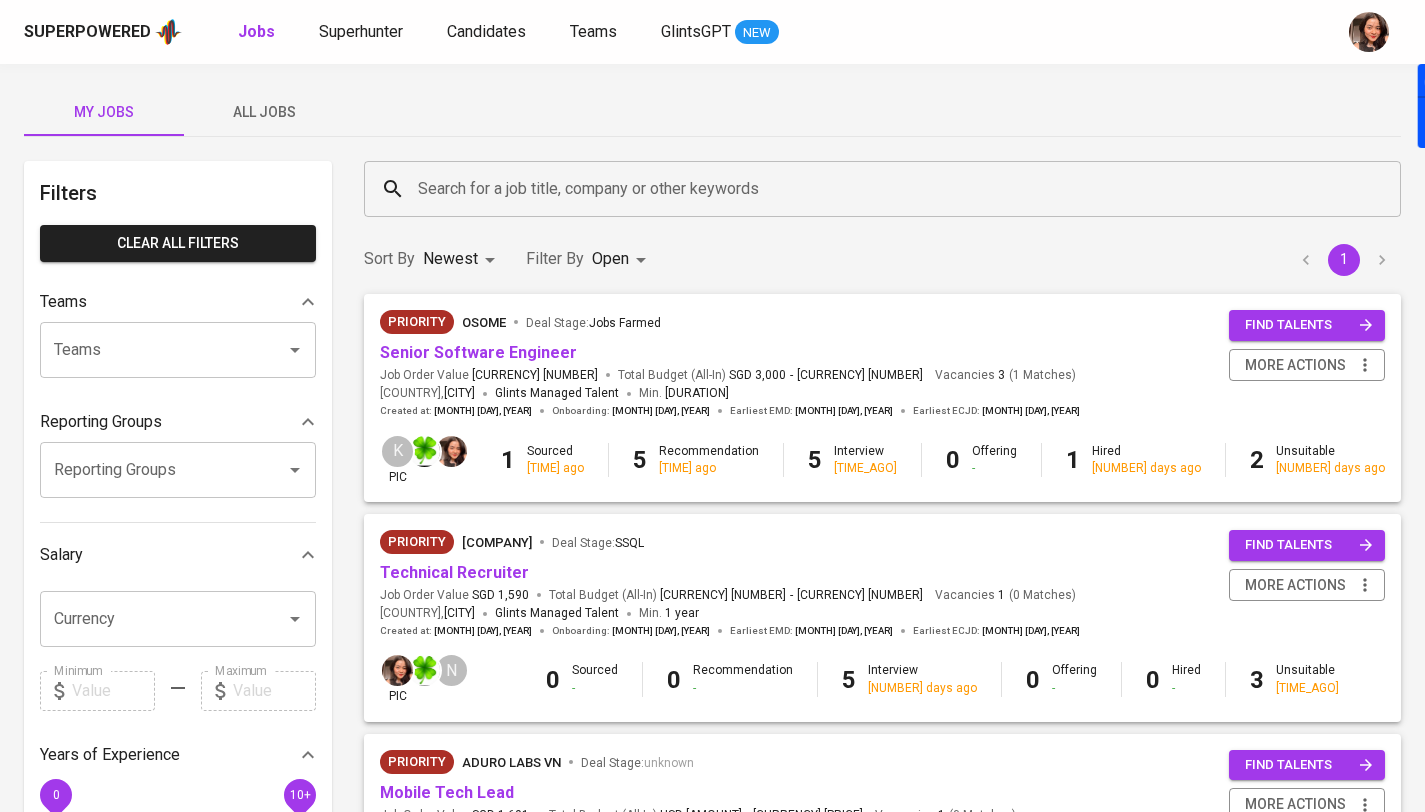 click on "All Jobs" at bounding box center [104, 112] 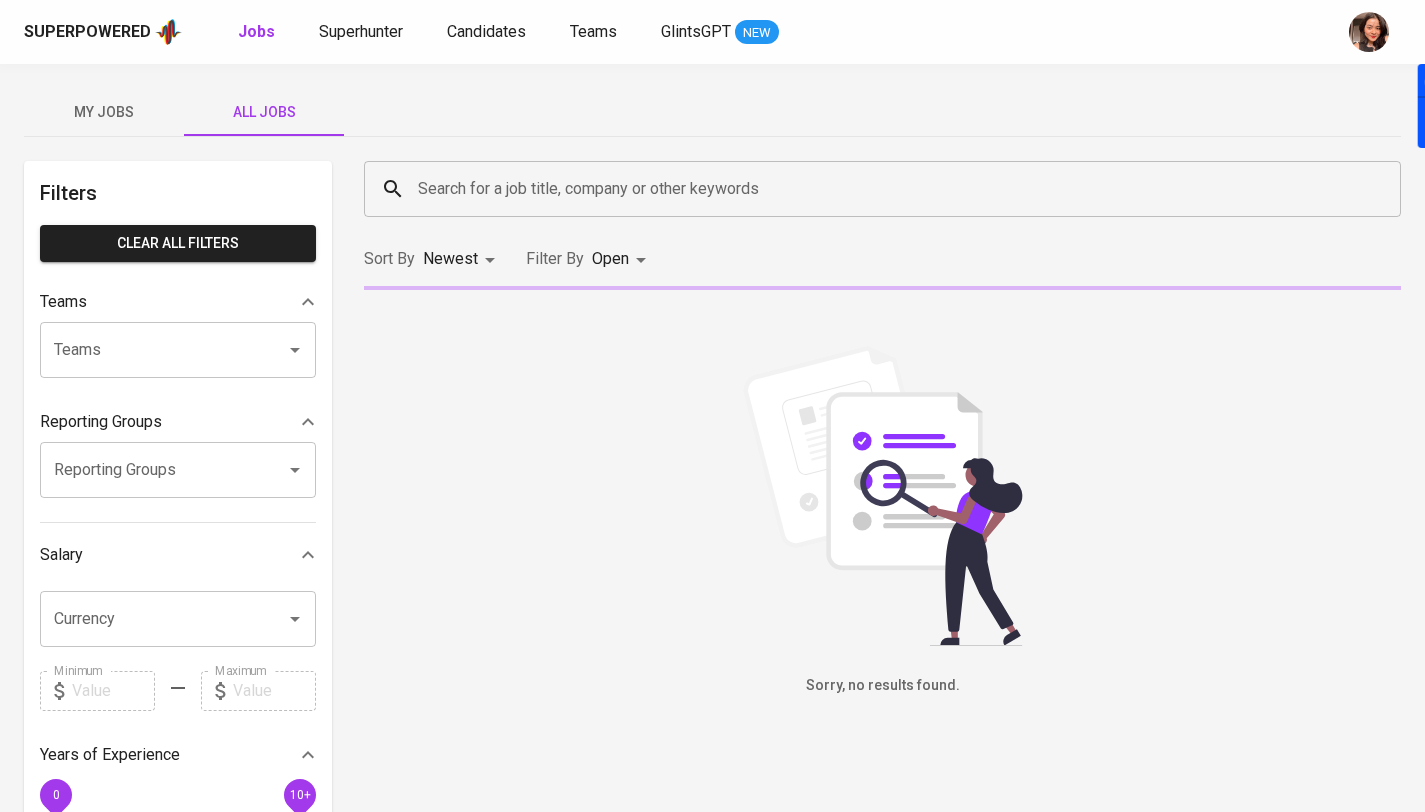 click on "Search for a job title, company or other keywords" at bounding box center (887, 189) 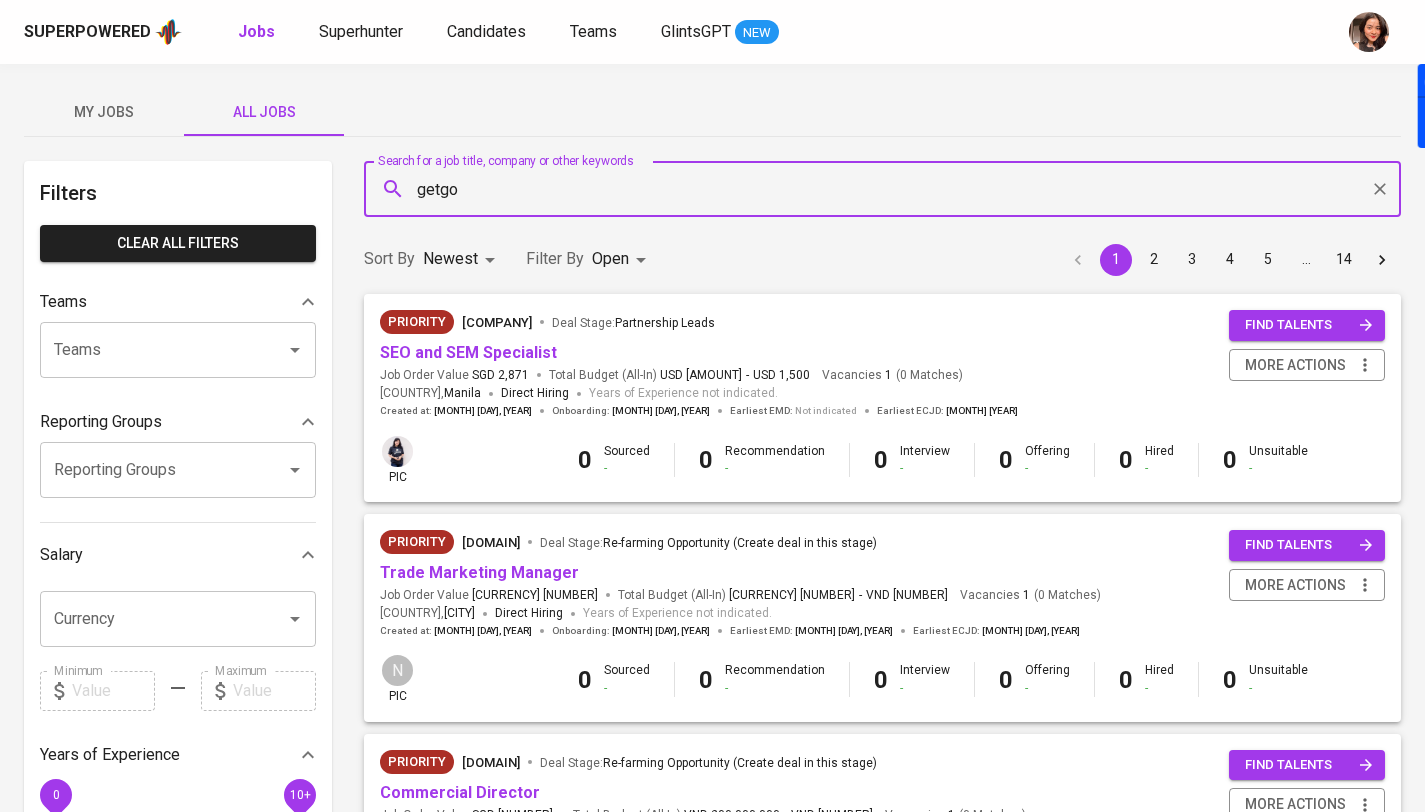 type on "getgo" 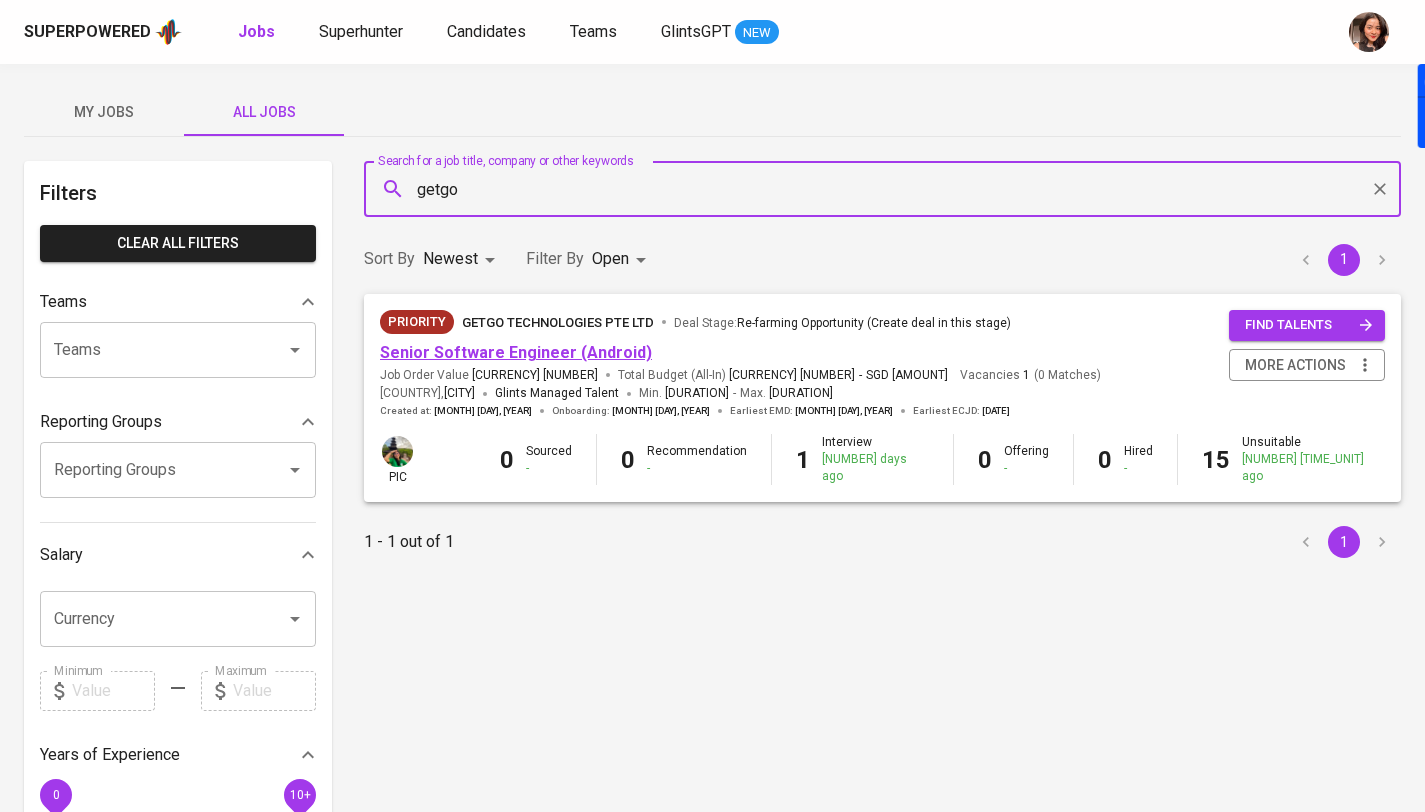 click on "Senior Software Engineer (Android)" at bounding box center [516, 352] 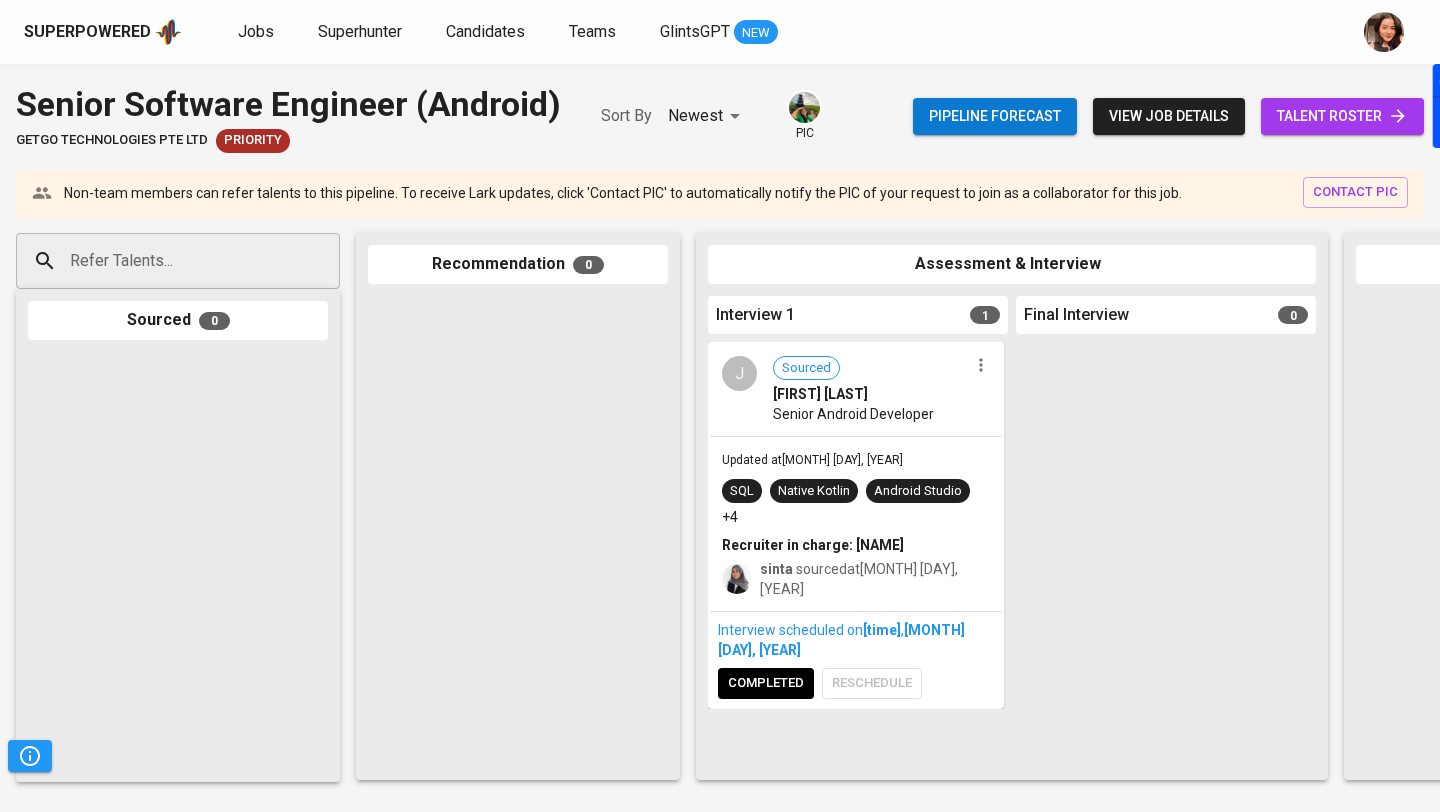 click on "Refer Talents..." at bounding box center (170, 261) 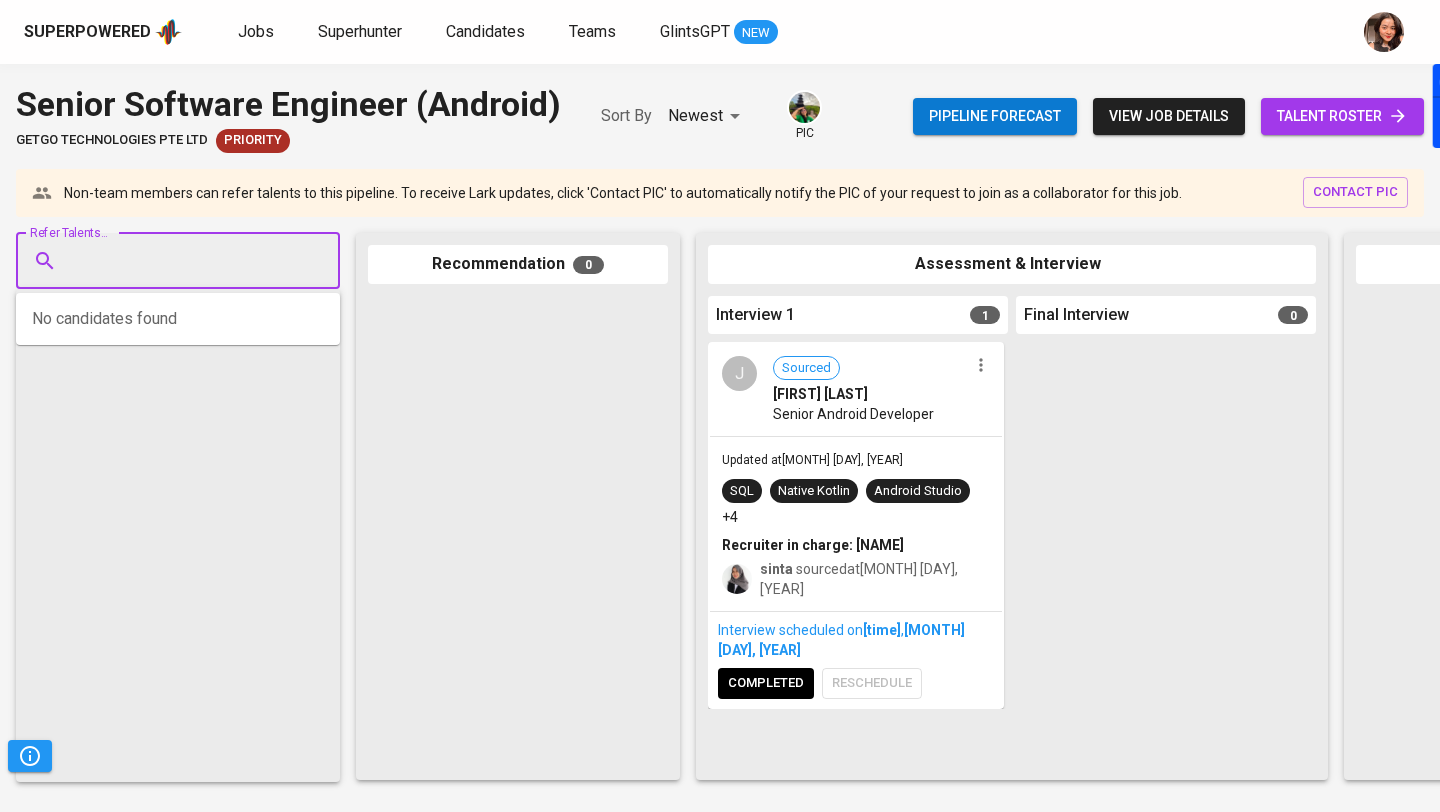 paste on "[USERNAME]@example.com" 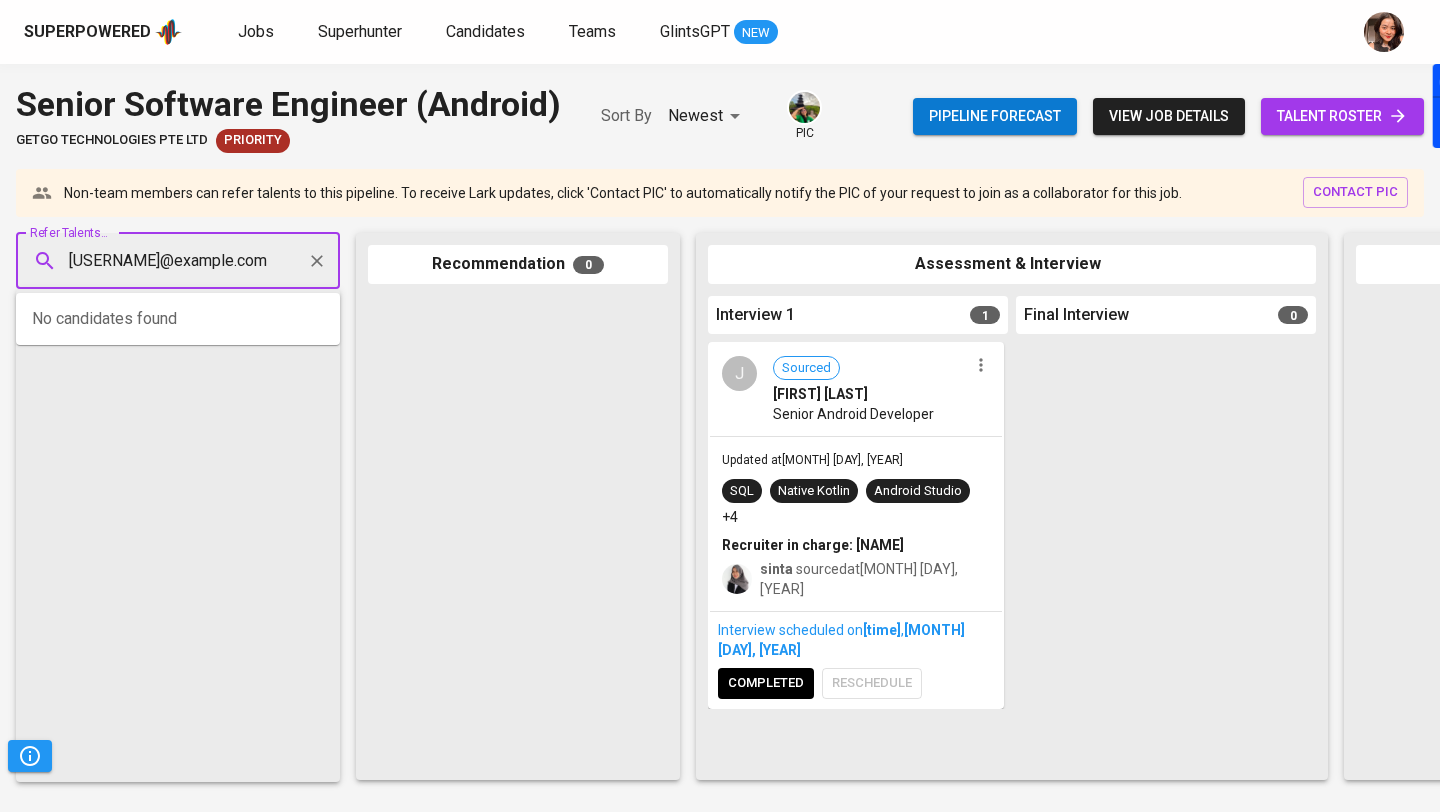 click on "[USERNAME]@example.com" at bounding box center (170, 261) 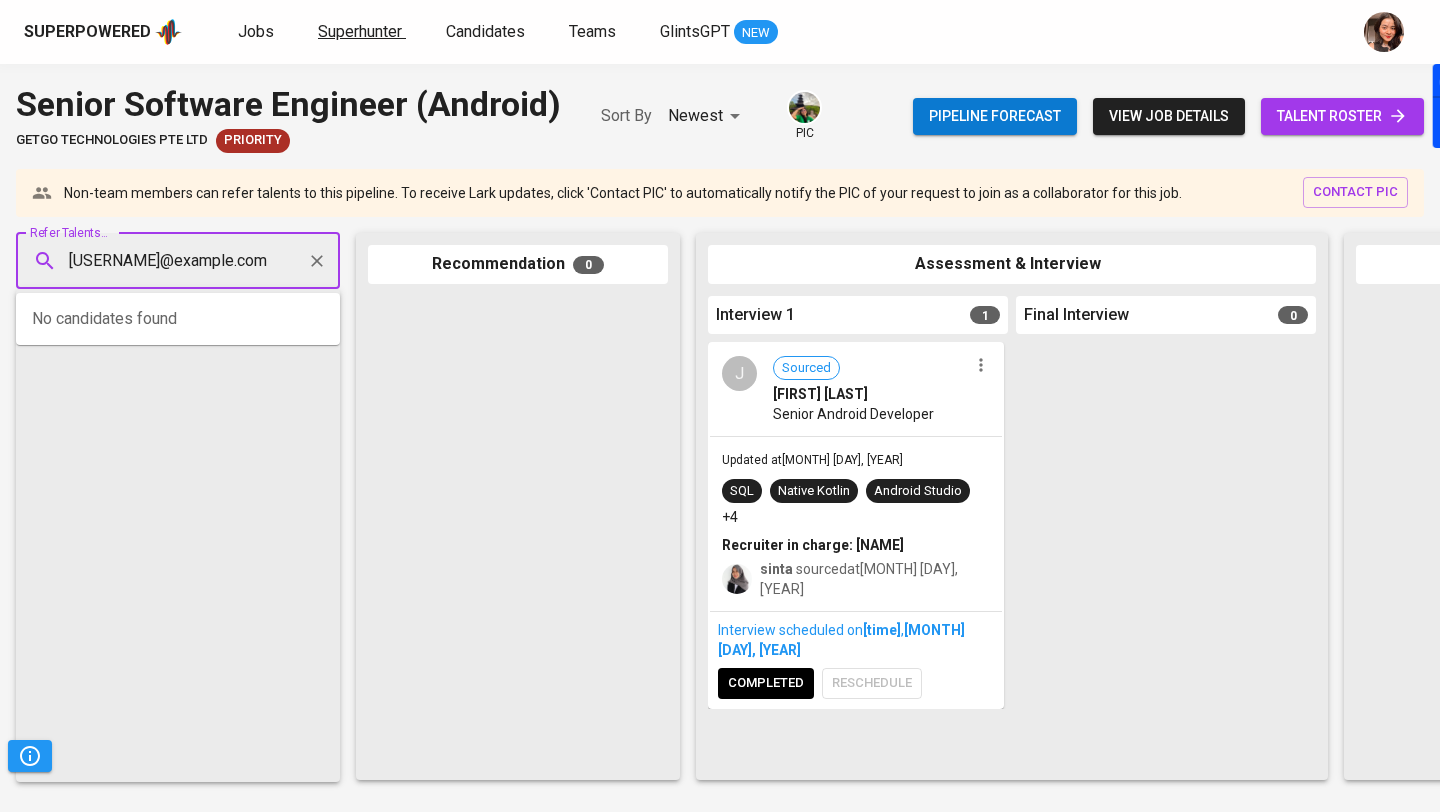 click on "Superhunter" at bounding box center (360, 31) 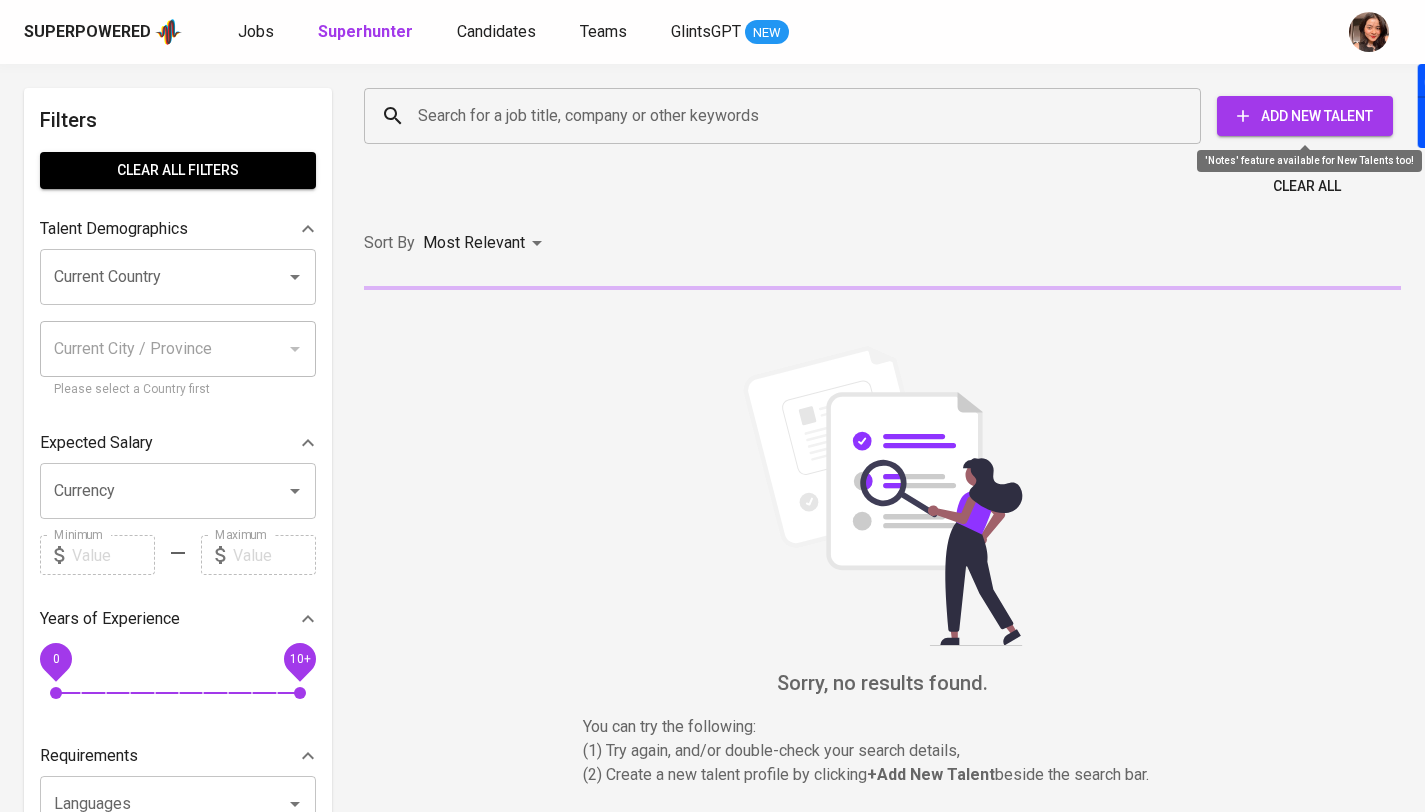 click on "Add New Talent" at bounding box center (1305, 116) 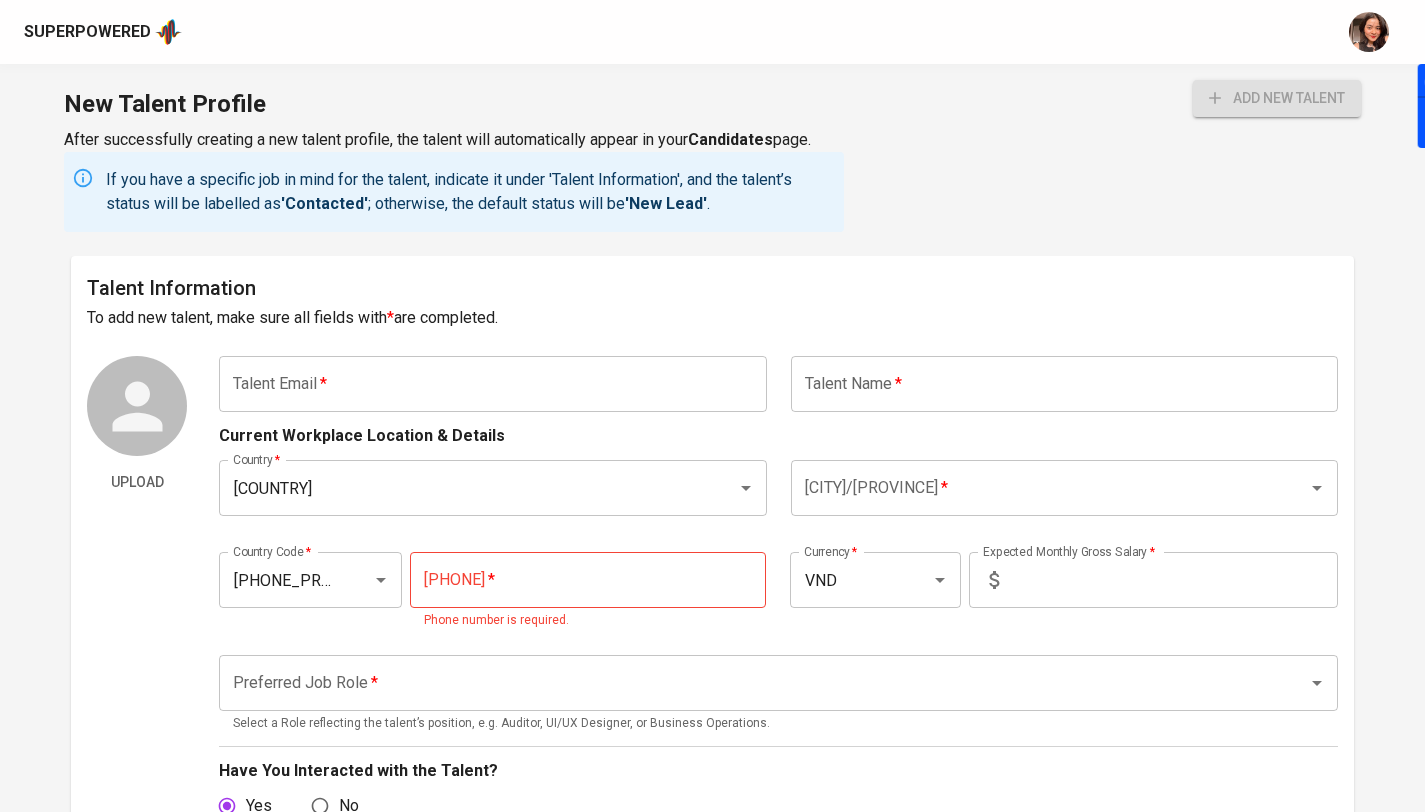 click at bounding box center (492, 384) 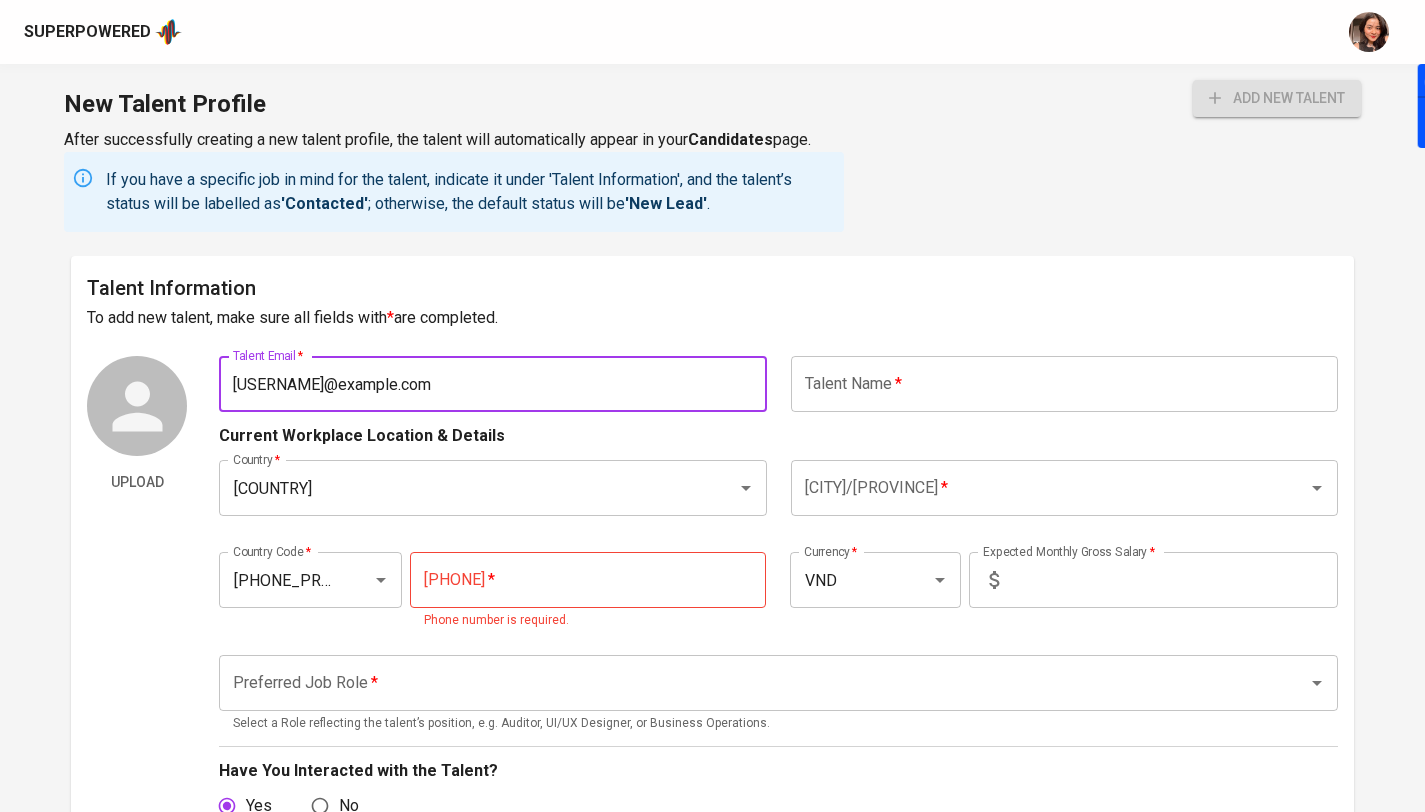 type on "[USERNAME]@example.com" 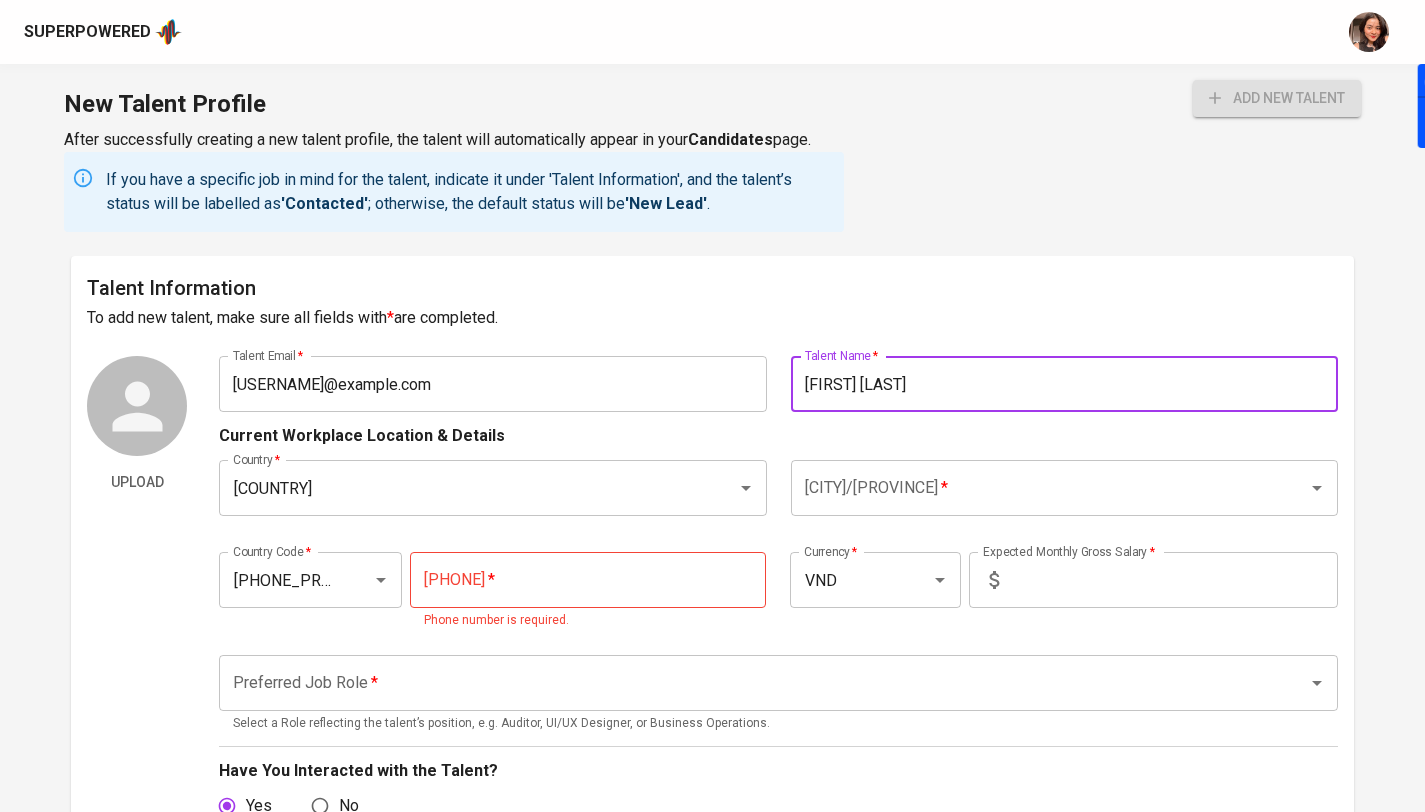 type on "[FIRST] [LAST]" 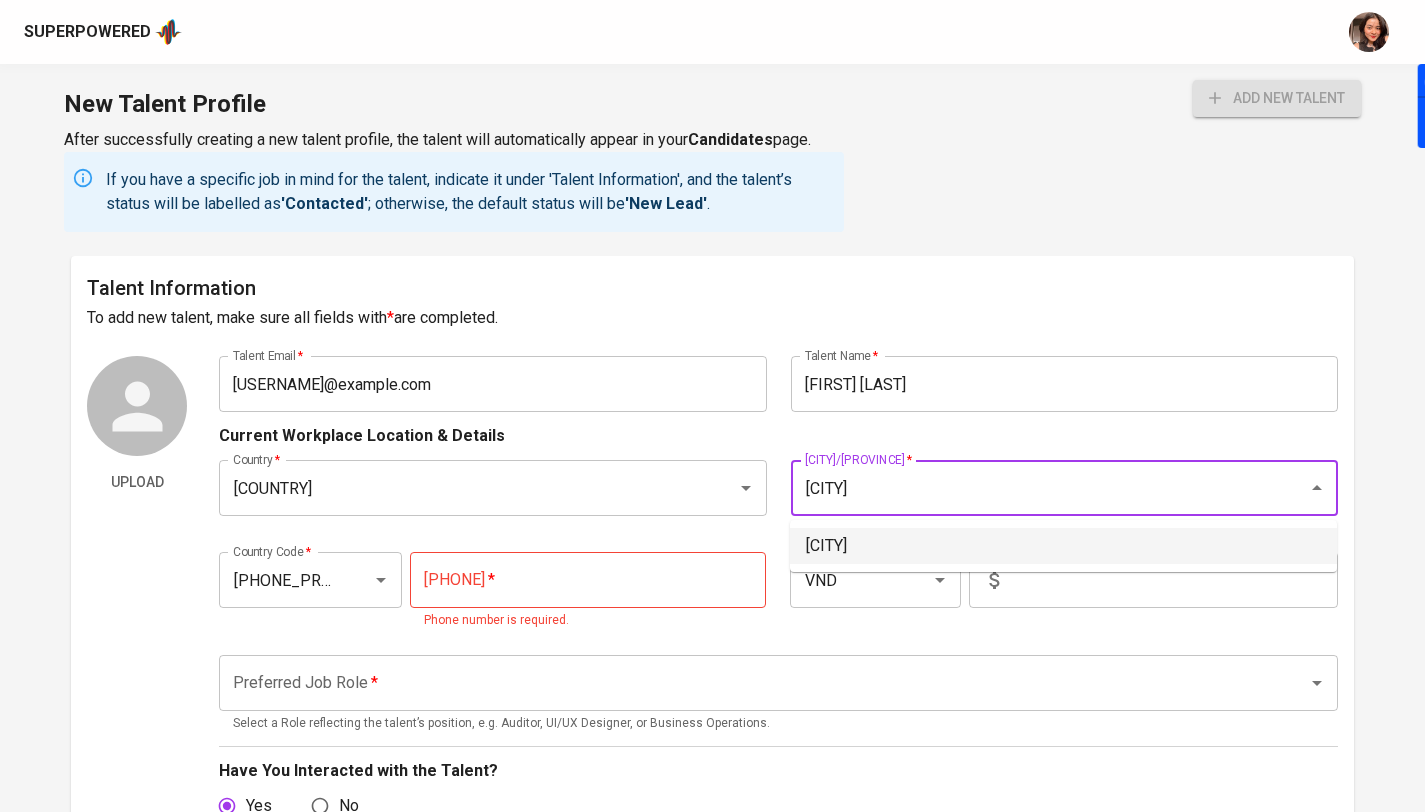 click on "[CITY]" at bounding box center (1063, 546) 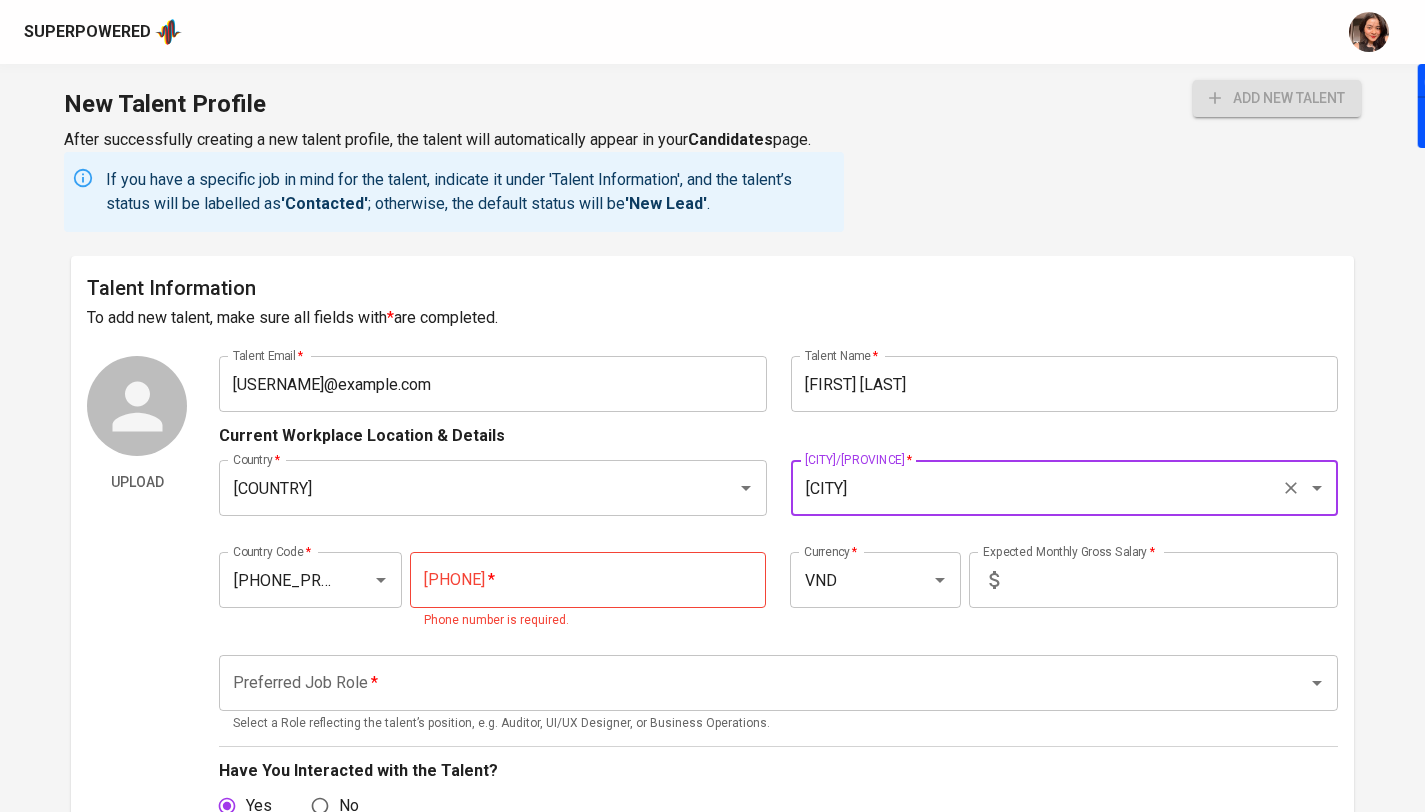 type on "[CITY]" 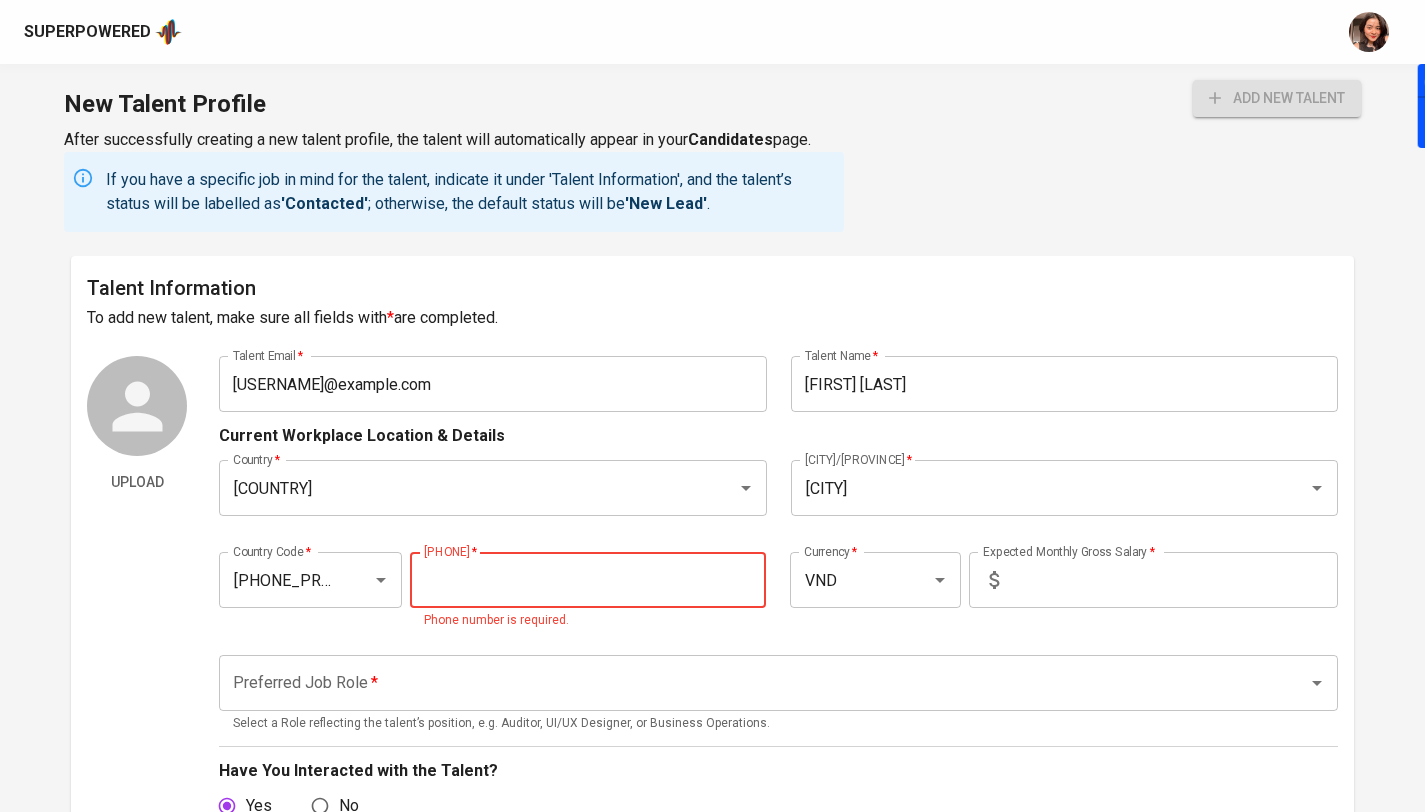 paste on "[PHONE]" 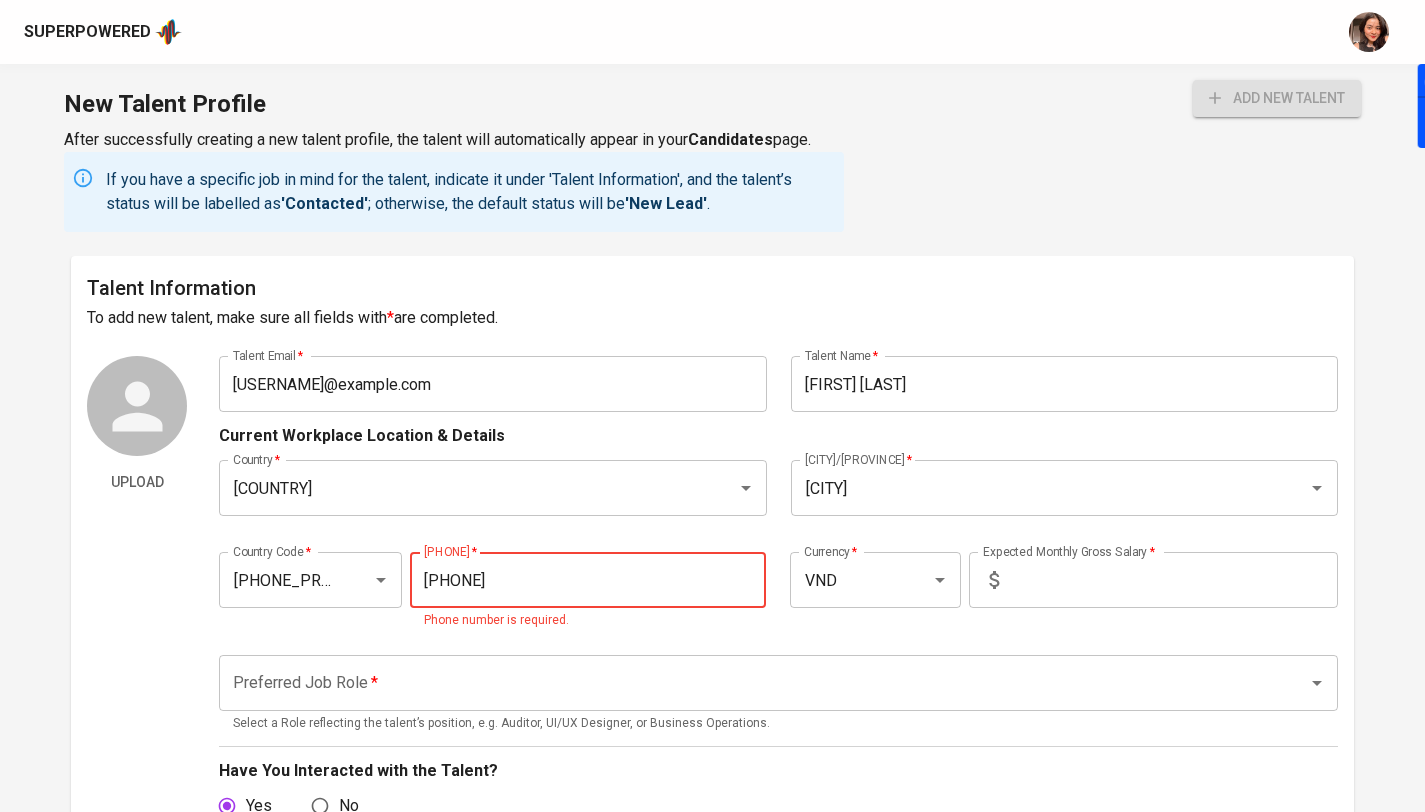 type on "[PHONE]" 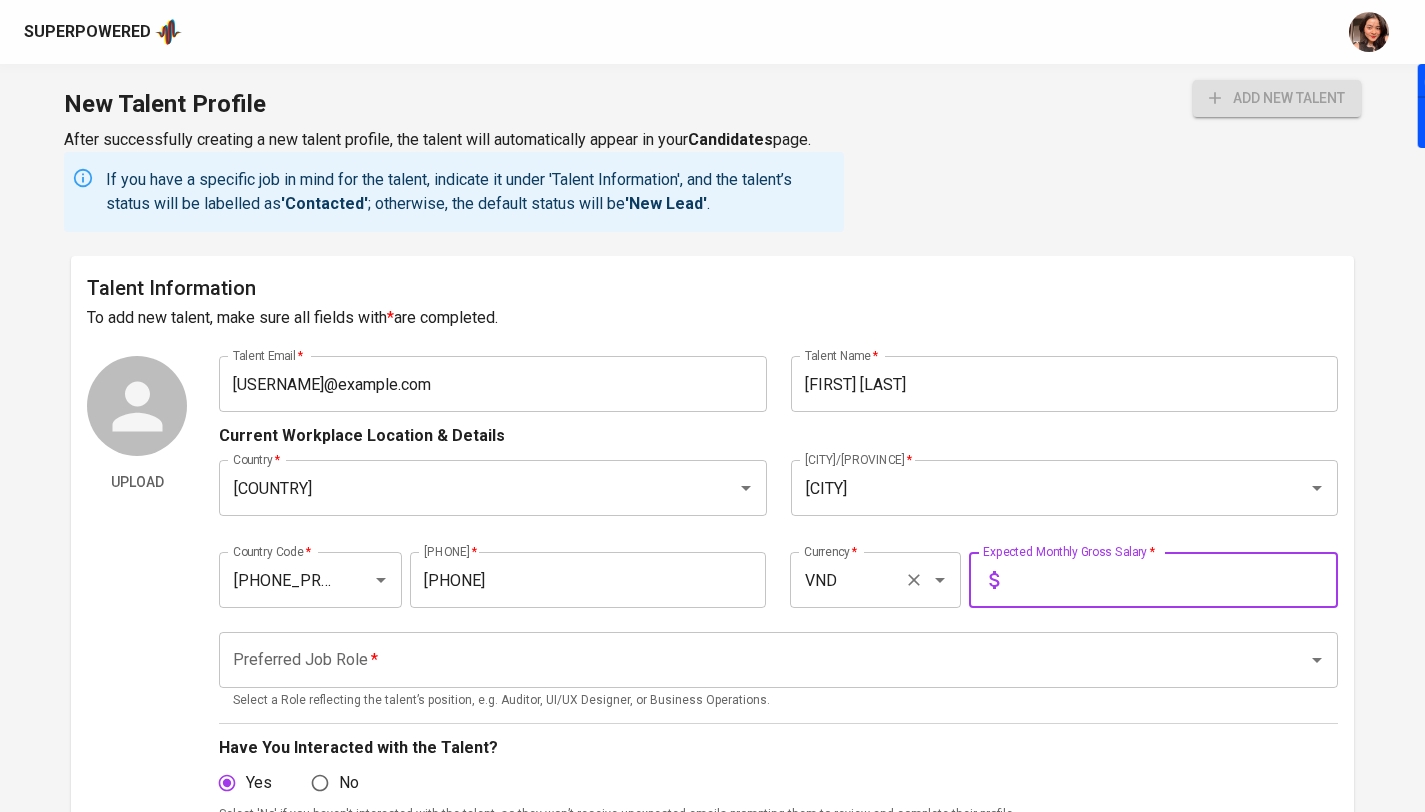click on "VND" at bounding box center [847, 580] 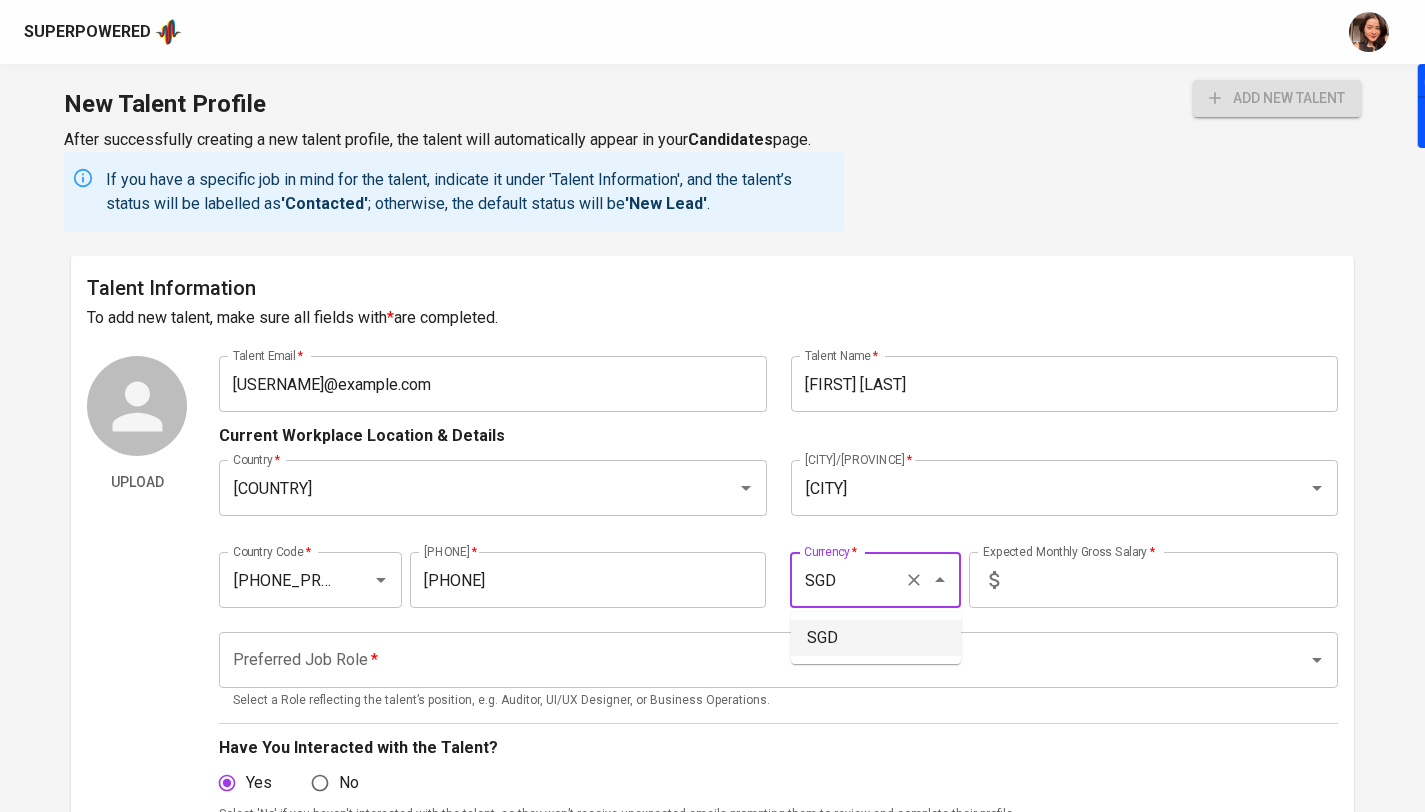 click on "SGD" at bounding box center (876, 638) 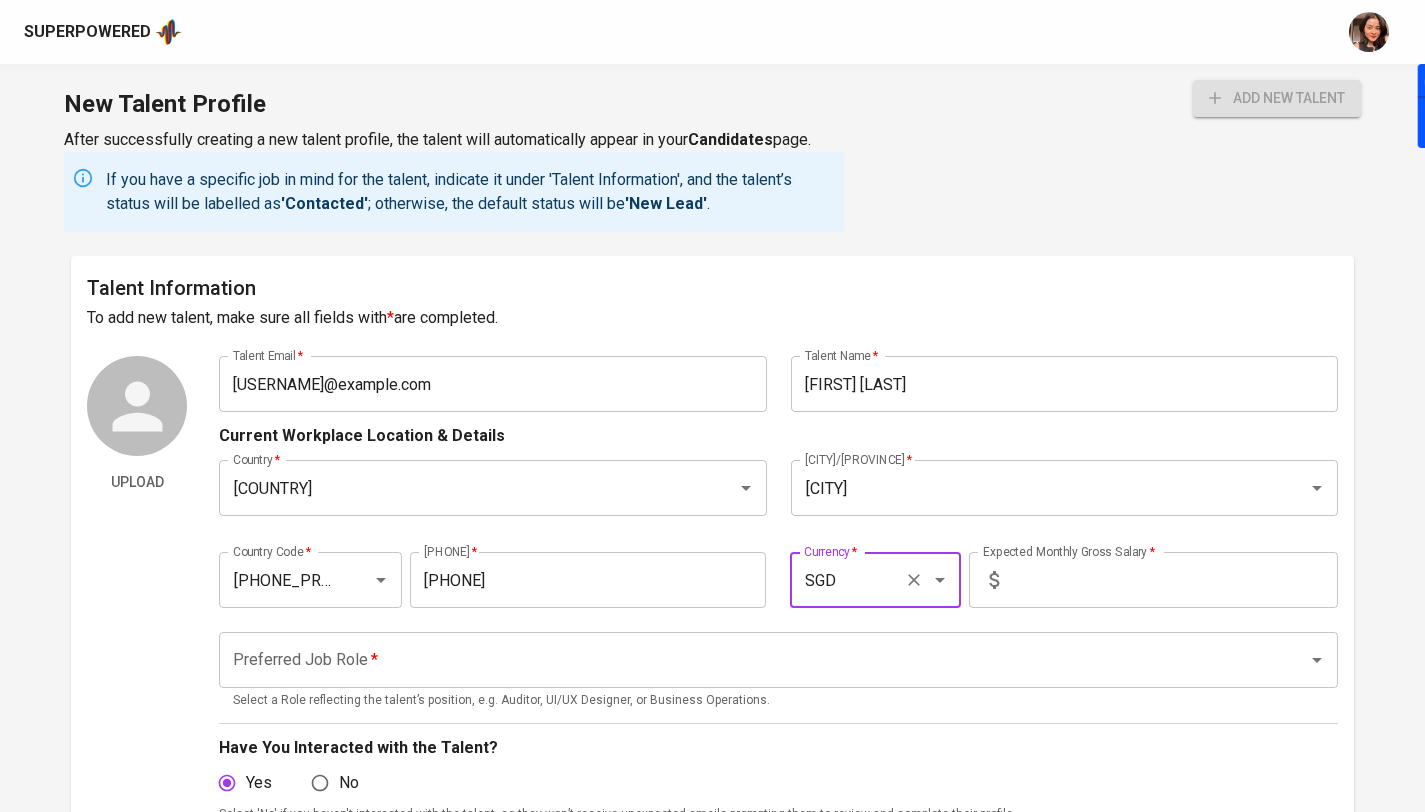 type on "SGD" 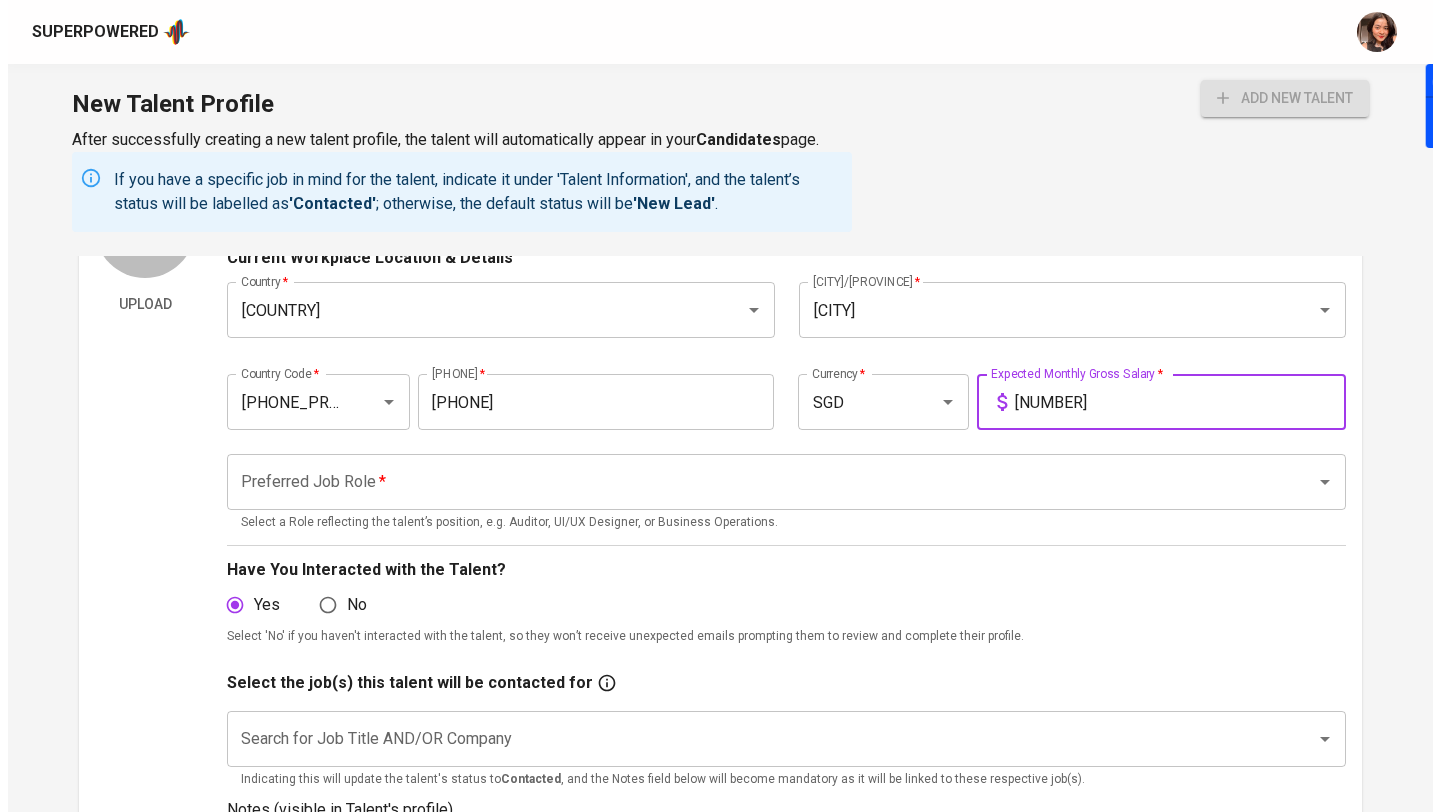 scroll, scrollTop: 182, scrollLeft: 0, axis: vertical 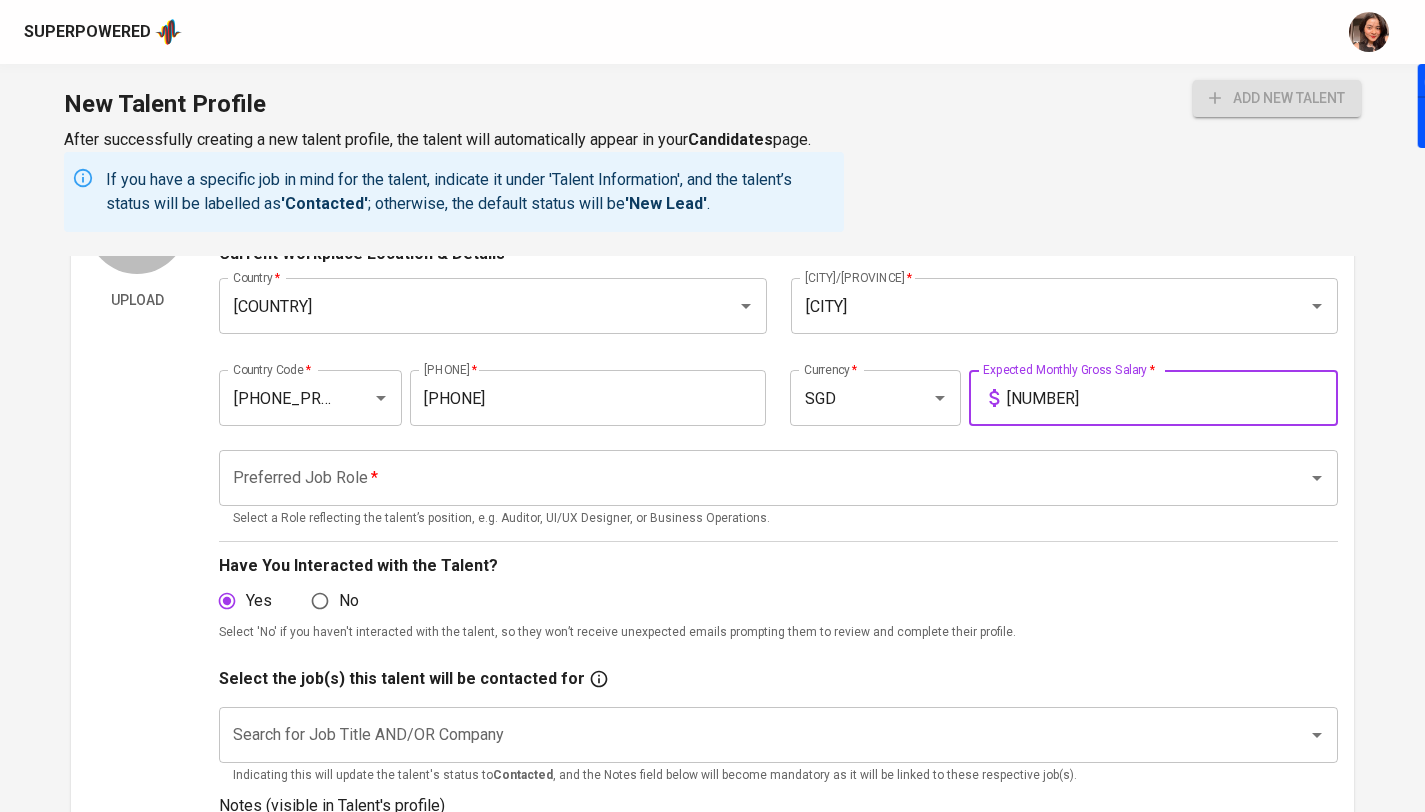 type on "[NUMBER]" 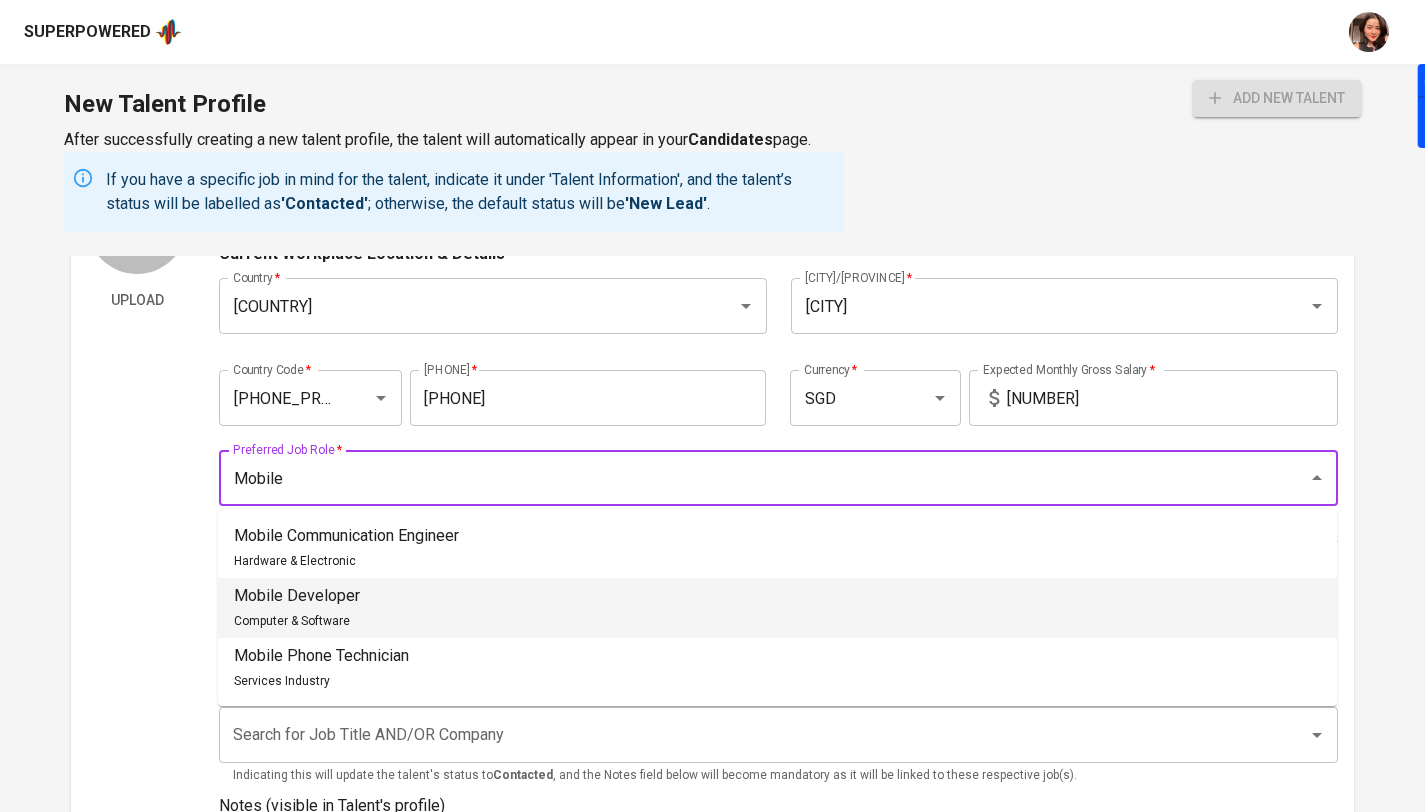 click on "Mobile Developer" at bounding box center (297, 596) 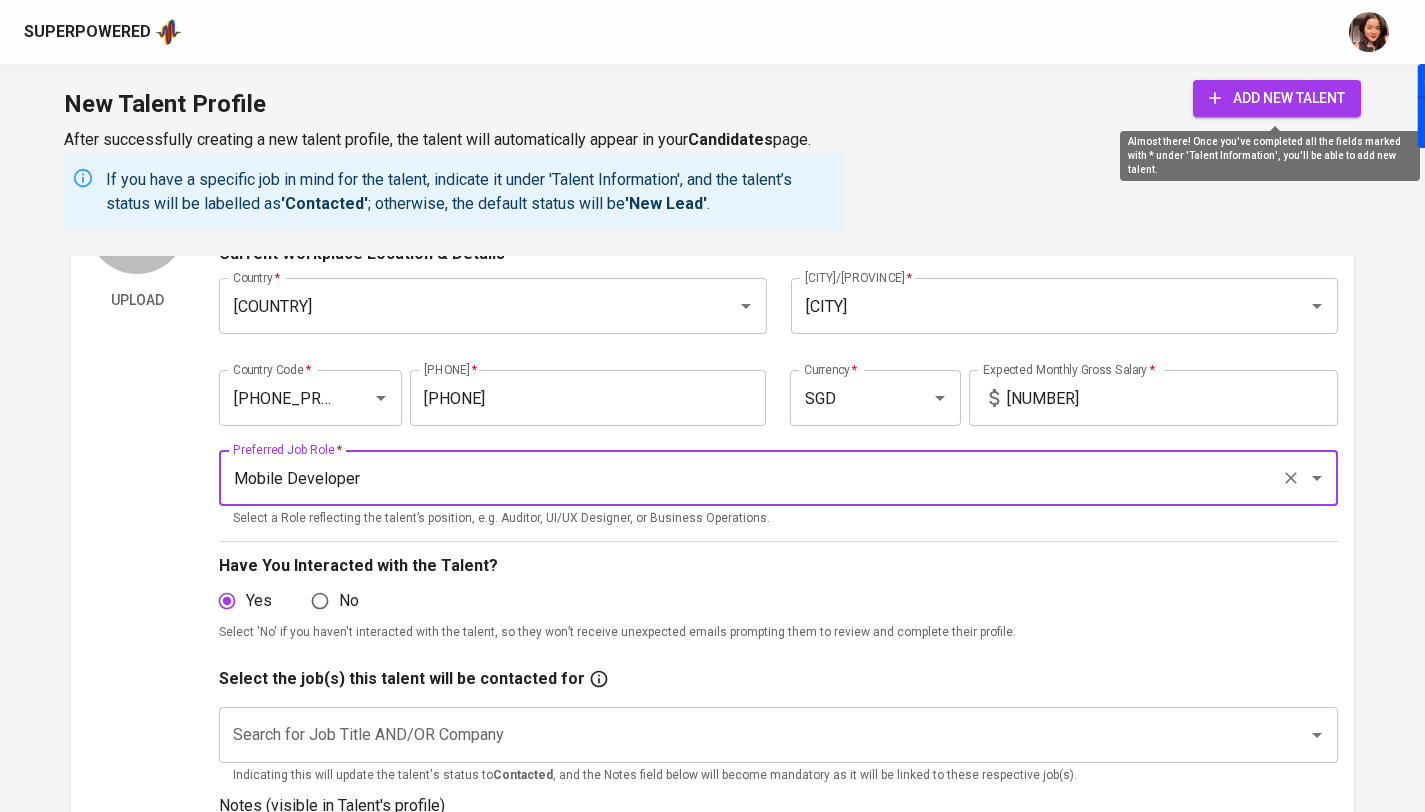 type on "Mobile Developer" 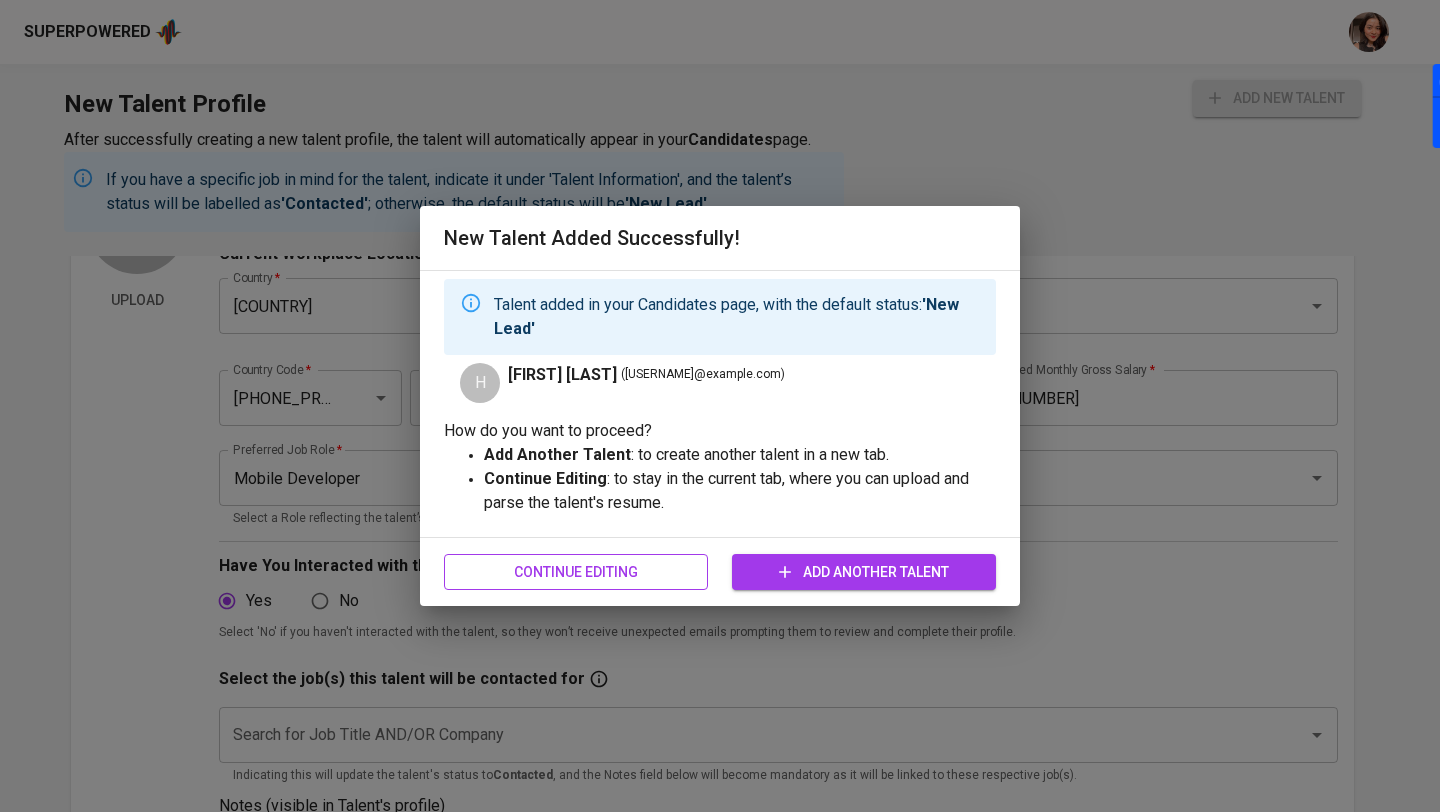 click on "Continue Editing" at bounding box center (576, 572) 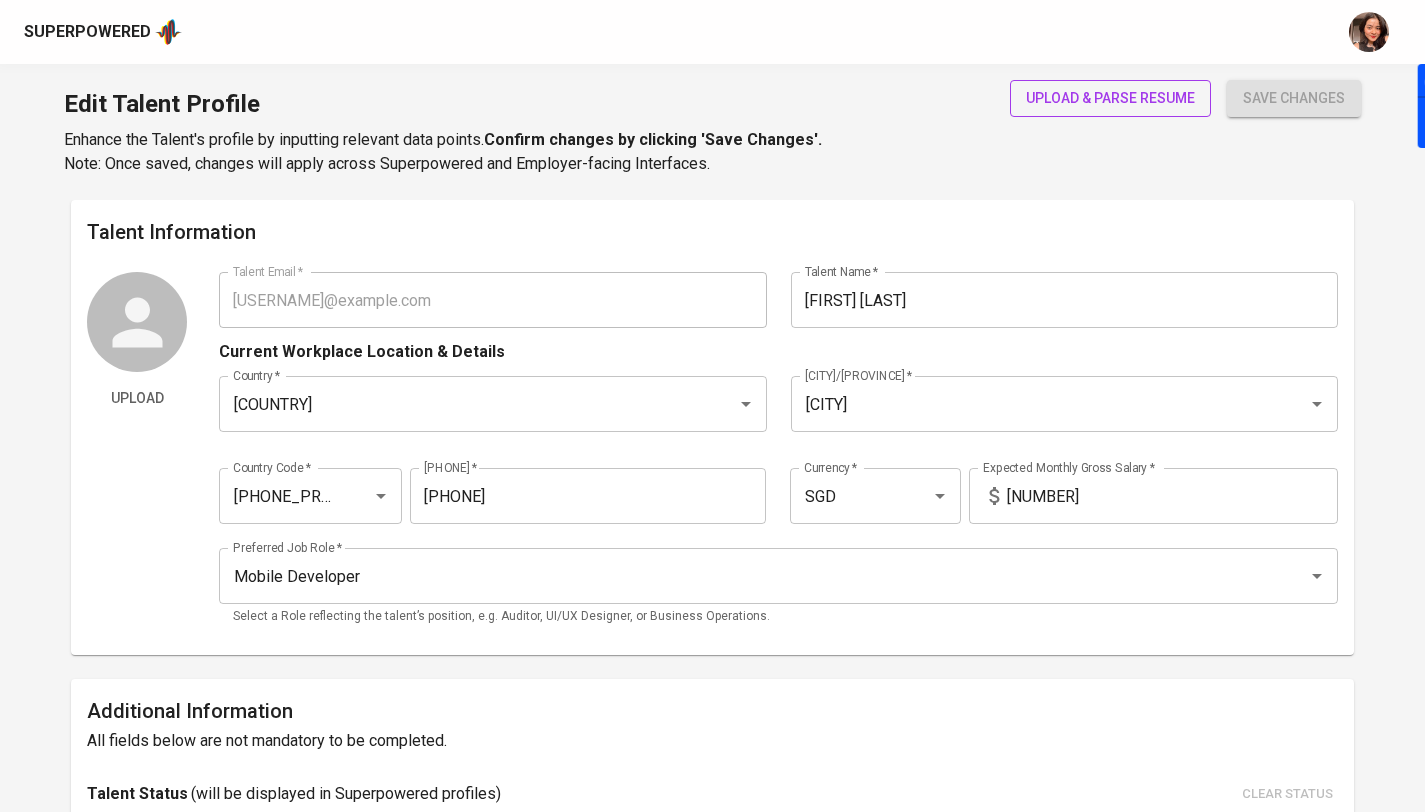 click on "upload & parse resume" at bounding box center (1110, 98) 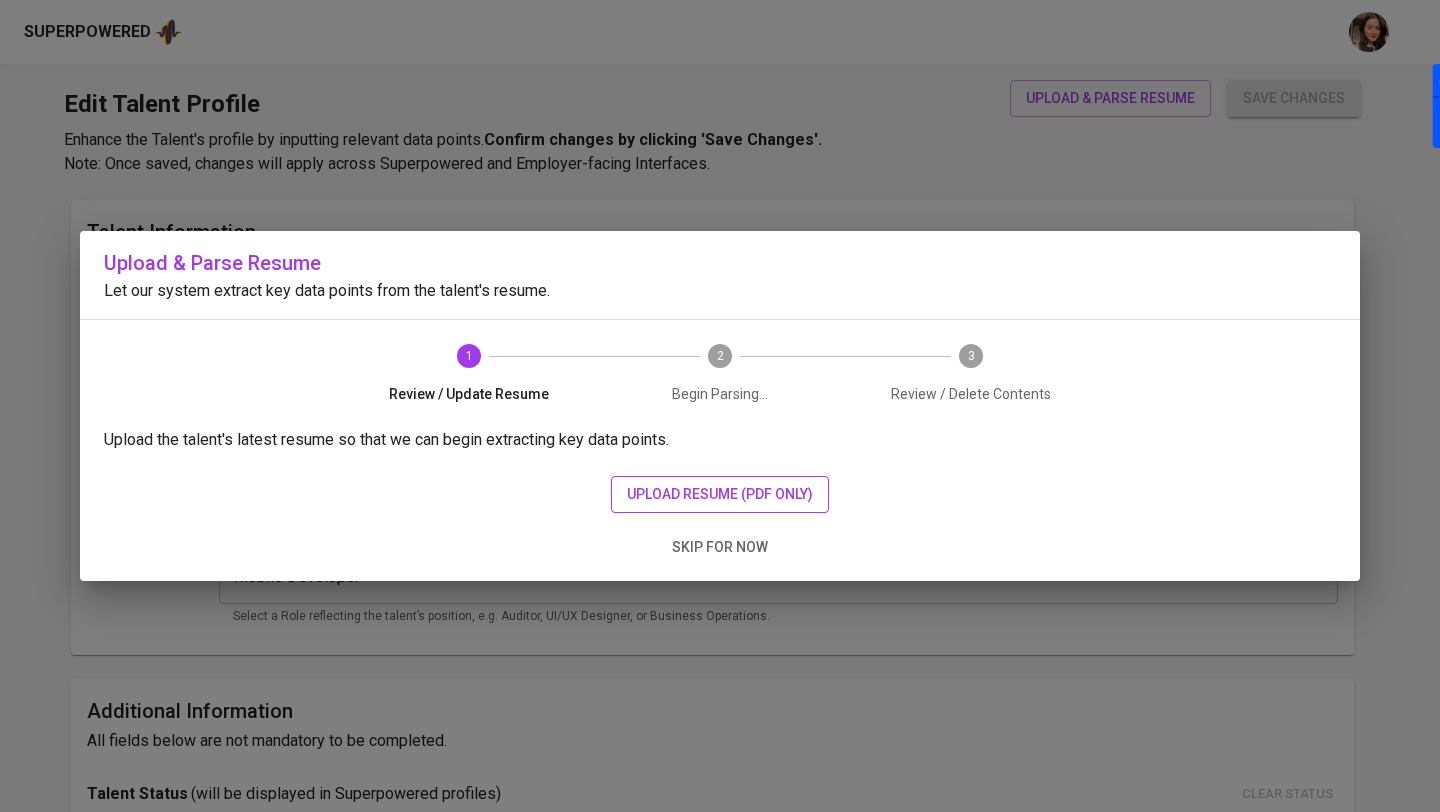click on "upload resume (pdf only)" at bounding box center [720, 494] 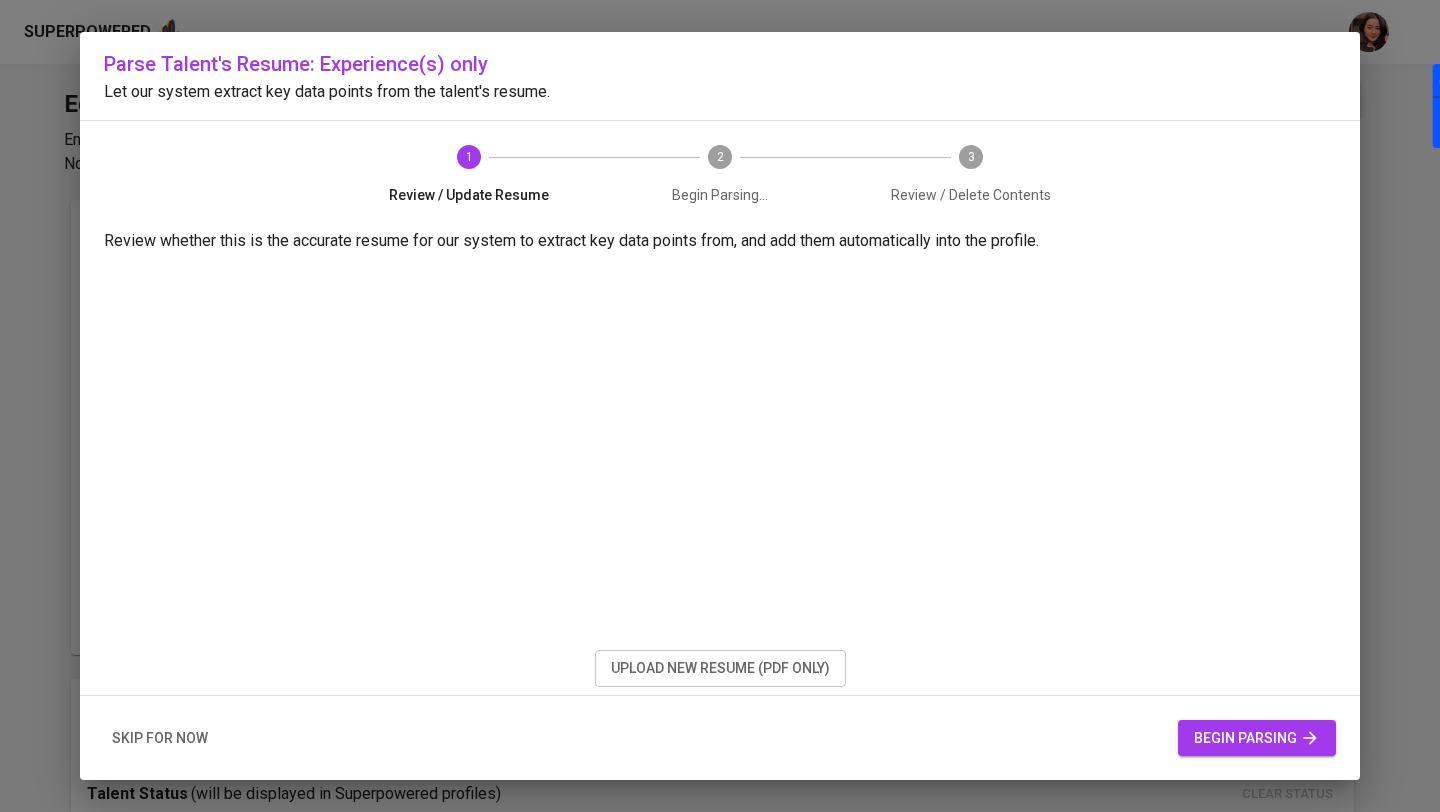 click on "begin parsing" at bounding box center (1257, 738) 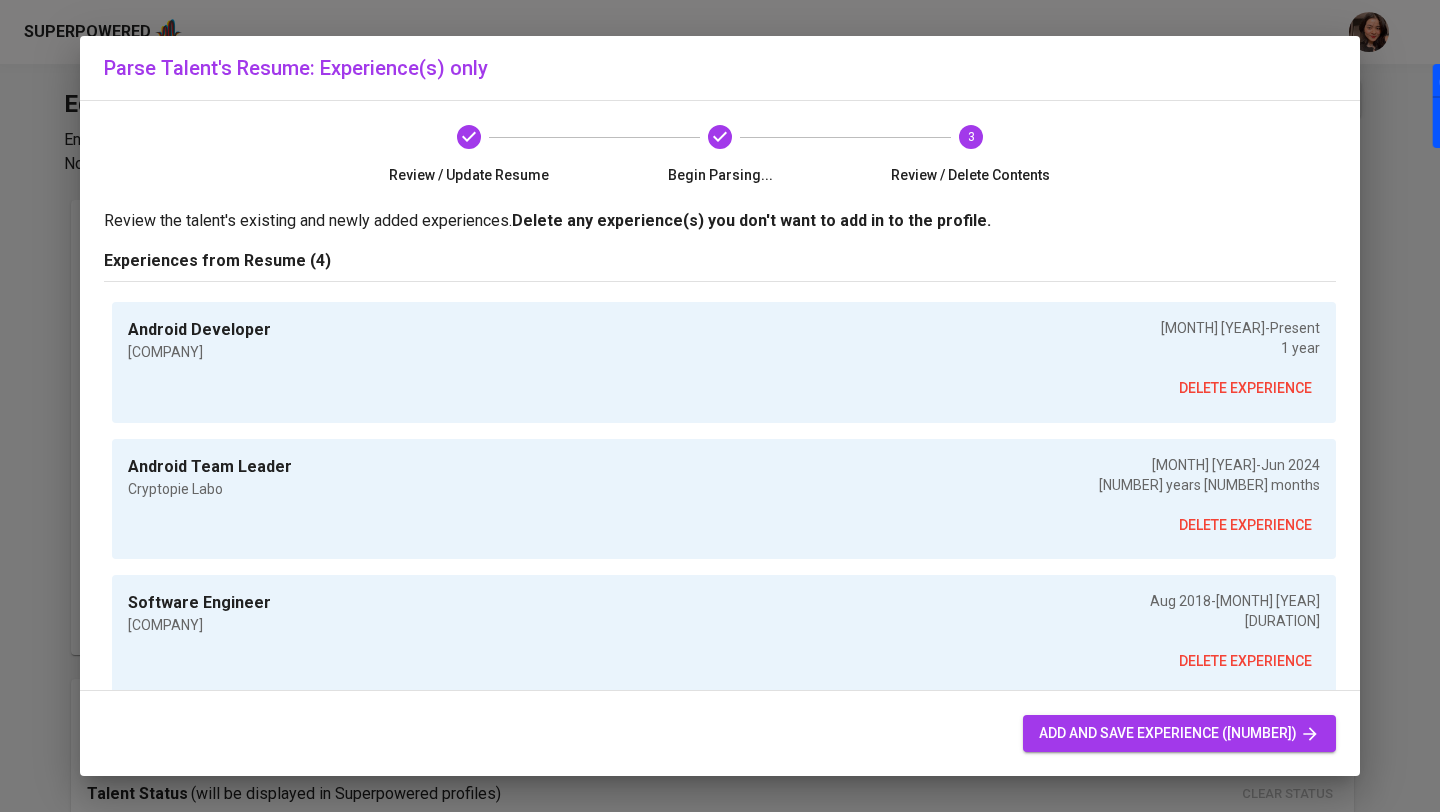 click on "add and save experience ([NUMBER])" at bounding box center (1179, 733) 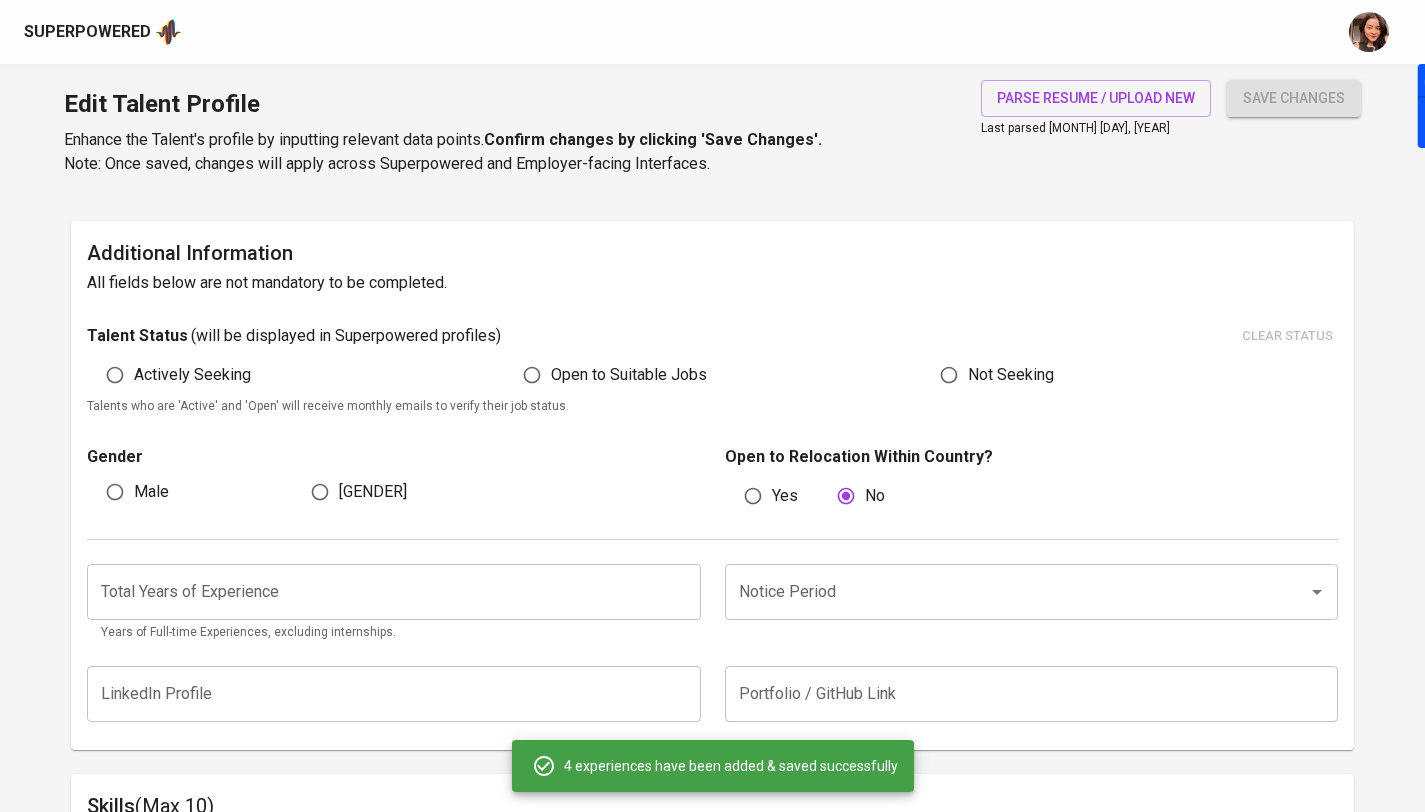 scroll, scrollTop: 455, scrollLeft: 0, axis: vertical 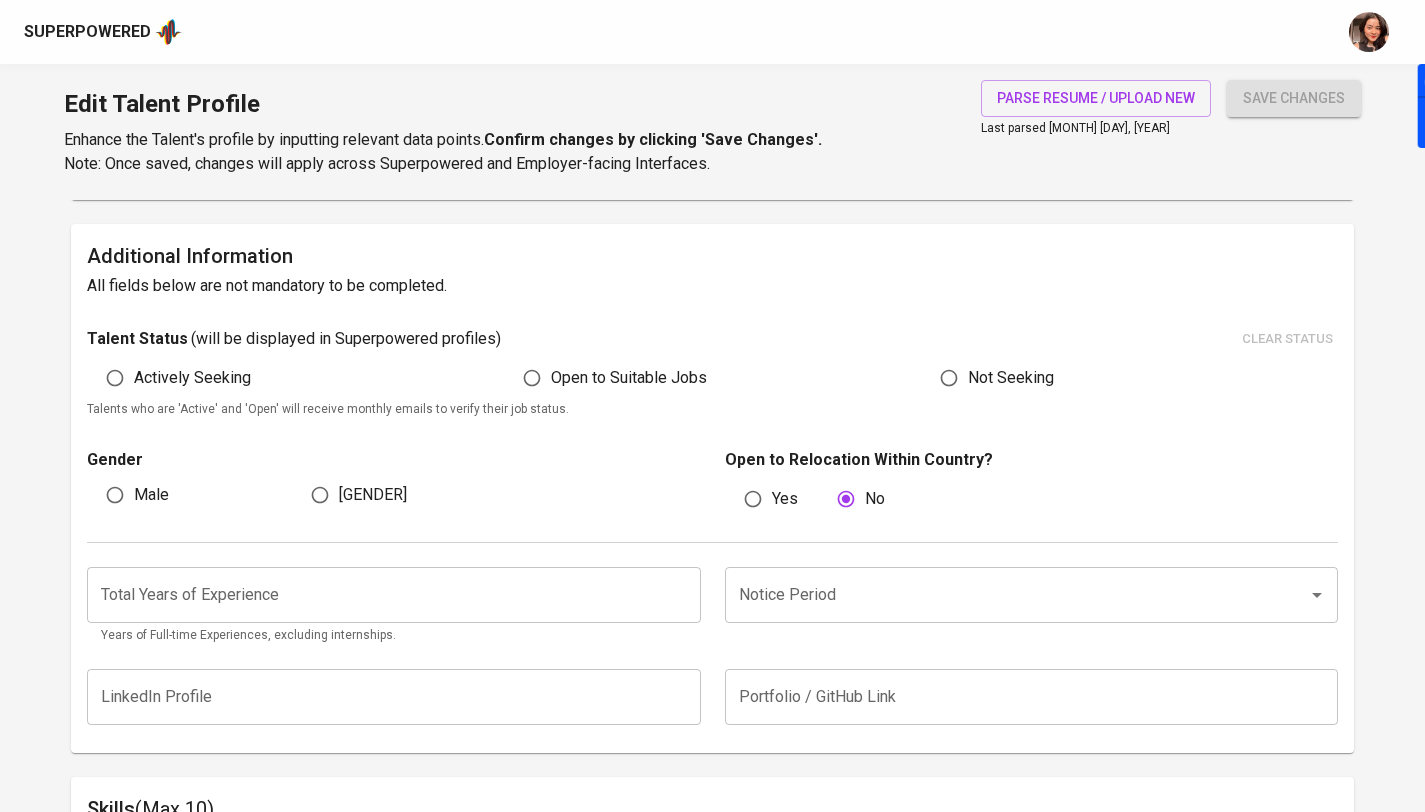 click at bounding box center [393, 595] 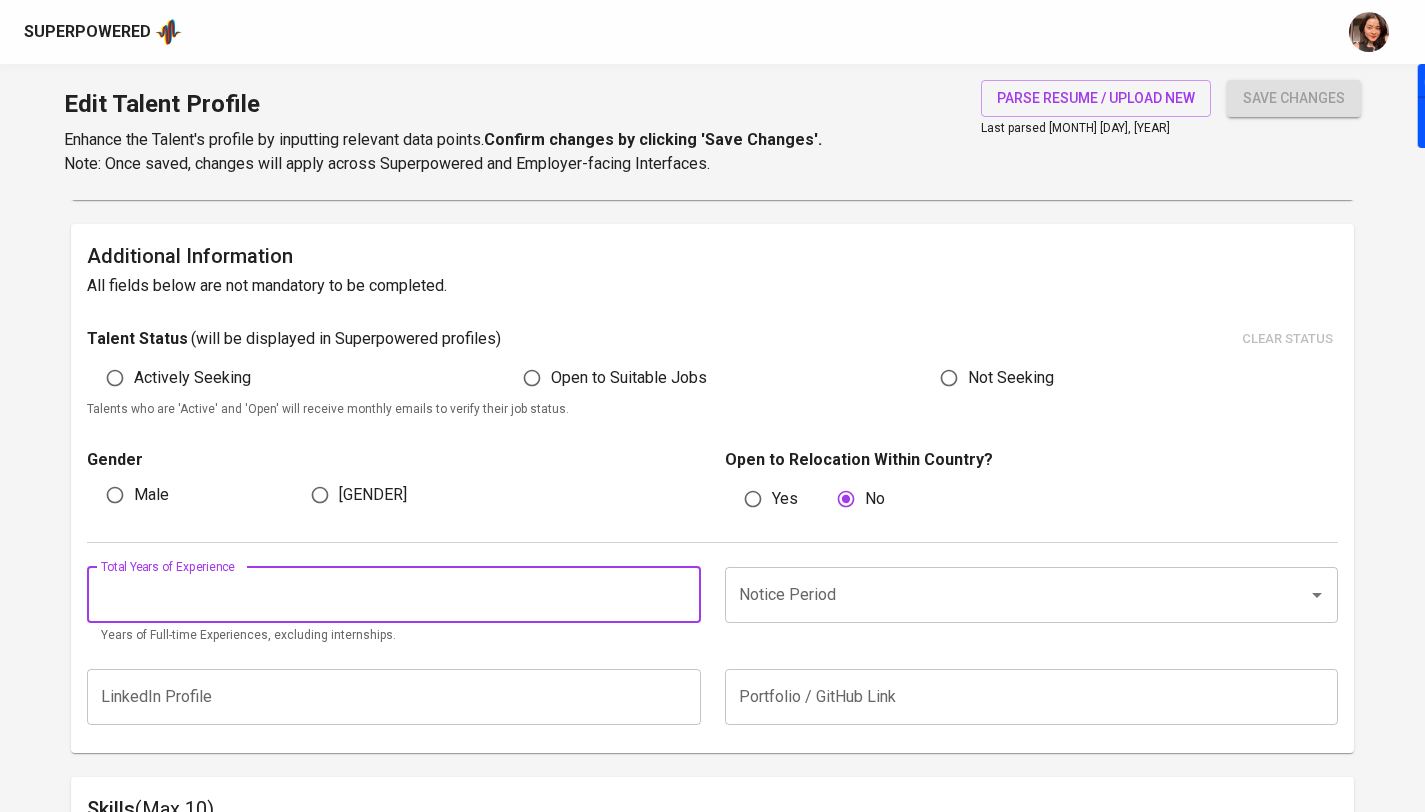 click at bounding box center (393, 595) 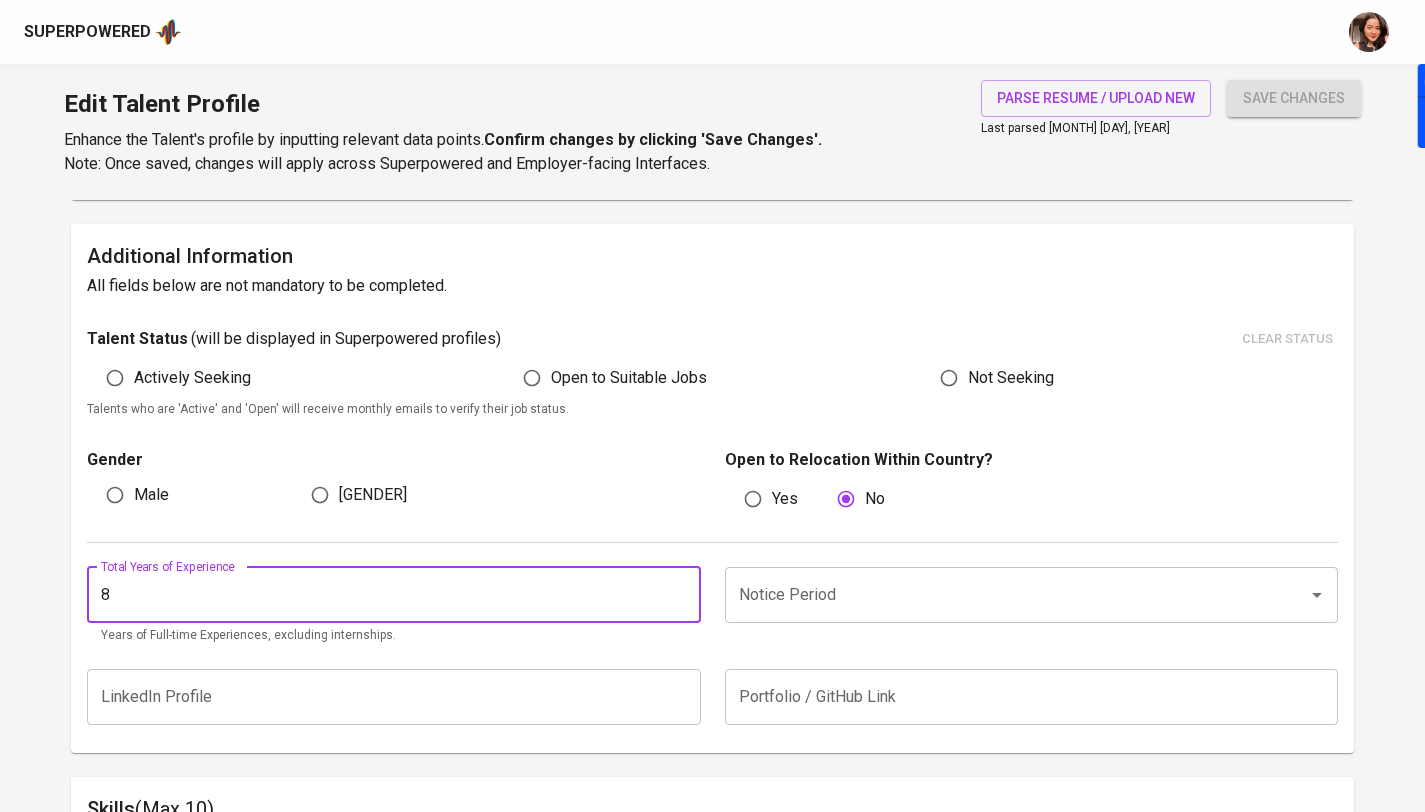 type on "8" 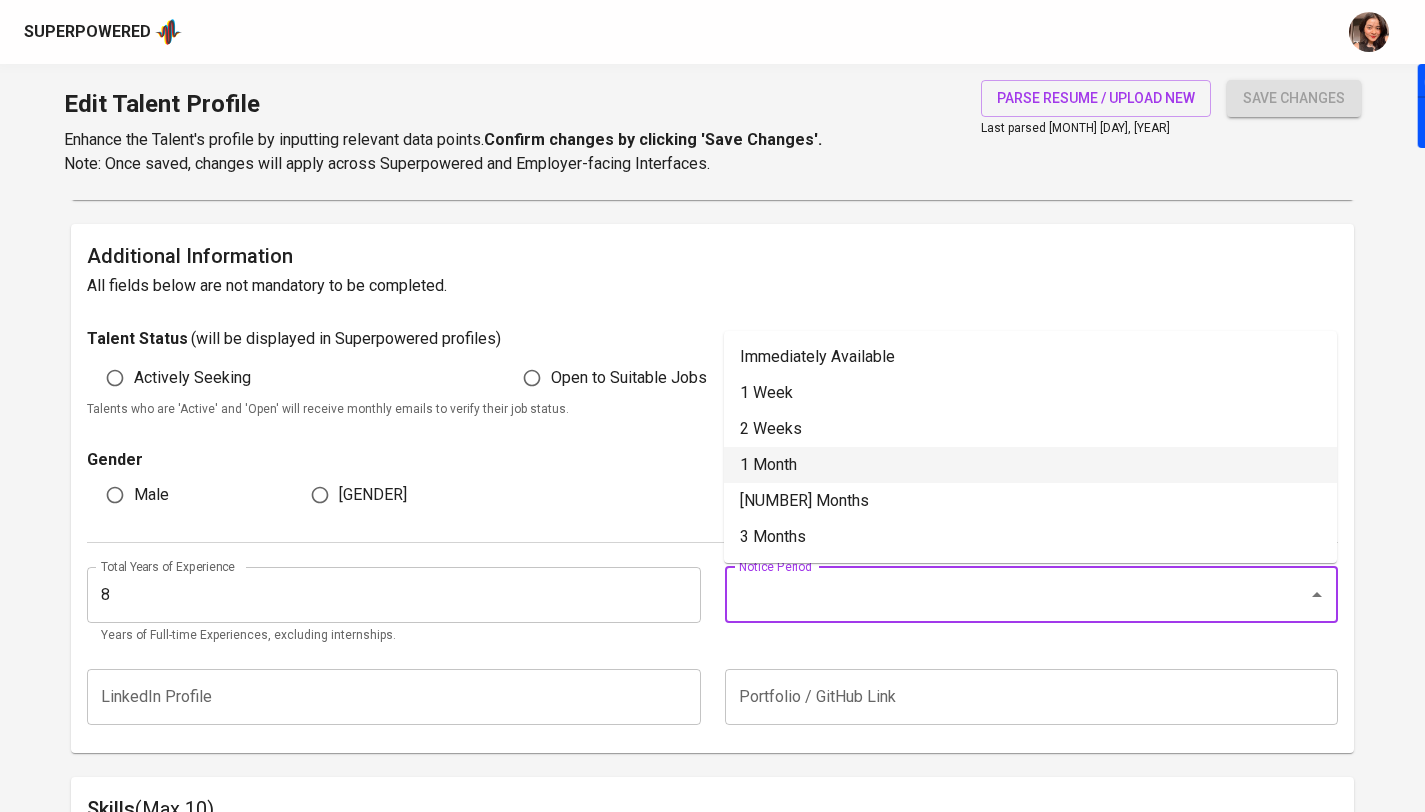 click on "1 Month" at bounding box center [1030, 465] 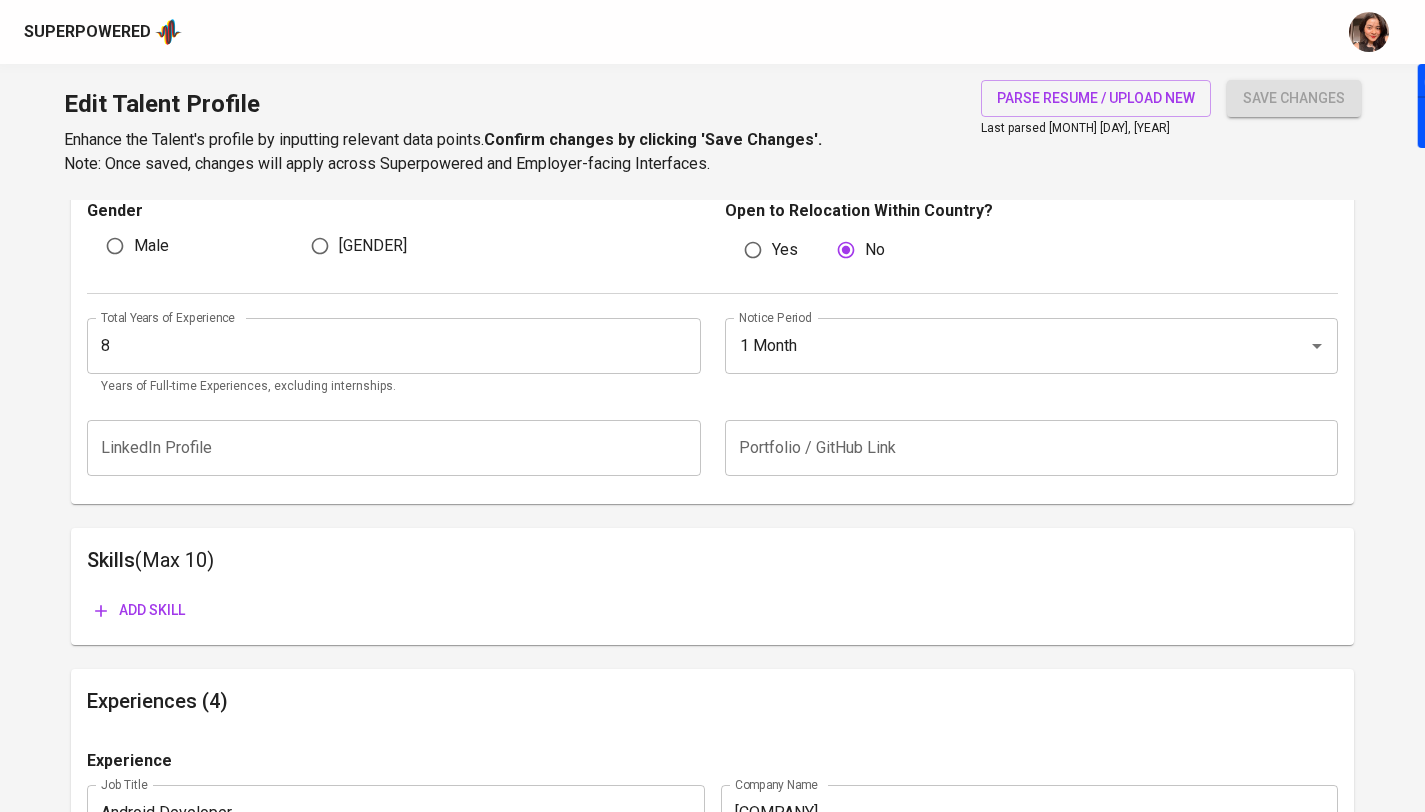 scroll, scrollTop: 836, scrollLeft: 0, axis: vertical 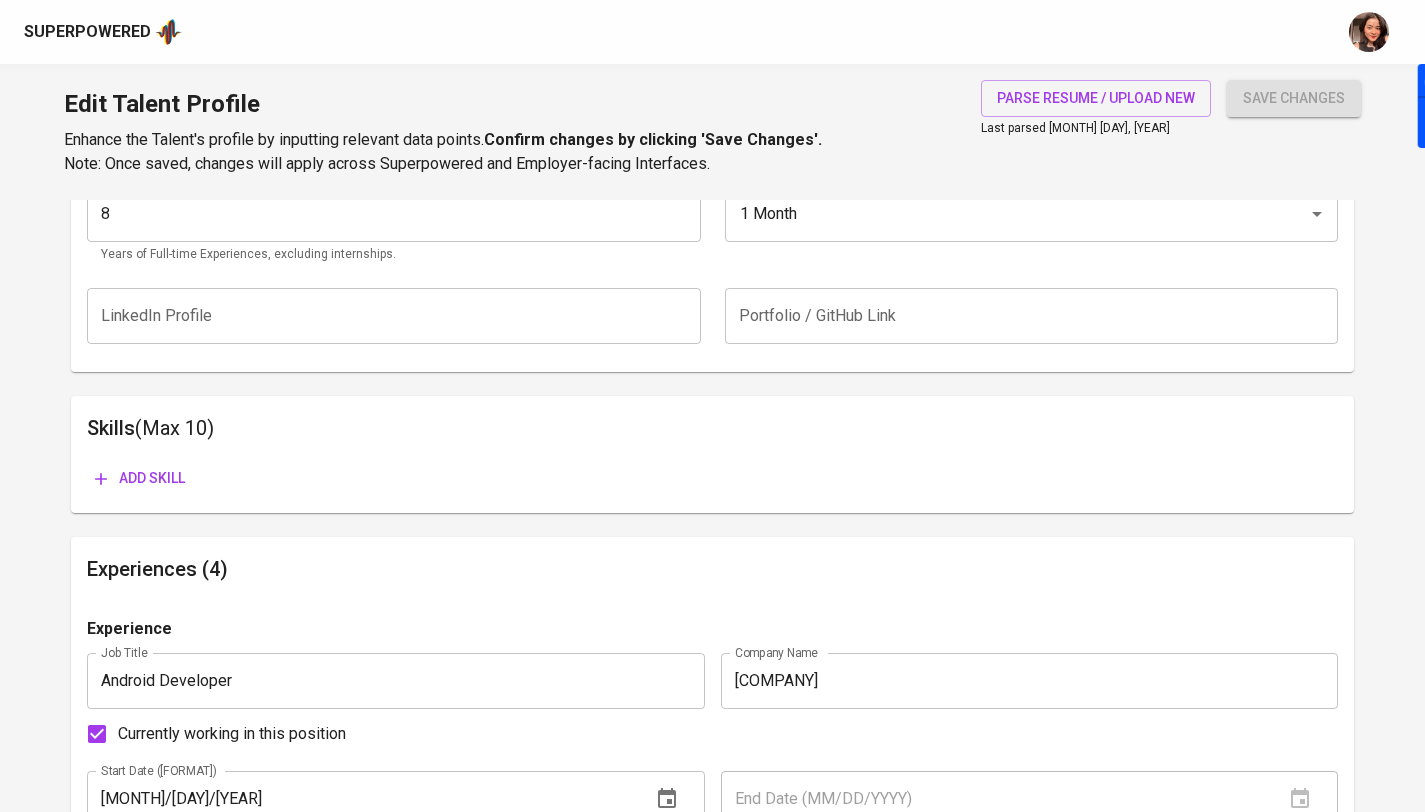 click at bounding box center [393, 316] 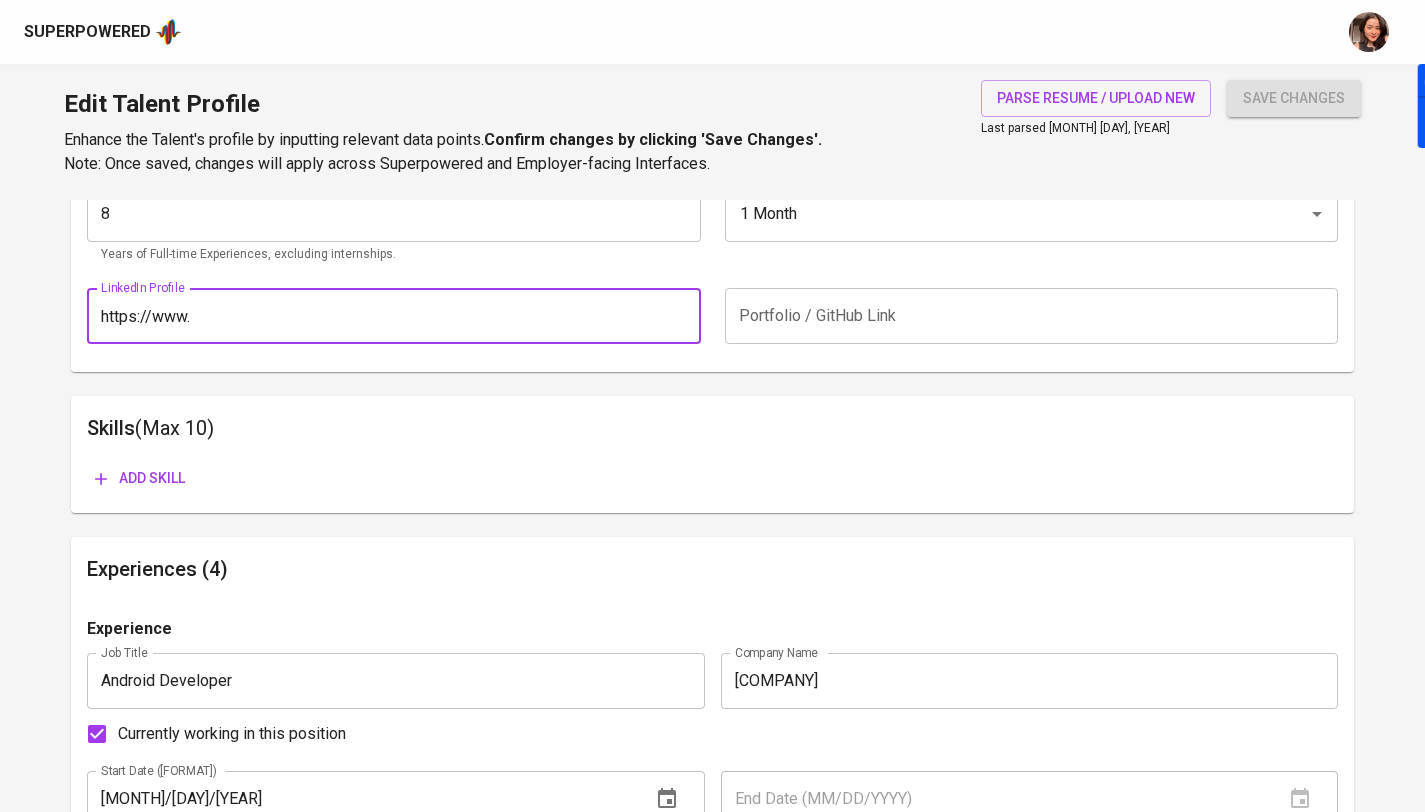 type on "https://www." 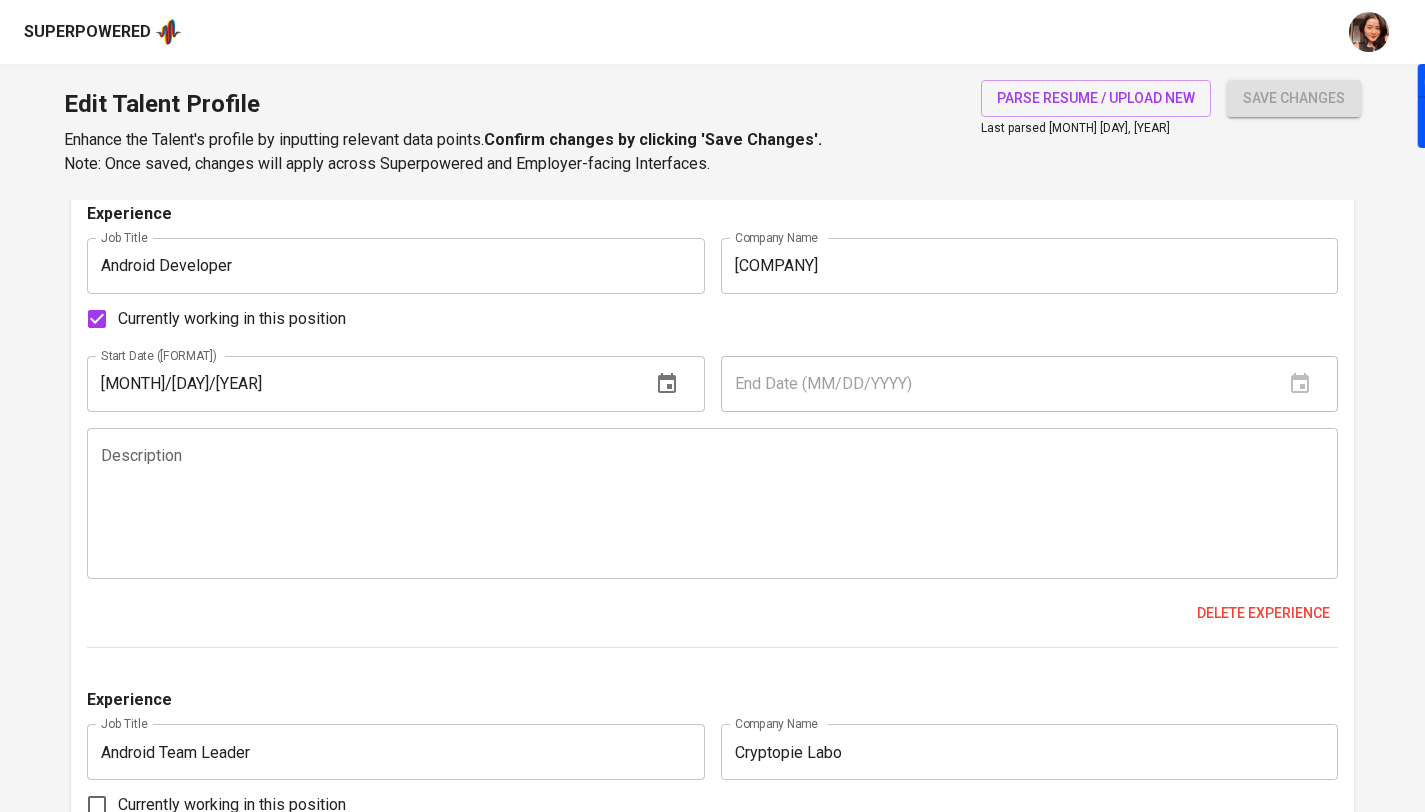 scroll, scrollTop: 1252, scrollLeft: 0, axis: vertical 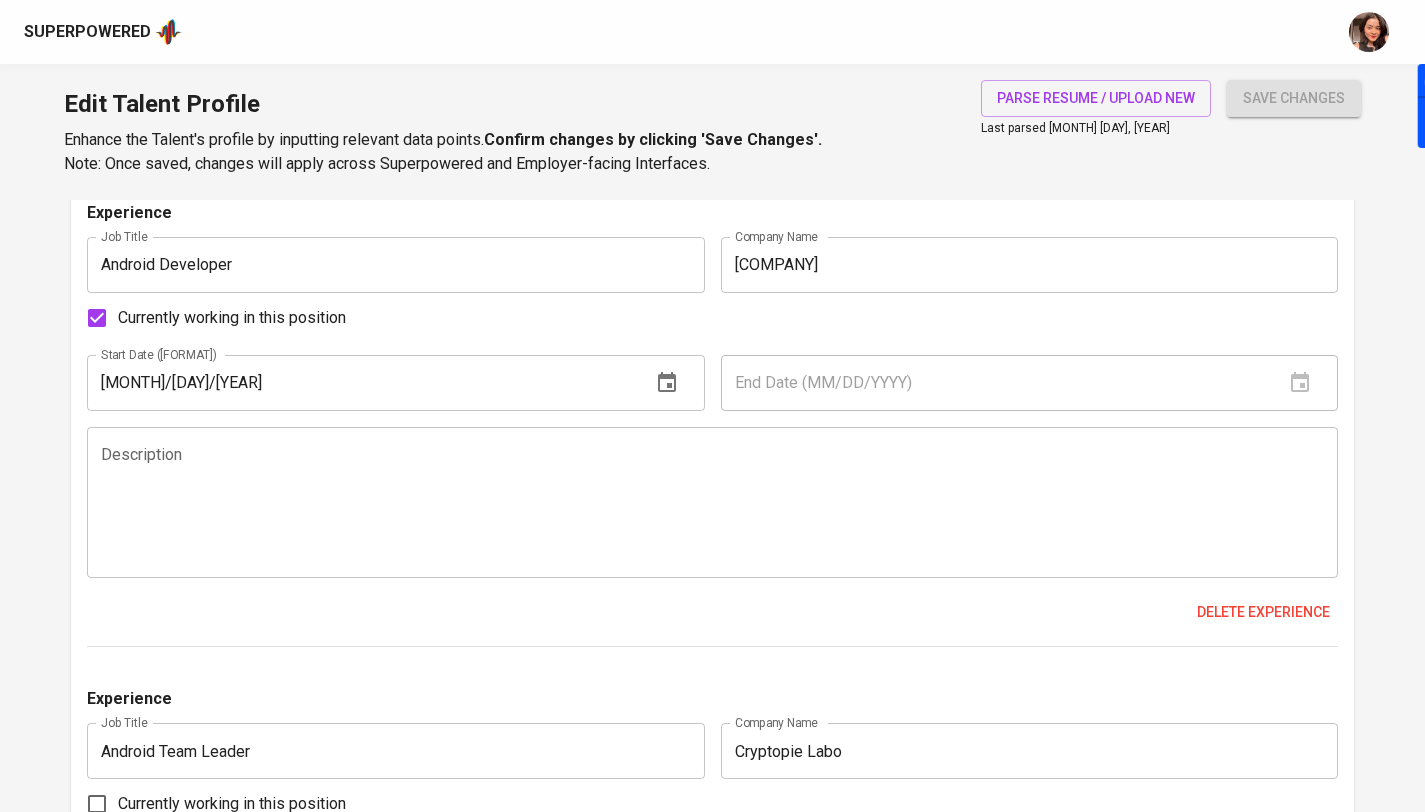 click at bounding box center (712, 502) 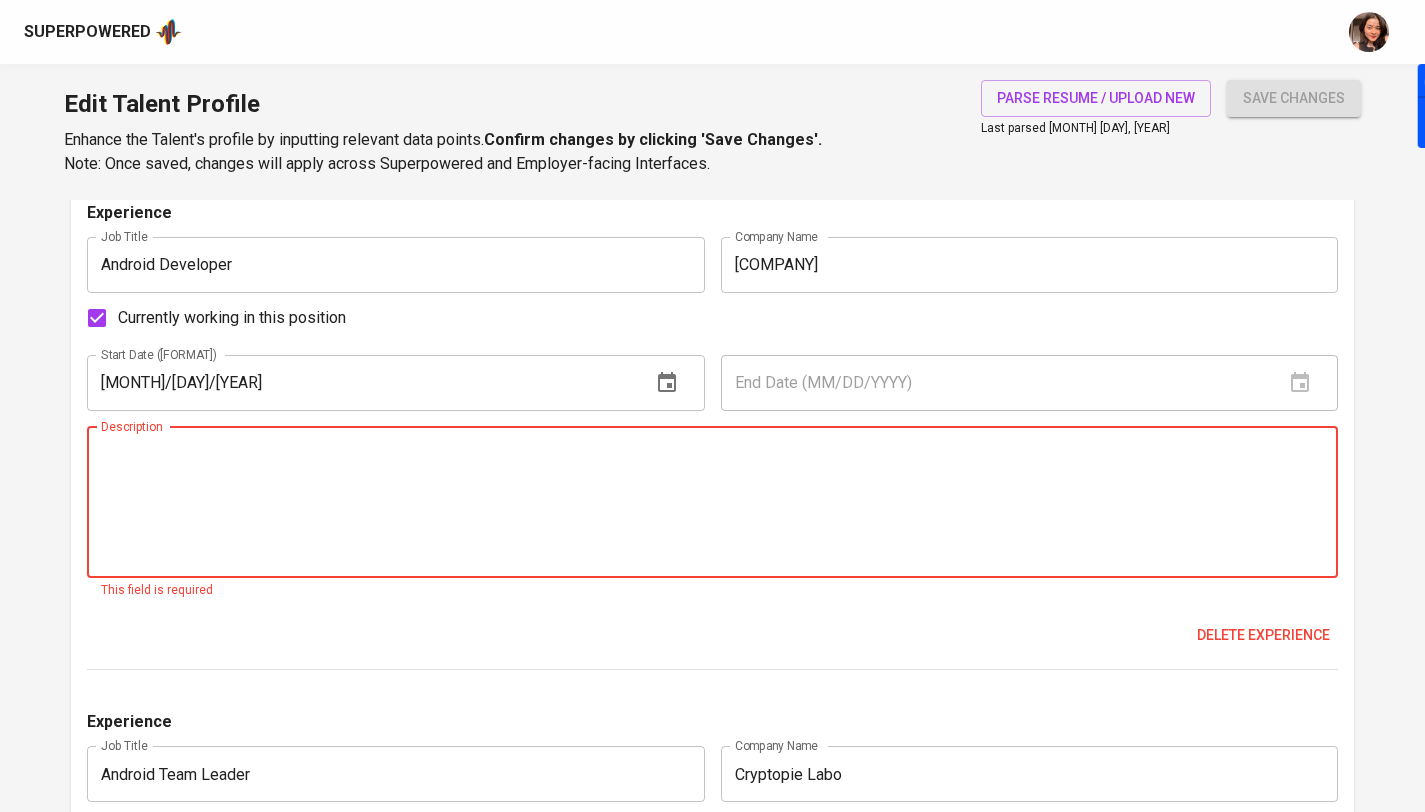 click at bounding box center [712, 502] 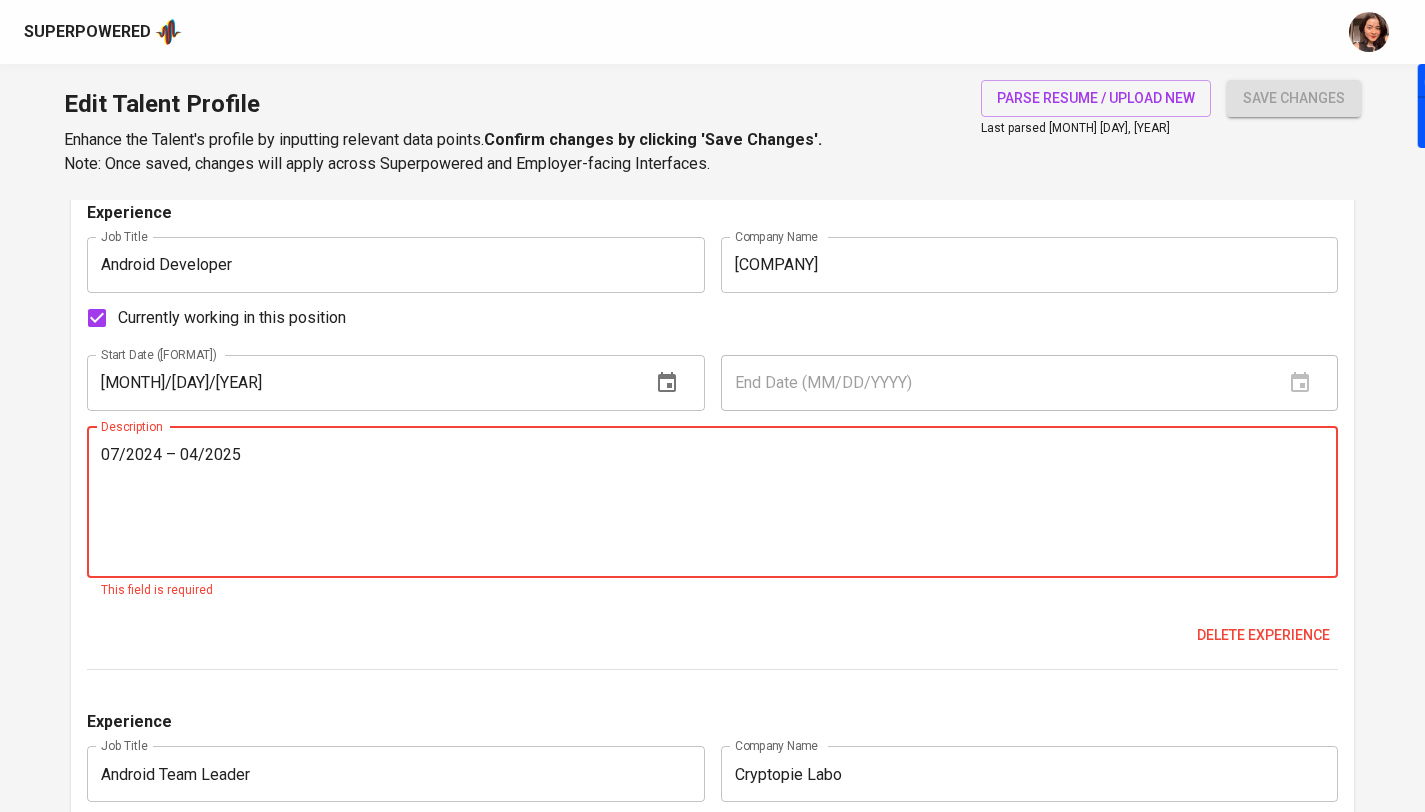 scroll, scrollTop: 0, scrollLeft: 0, axis: both 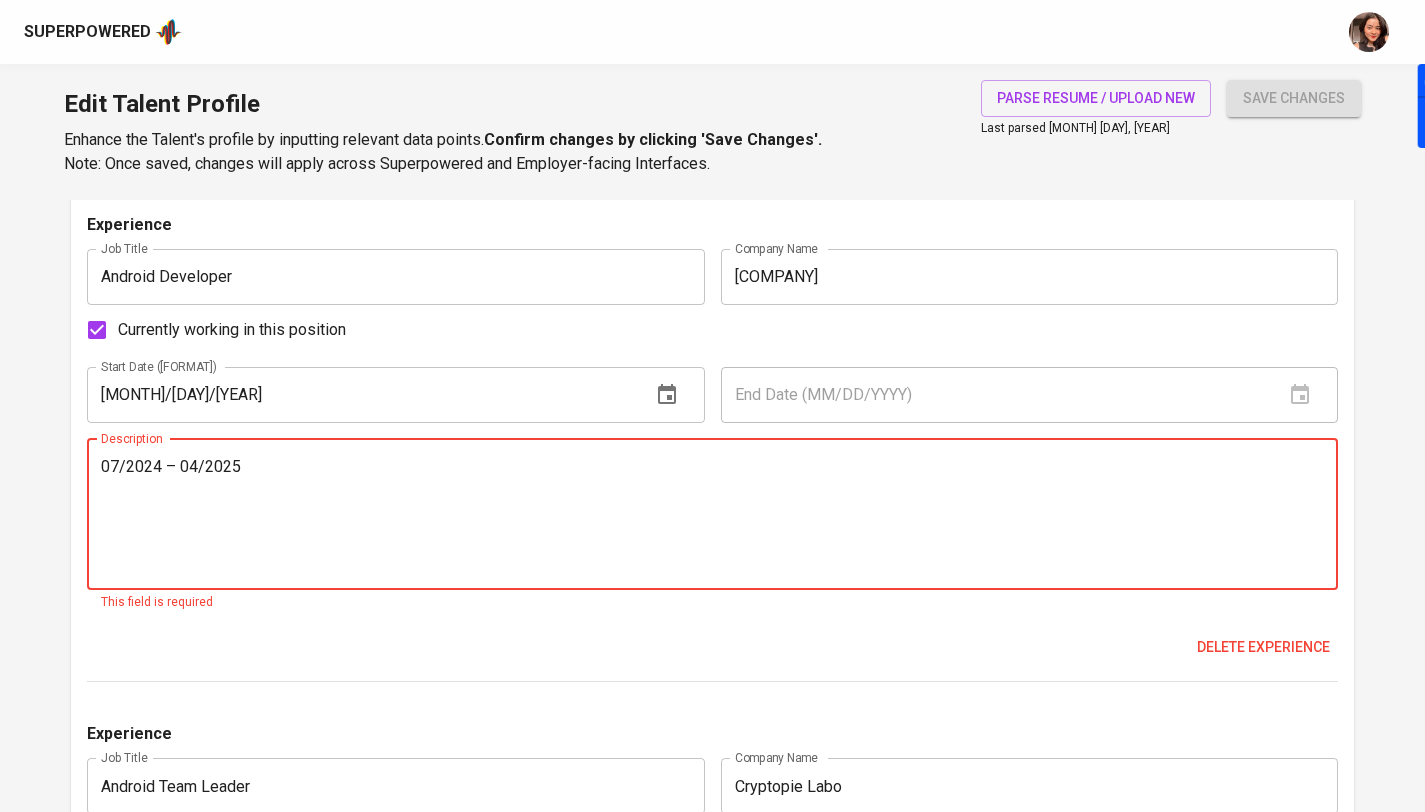click on "Description" at bounding box center (712, 514) 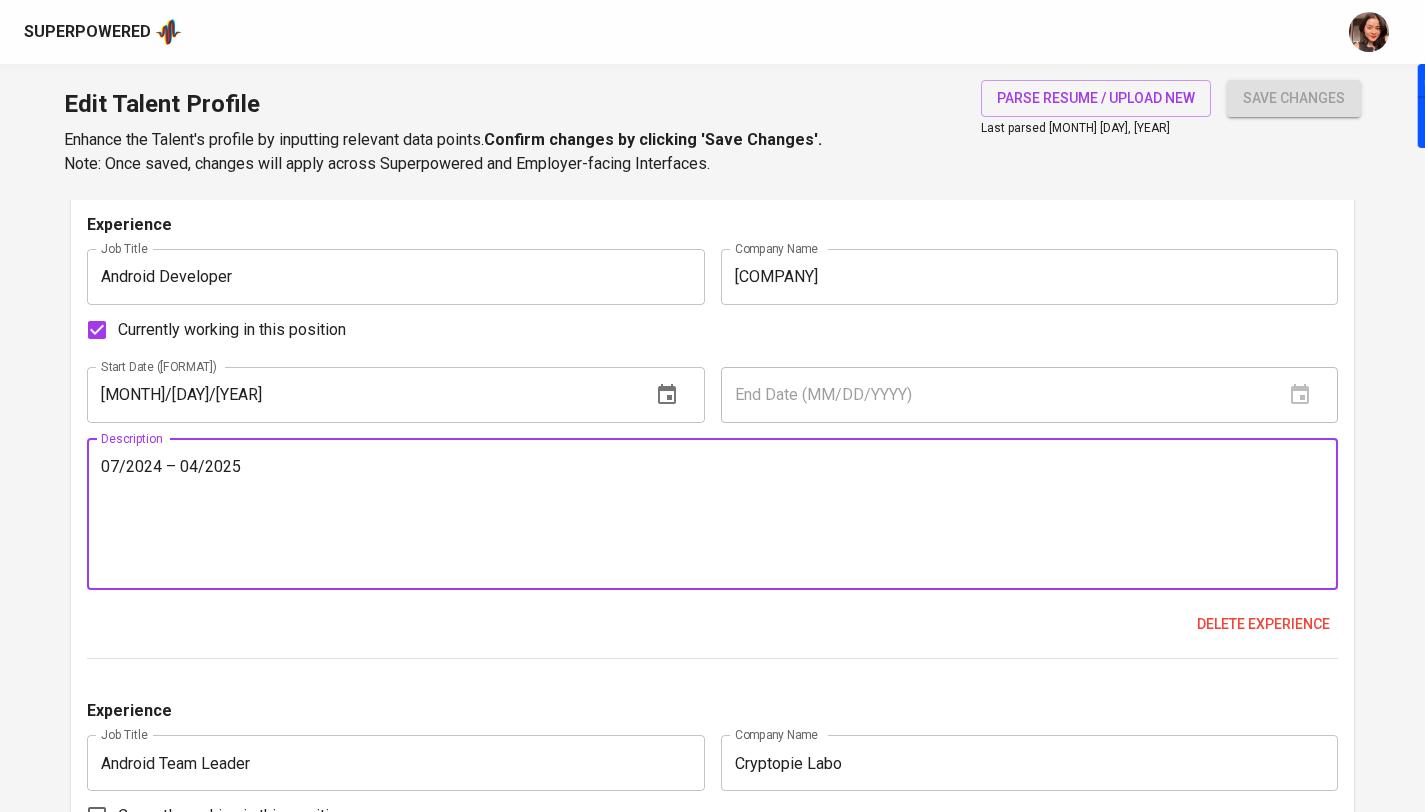 scroll, scrollTop: 0, scrollLeft: 0, axis: both 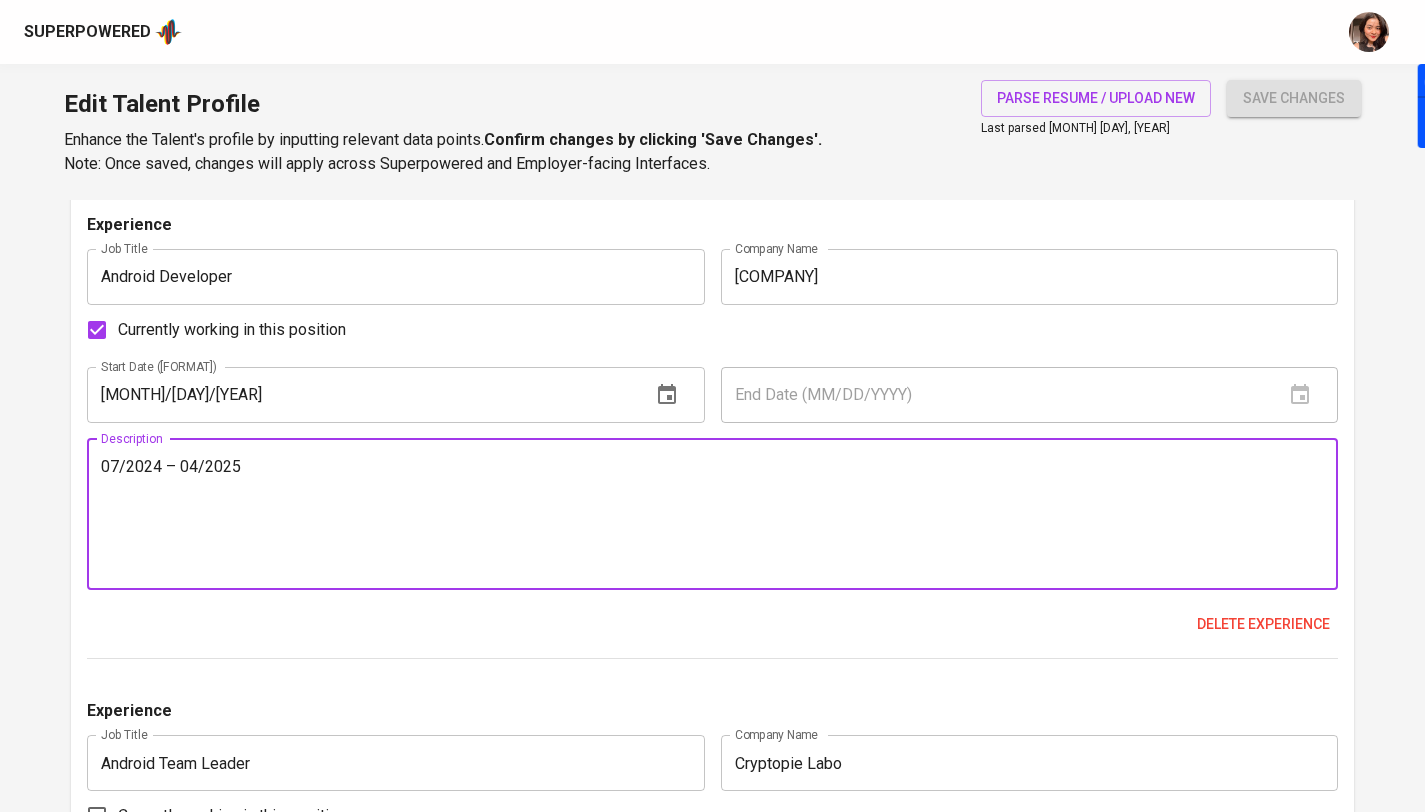 click at bounding box center (712, 514) 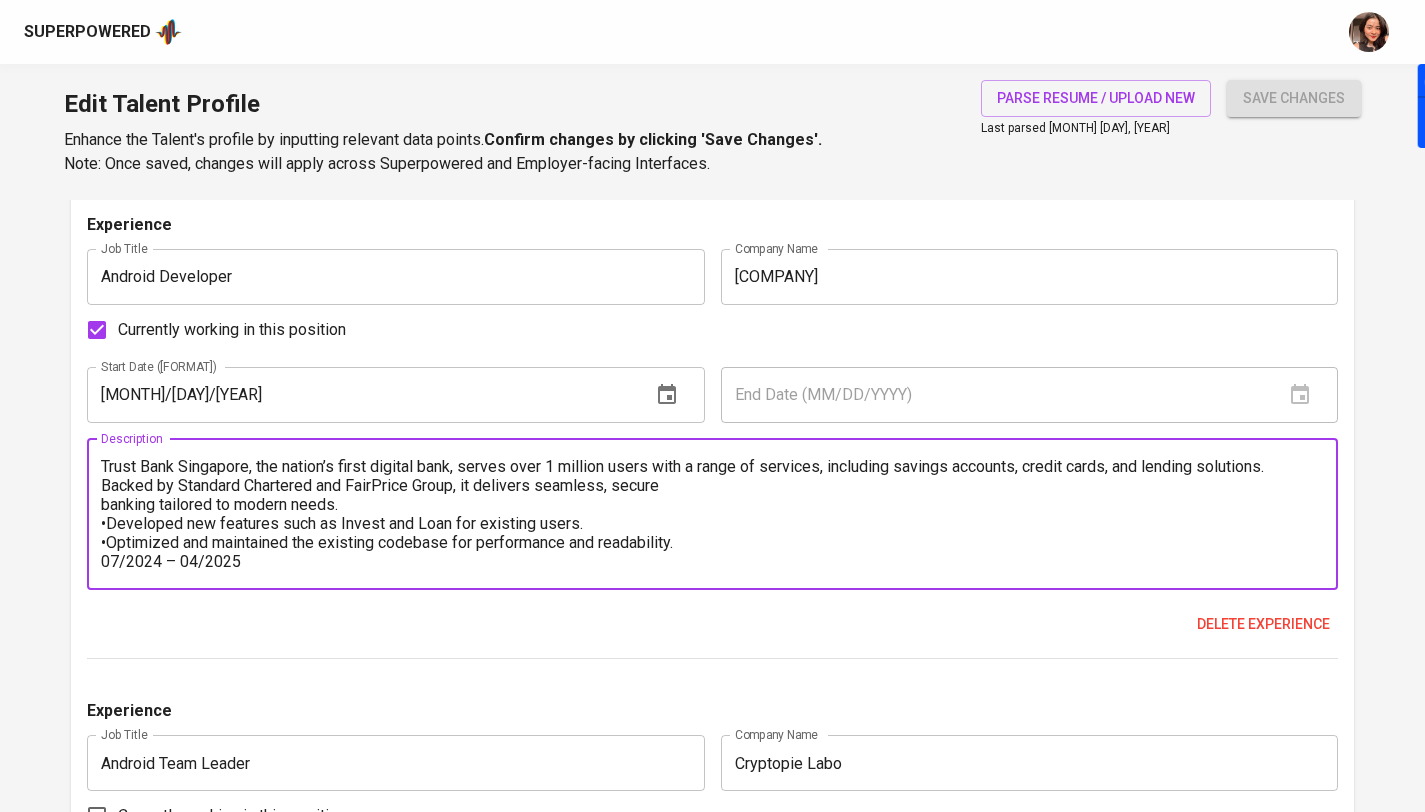 click on "Description" at bounding box center (712, 514) 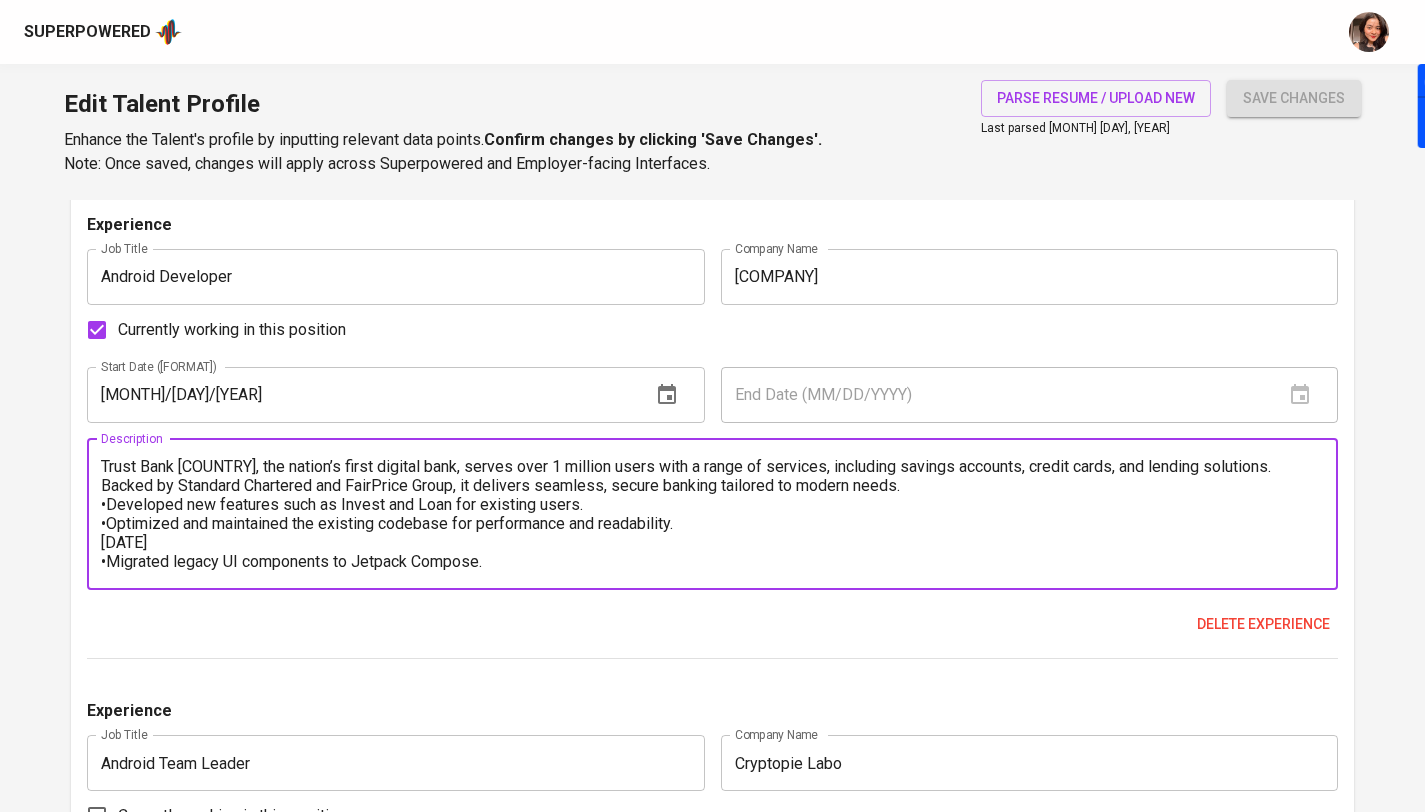 click at bounding box center [712, 514] 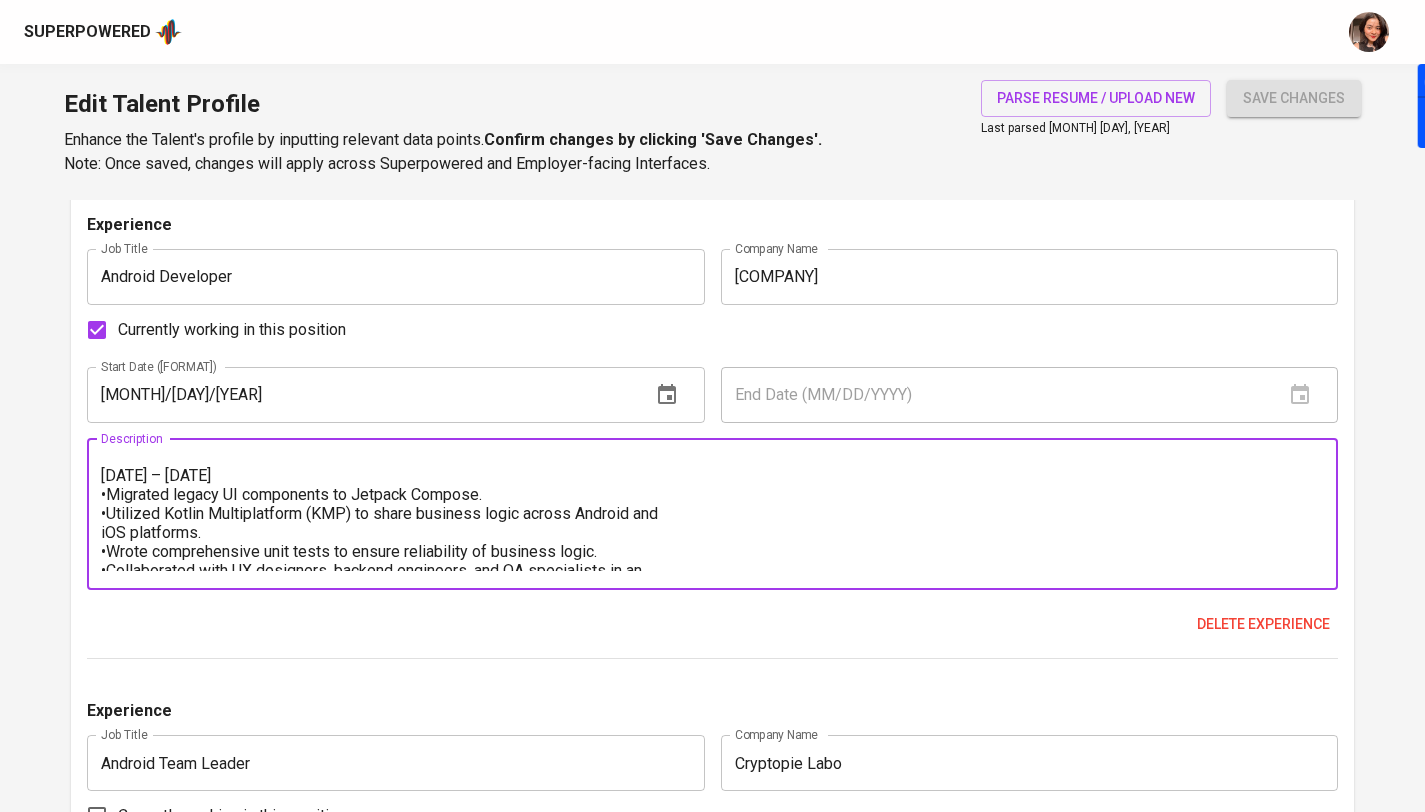scroll, scrollTop: 59, scrollLeft: 0, axis: vertical 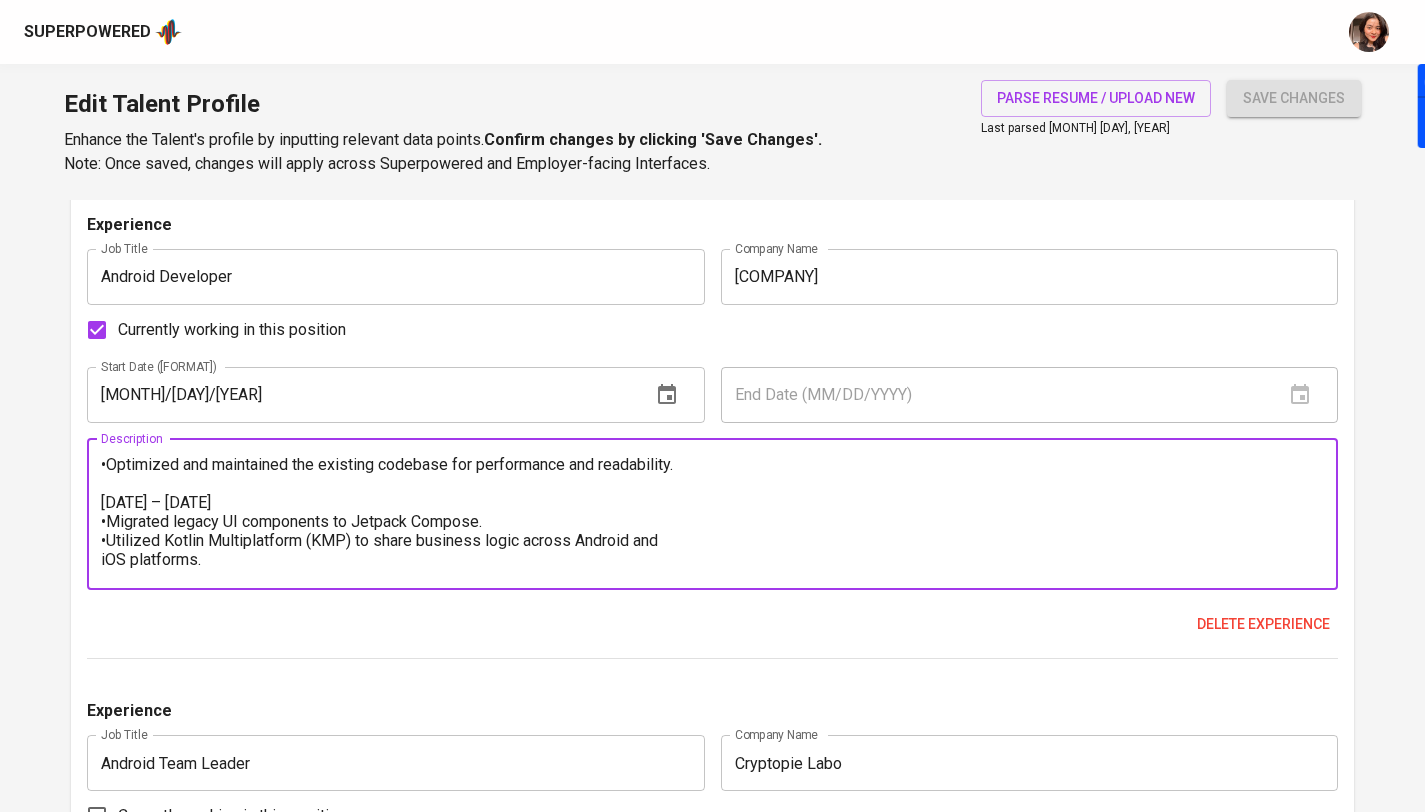 click at bounding box center (712, 514) 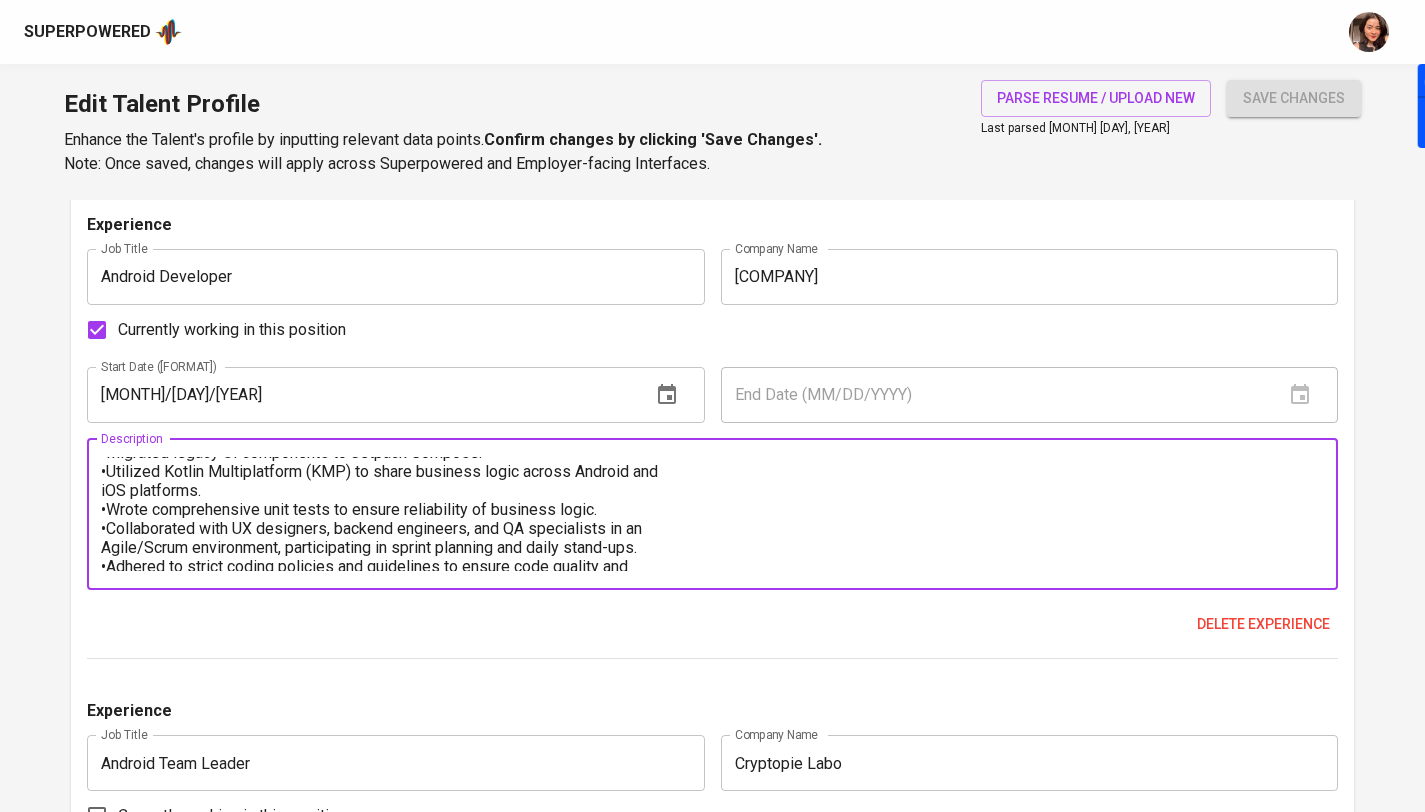 scroll, scrollTop: 31, scrollLeft: 0, axis: vertical 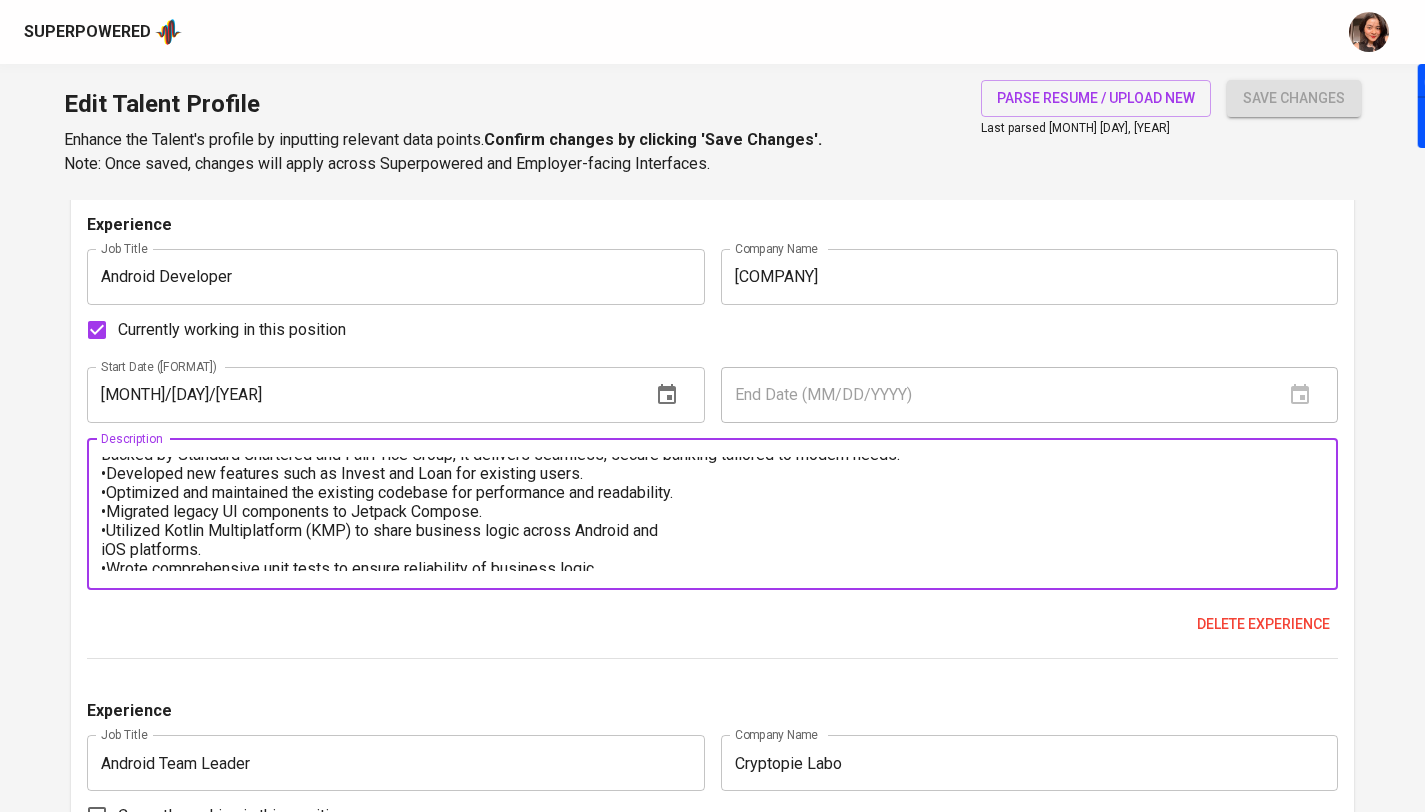 click on "Description" at bounding box center [712, 514] 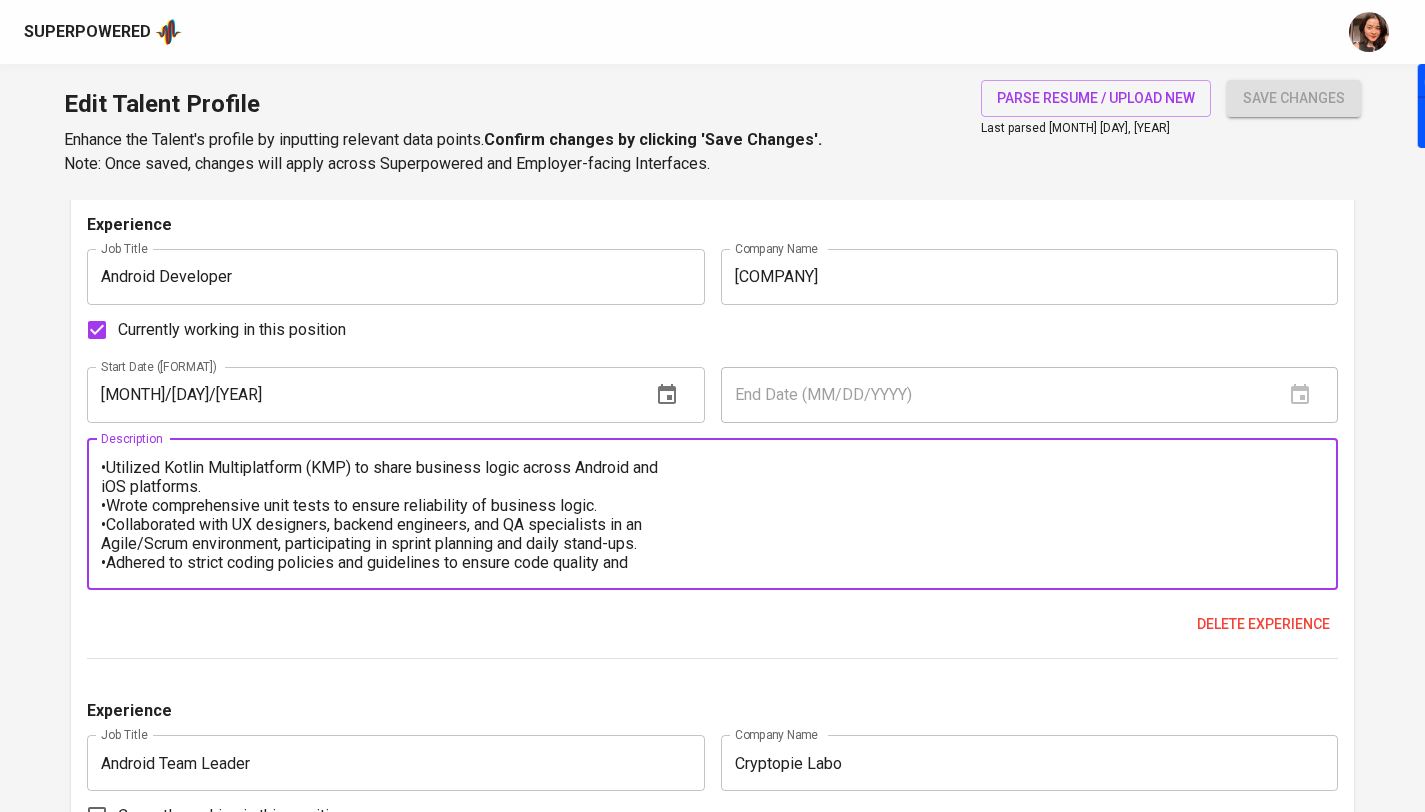 scroll, scrollTop: 111, scrollLeft: 0, axis: vertical 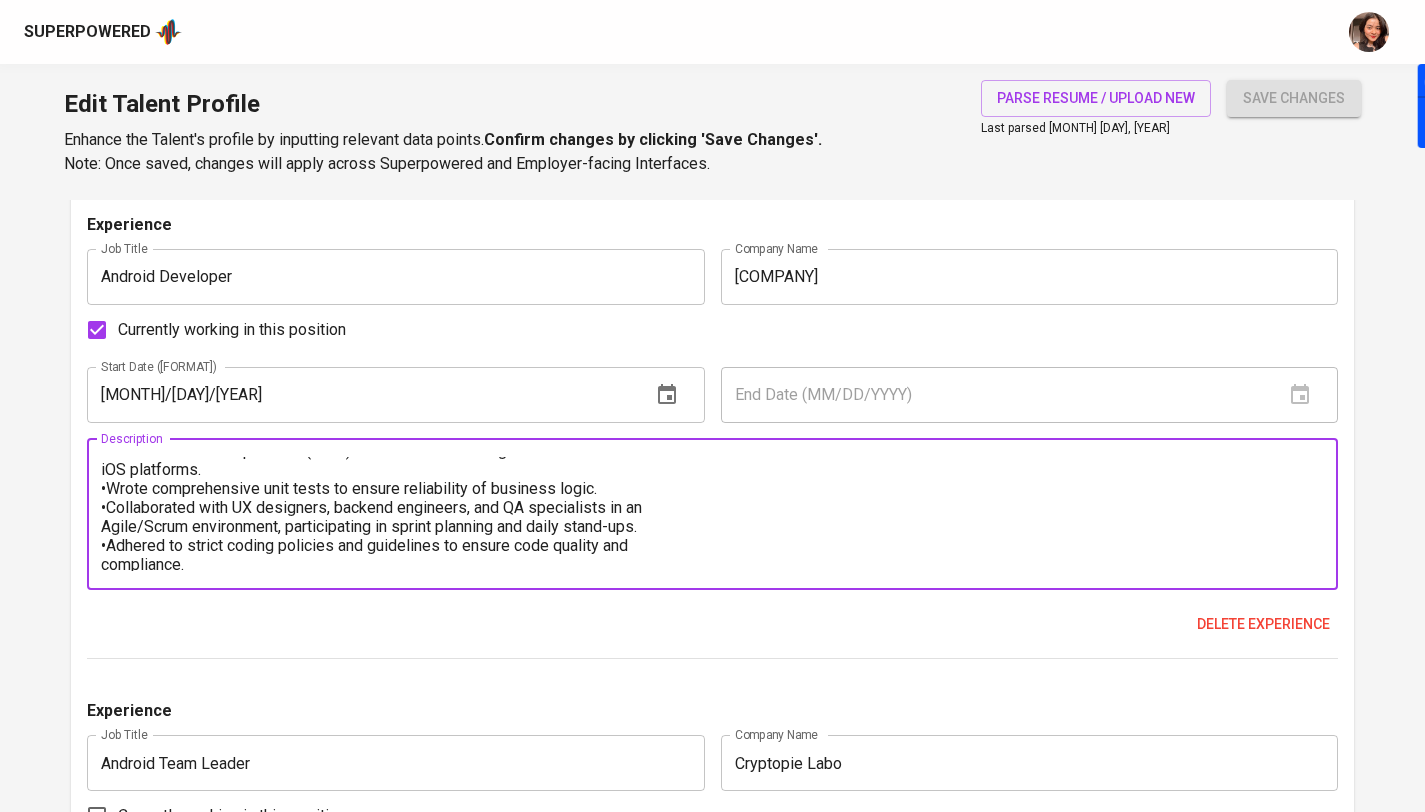 click at bounding box center [712, 514] 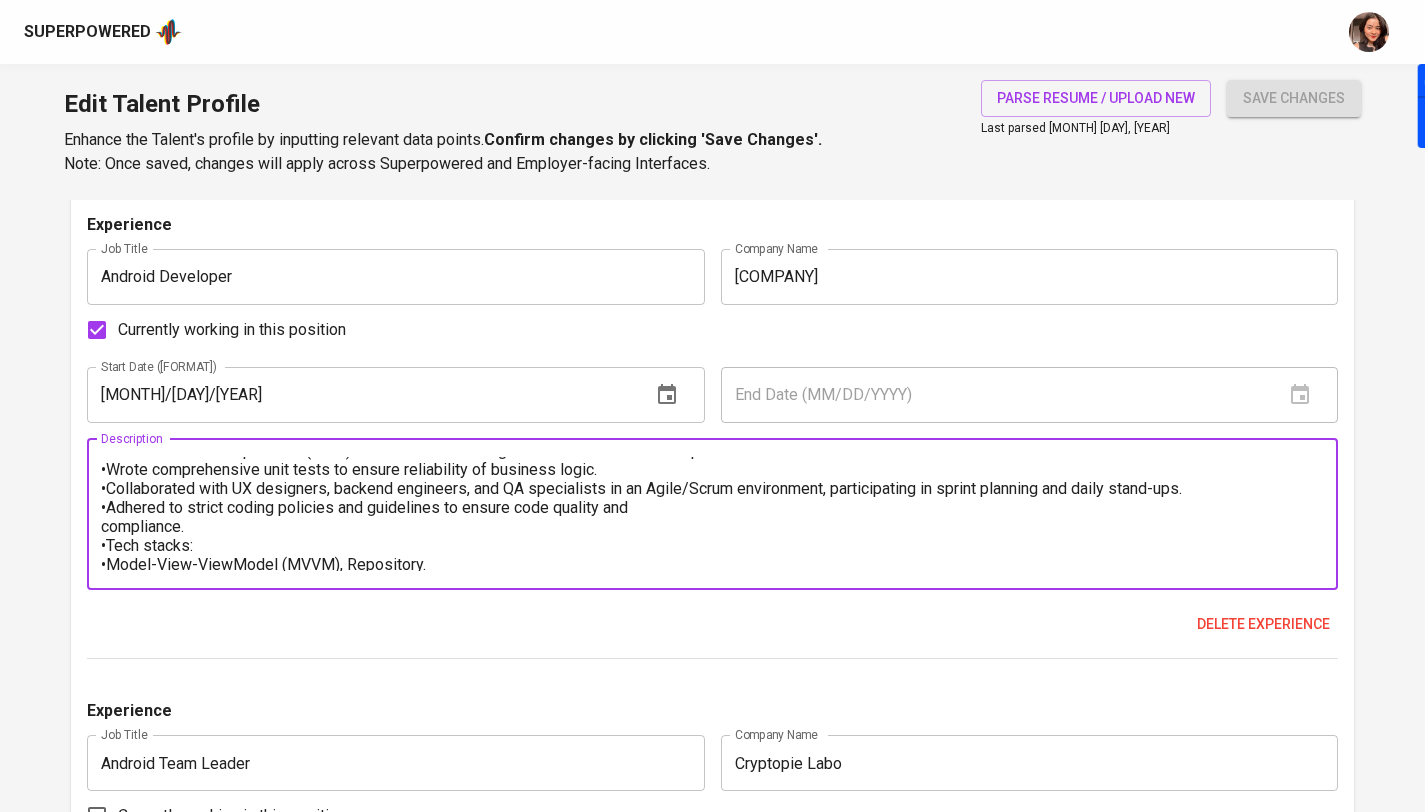click at bounding box center [712, 514] 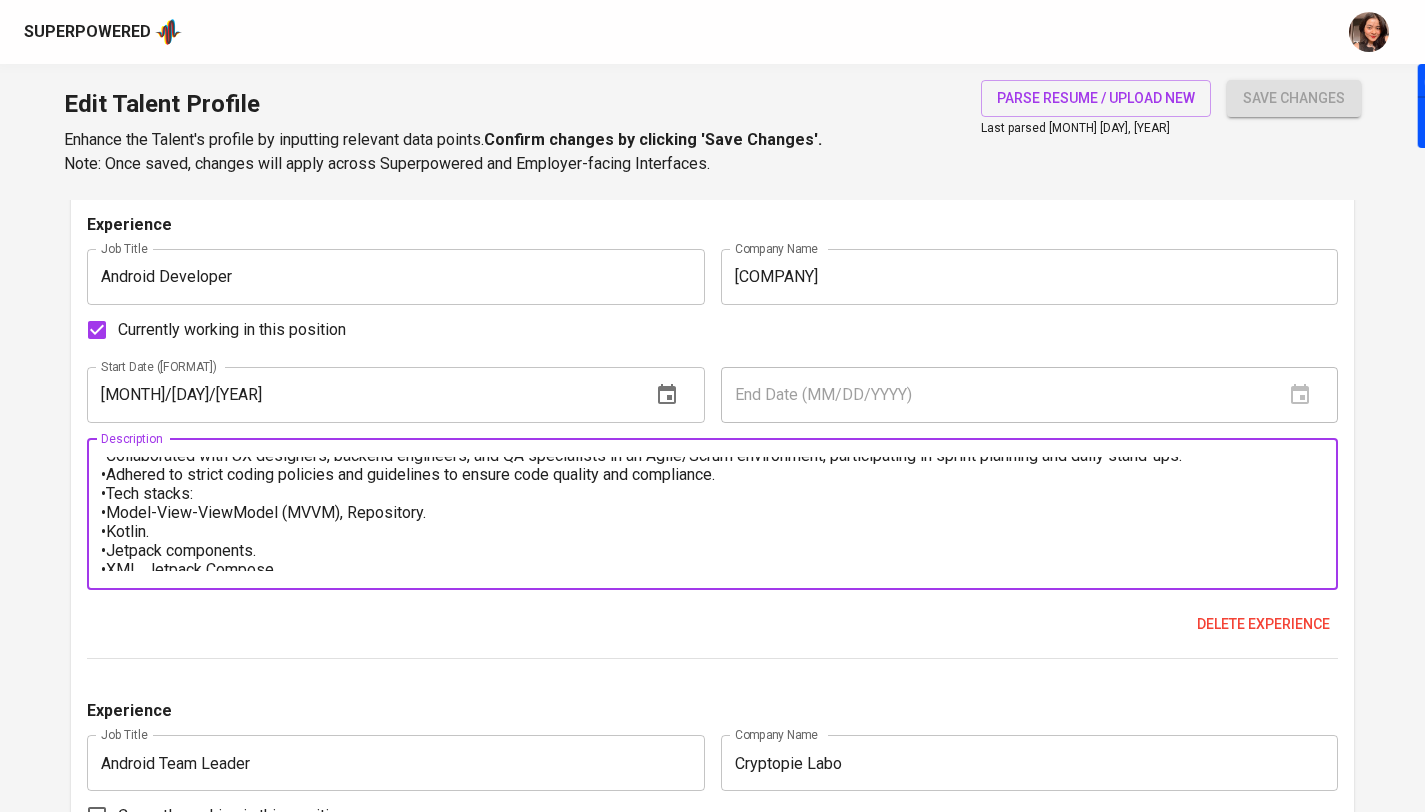 scroll, scrollTop: 209, scrollLeft: 0, axis: vertical 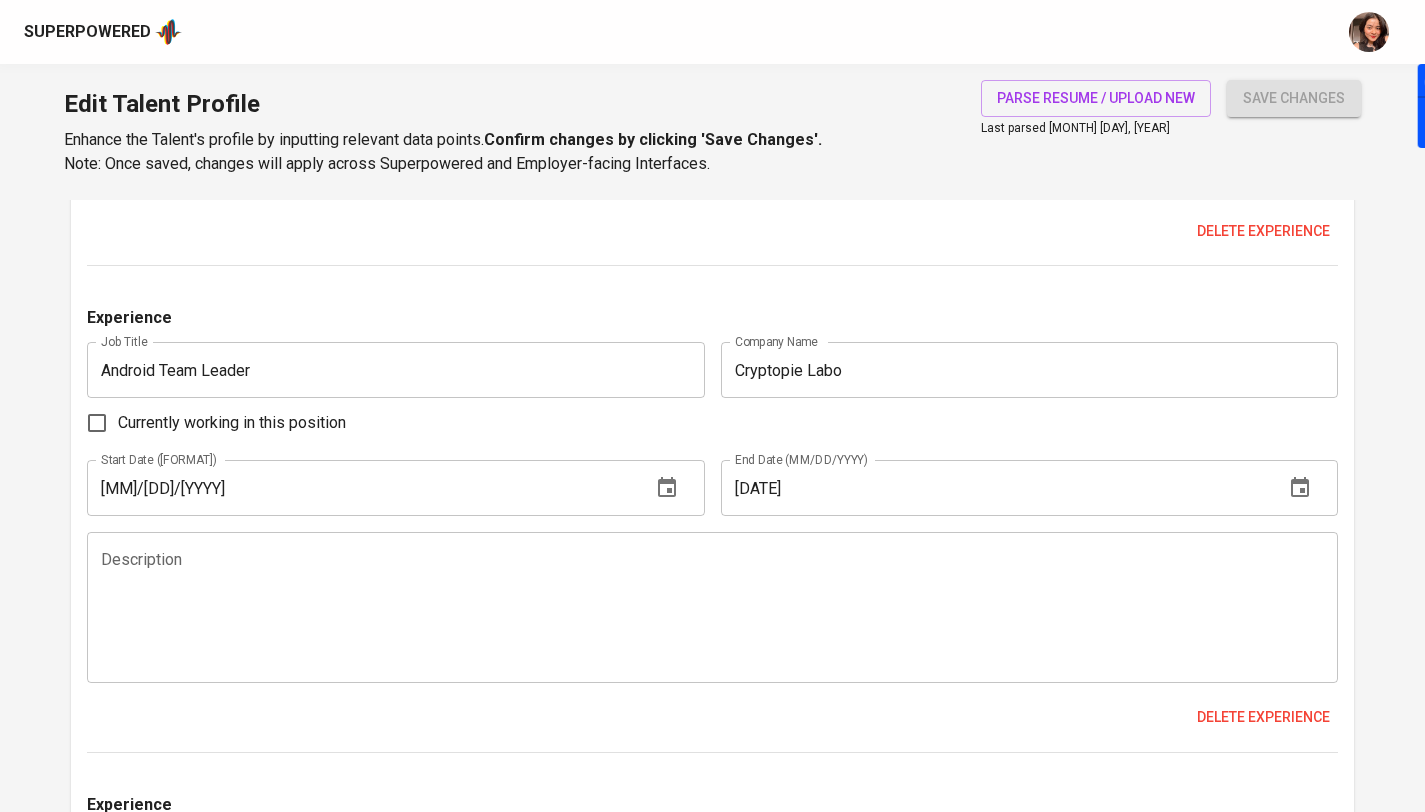 type on "Trust Bank Singapore, the nation’s first digital bank, serves over 1 million users with a range of services, including savings accounts, credit cards, and lending solutions.
Backed by Standard Chartered and FairPrice Group, it delivers seamless, secure banking tailored to modern needs.
•Developed new features such as Invest and Loan for existing users.
•Optimized and maintained the existing codebase for performance and readability.
•Migrated legacy UI components to Jetpack Compose.
•Utilized Kotlin Multiplatform (KMP) to share business logic across Android and iOS platforms.
•Wrote comprehensive unit tests to ensure reliability of business logic.
•Collaborated with UX designers, backend engineers, and QA specialists in an Agile/Scrum environment, participating in sprint planning and daily stand-ups.
•Adhered to strict coding policies and guidelines to ensure code quality and compliance.
•Tech stacks:
•Model-View-ViewModel (MVVM), Repository.
•Kotlin.
•Jetpack components.
•XML, Jetpack Compose.
•Kotlin Coro..." 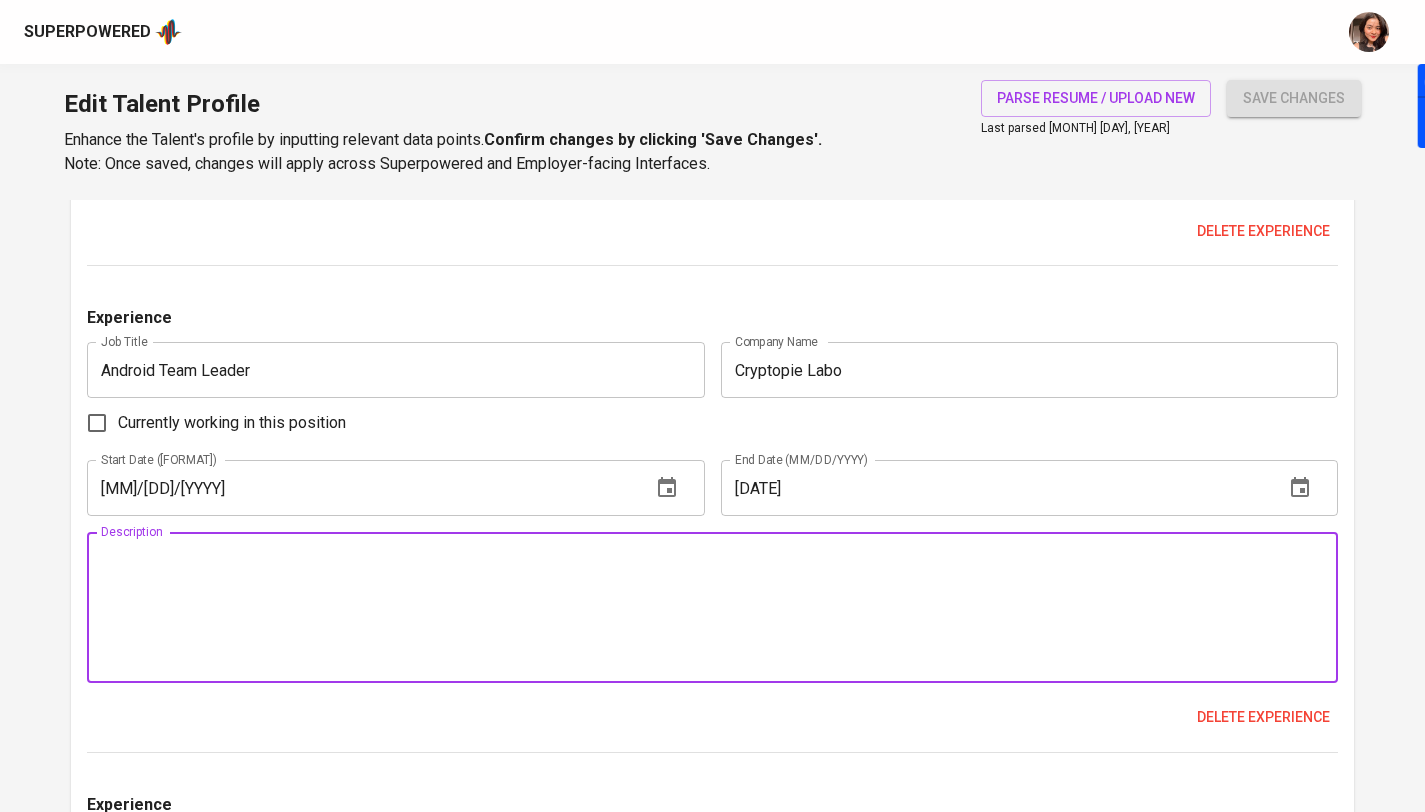 paste on "bitcastle, a cryptocurrency exchange where the world of digital assets meets
seamless trading and financial innovation. The platform offers an unparalleled
trading experience for crypto enthusiasts and investors of all levels.
•Built and implemented features like Authentication, KYC, Trading, Asset
management.
•Performed code reviews, optimize code, and support team members.
11/2021 – present
•Migrated over 50% XML-based UI to Jetpack Compose.
•Improved team skills by organizing technical seminars.
•Integrated Gitlab CI/CD to automate the build, testing, and deployment
processes; reduce release cycles by 40% and enhance the overall stability of the
app.
•Collaborate closely with UX designers, backend developers, and QA team in an
Agile environment, participate in sprint planning and daily stand-ups to ensure
efficient project delivery.
•Improved performance by identifying and resolving memory leaks; maintained a
crash-free rate above 99.72%.
•Analyzed third-party library source code to diagnose and resolve..." 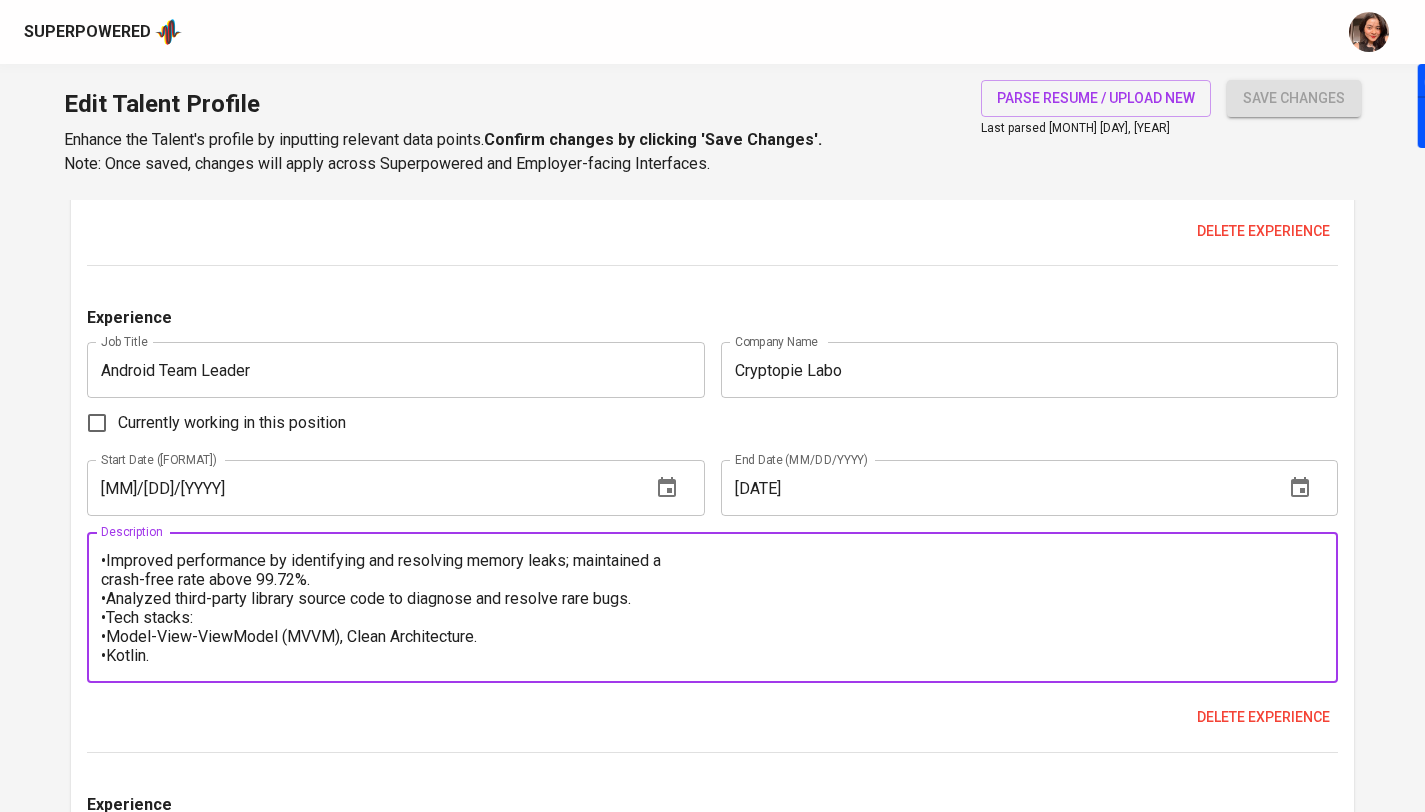 scroll, scrollTop: 0, scrollLeft: 0, axis: both 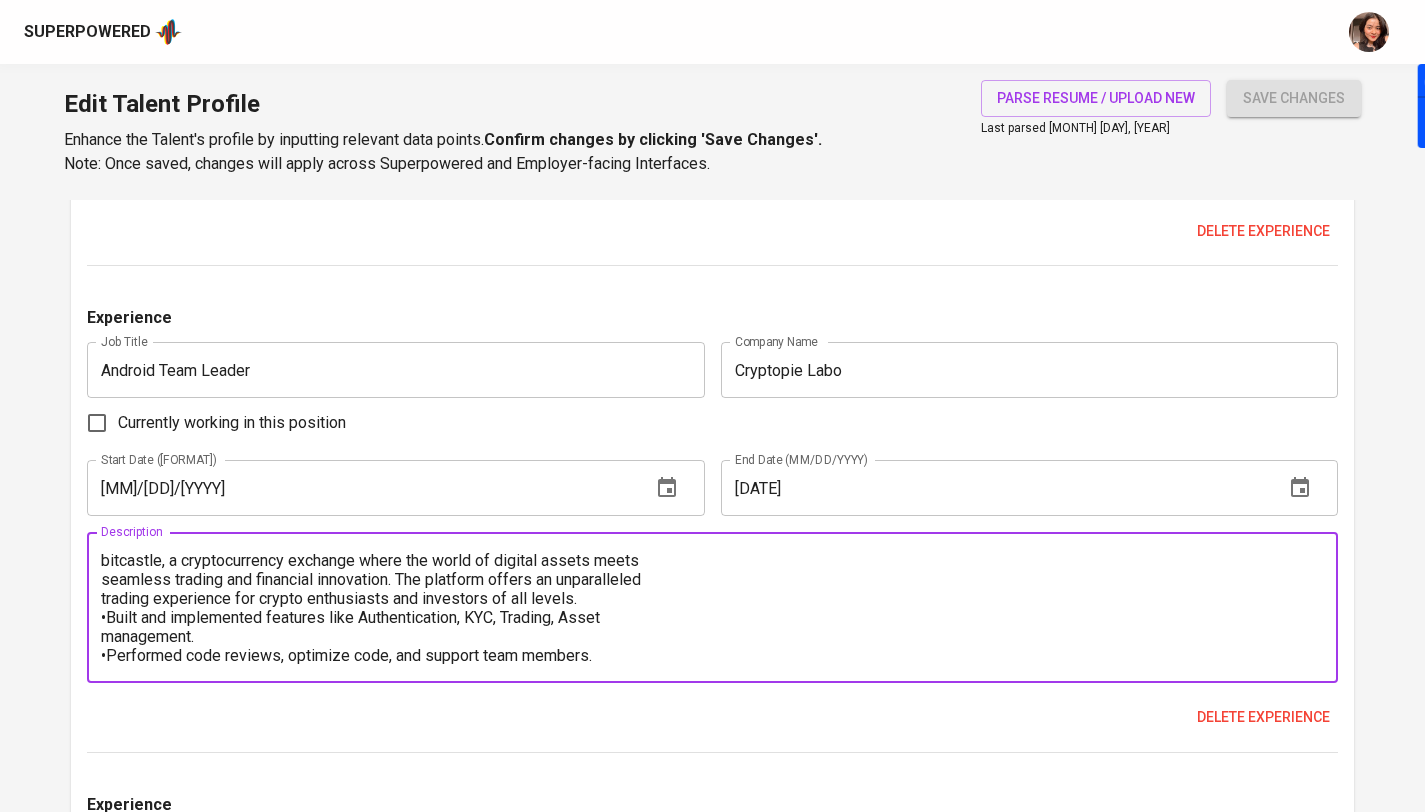 click at bounding box center (712, 608) 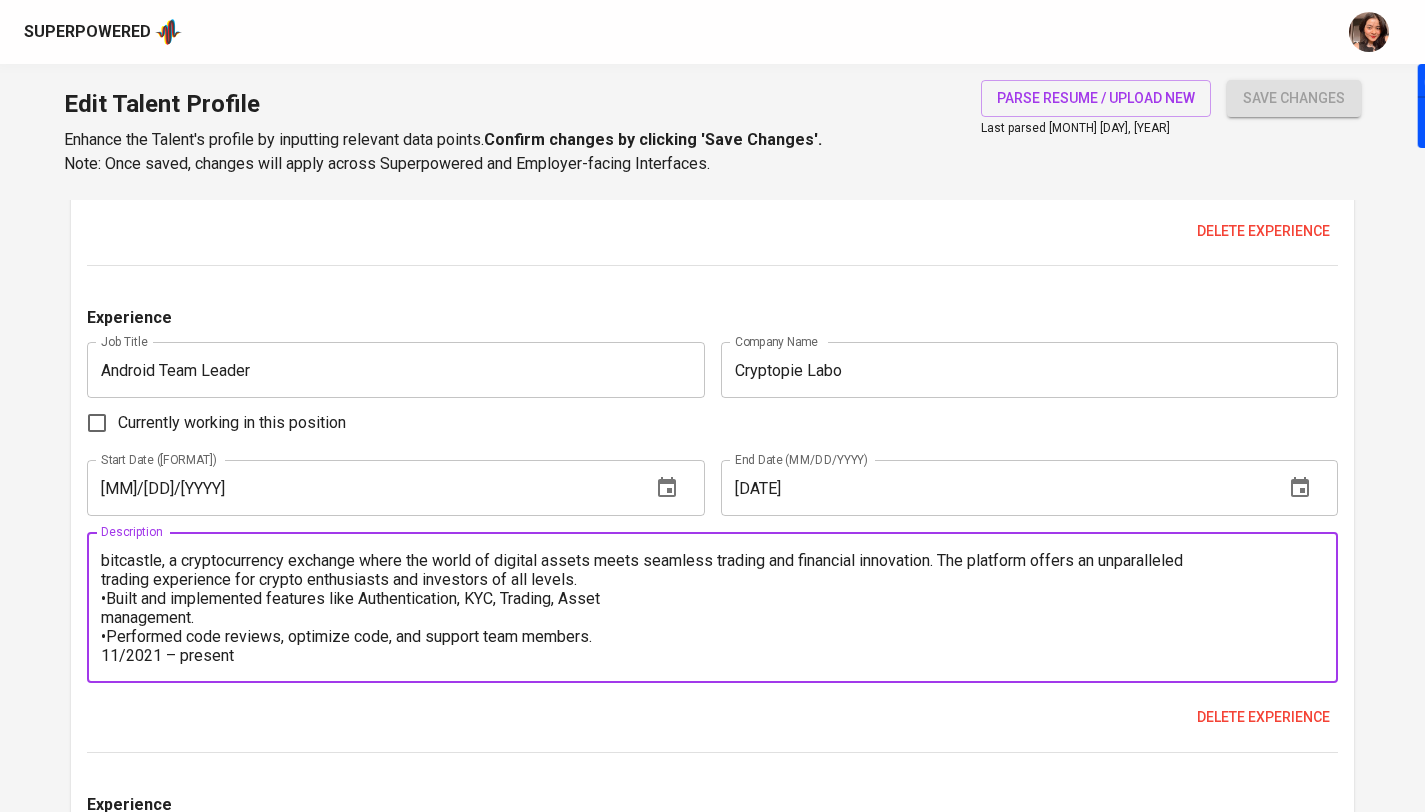 click at bounding box center [712, 608] 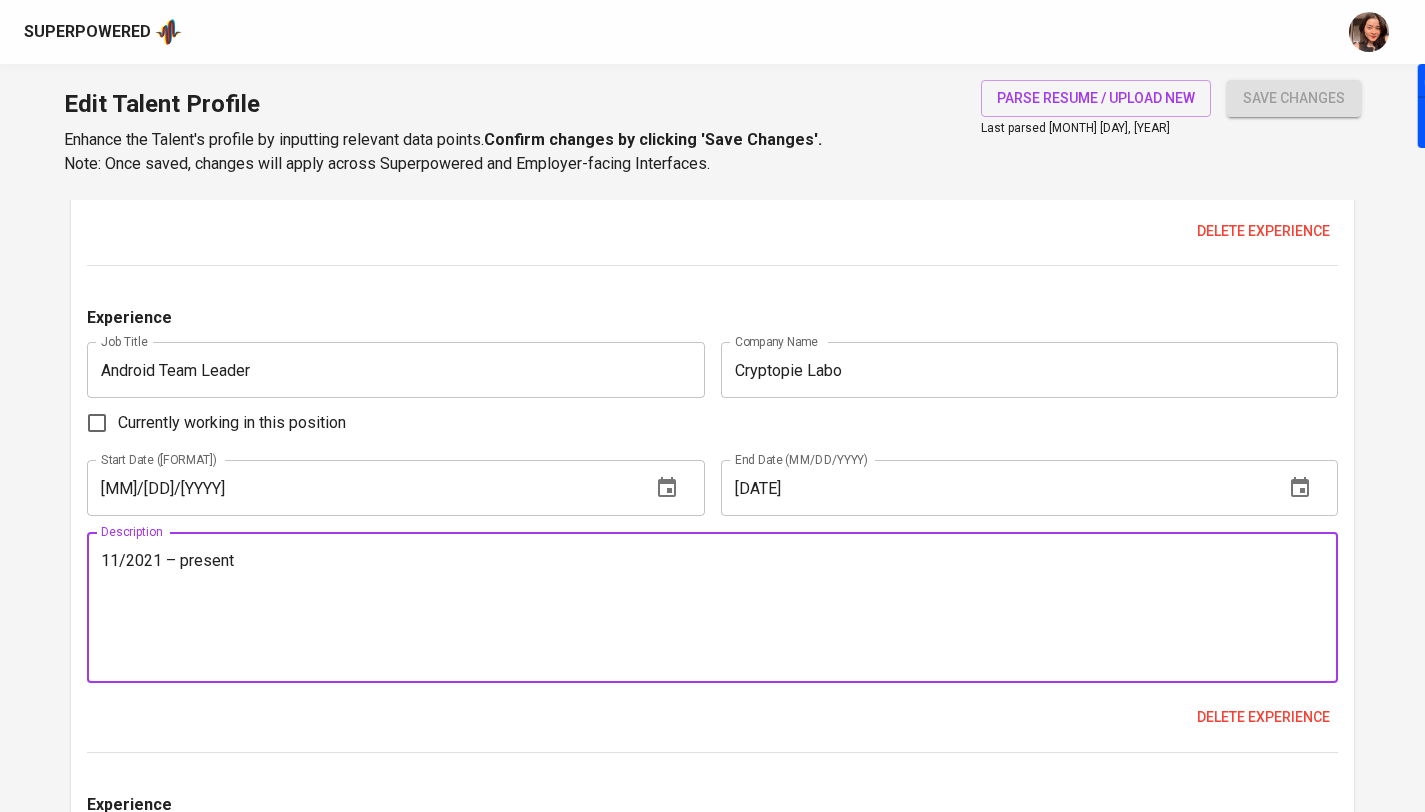 click at bounding box center (712, 608) 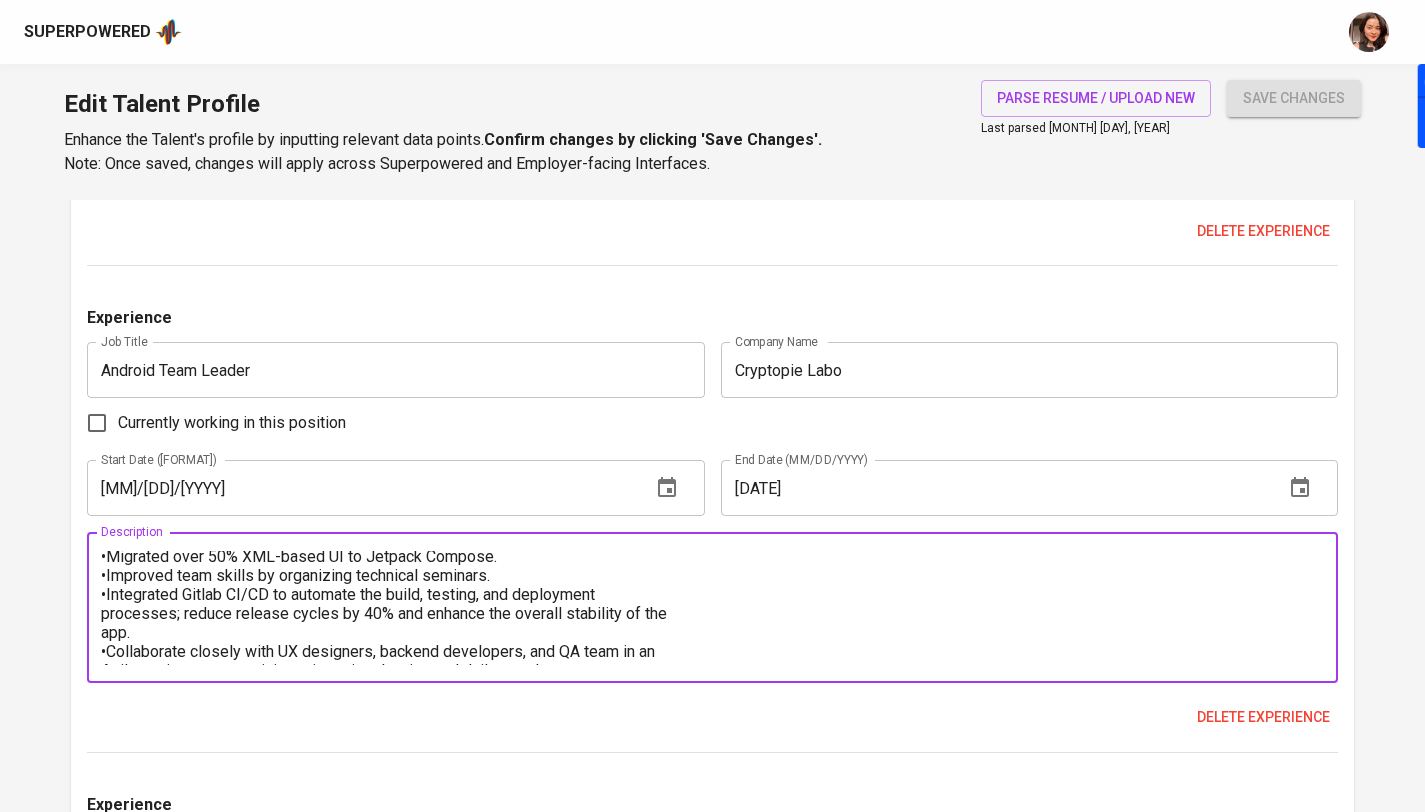 scroll, scrollTop: 90, scrollLeft: 0, axis: vertical 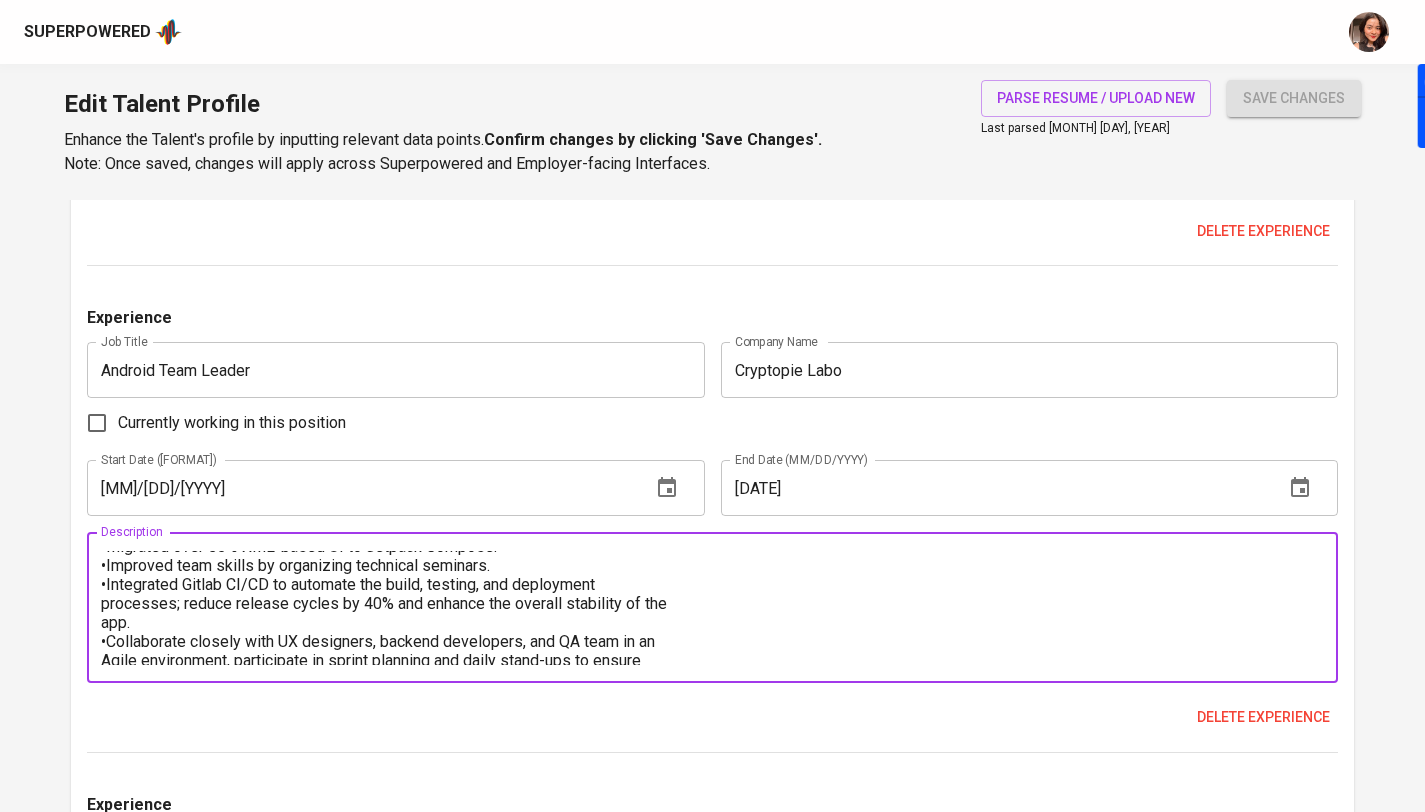 click at bounding box center (712, 608) 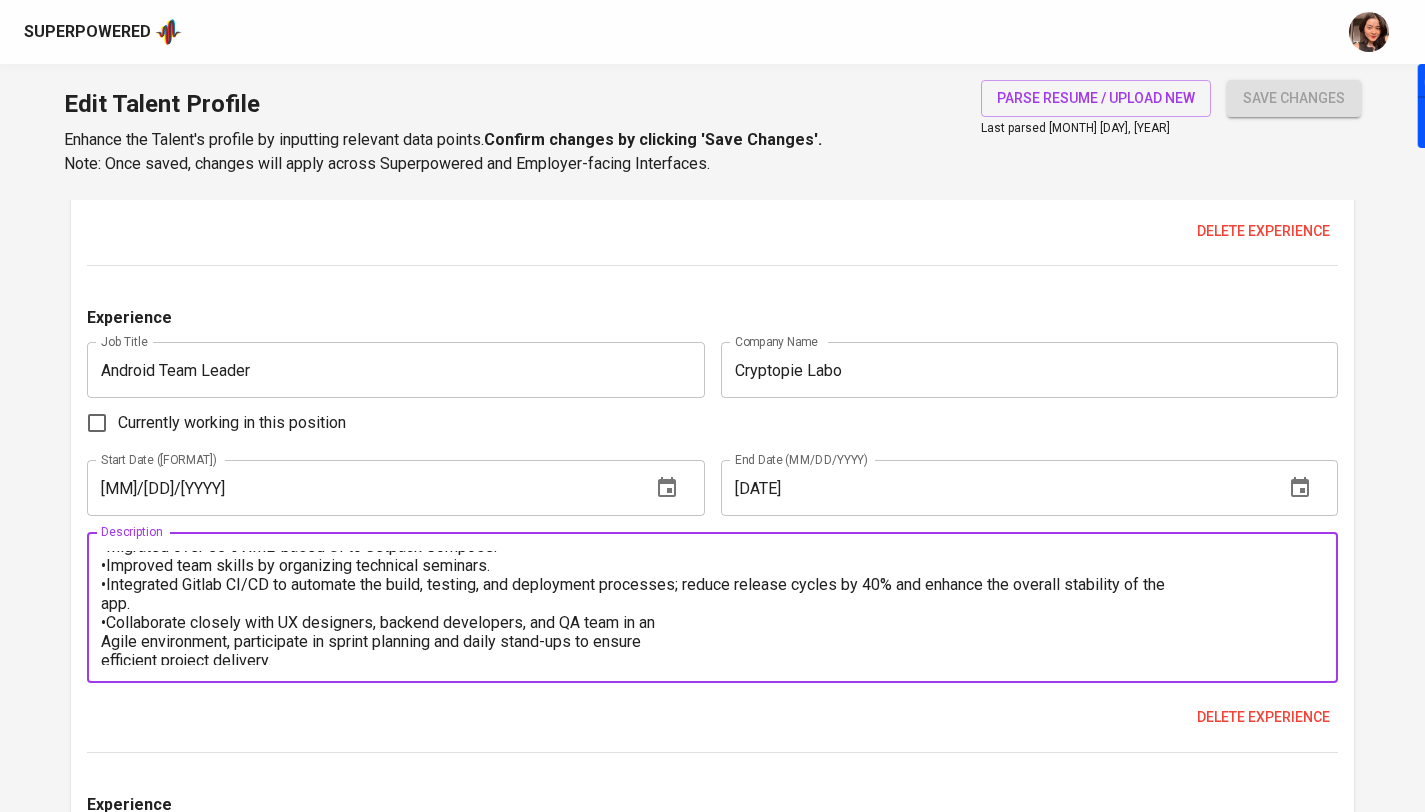 click at bounding box center (712, 608) 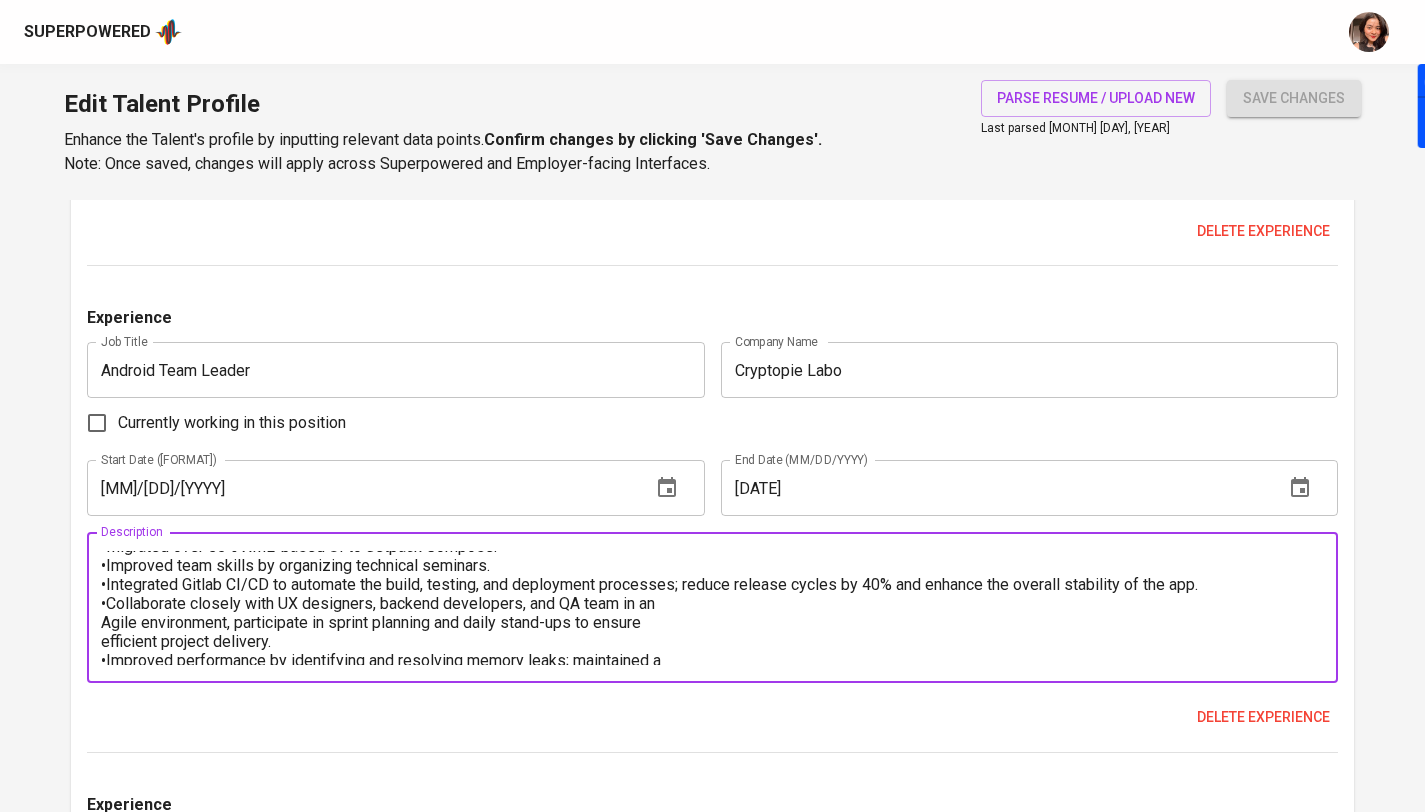 click at bounding box center (712, 608) 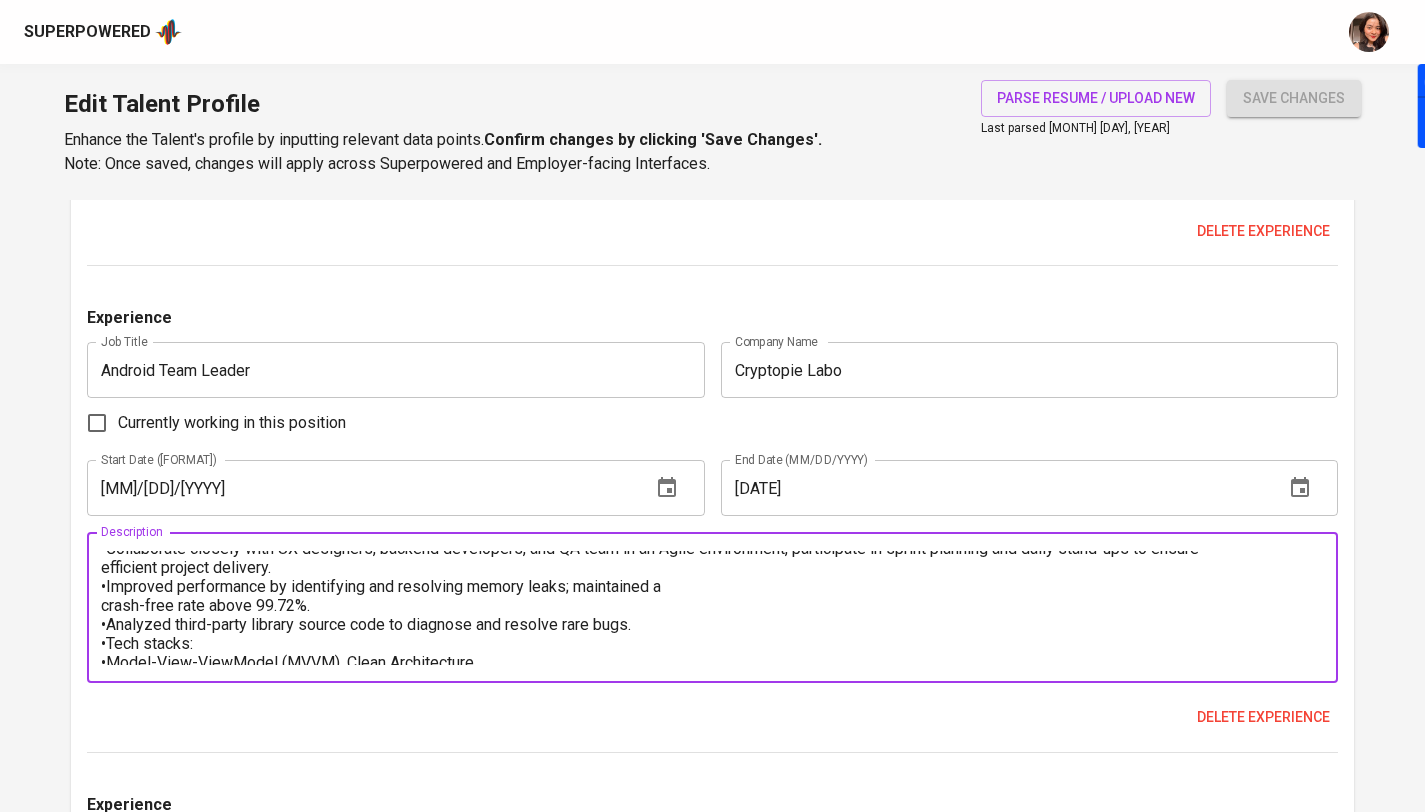 scroll, scrollTop: 147, scrollLeft: 0, axis: vertical 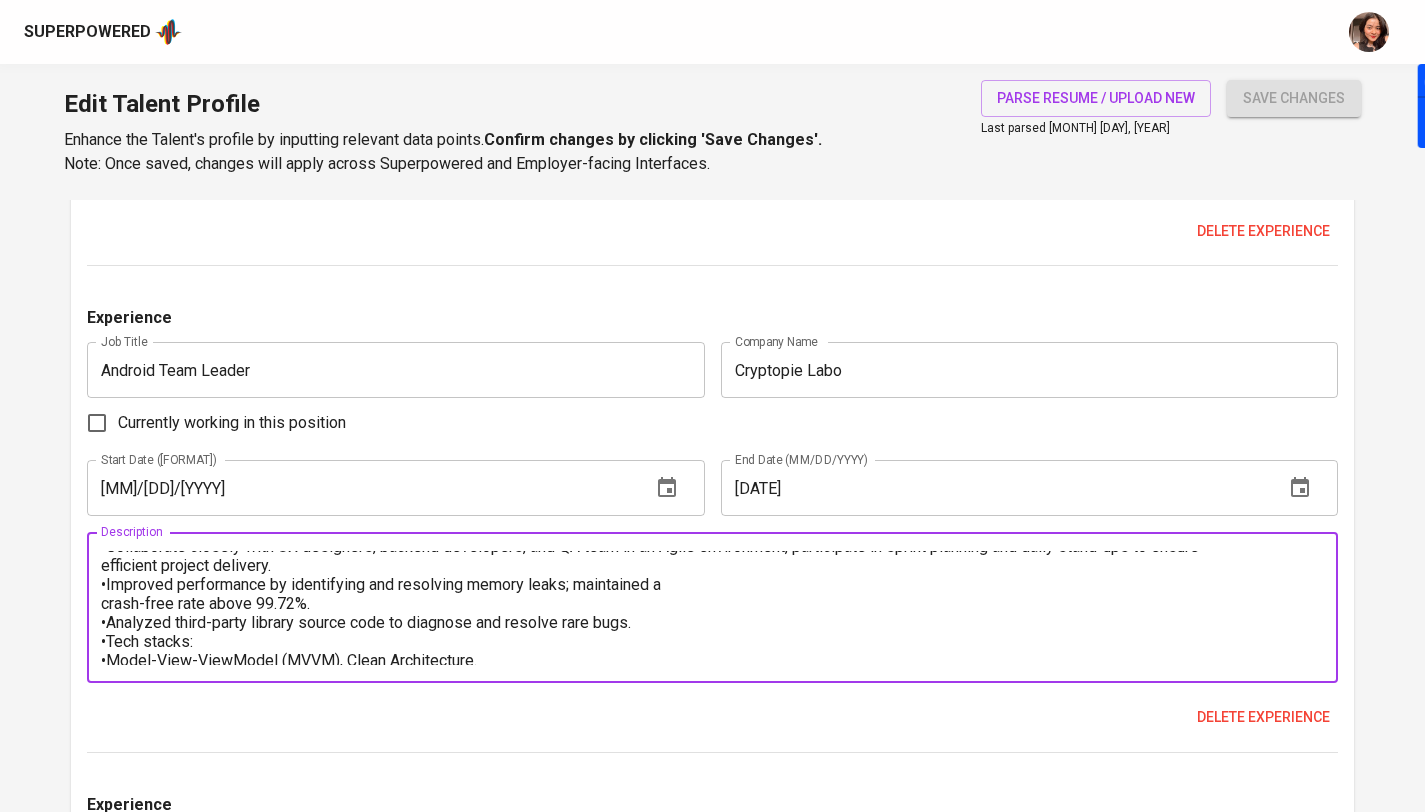 click at bounding box center (712, 608) 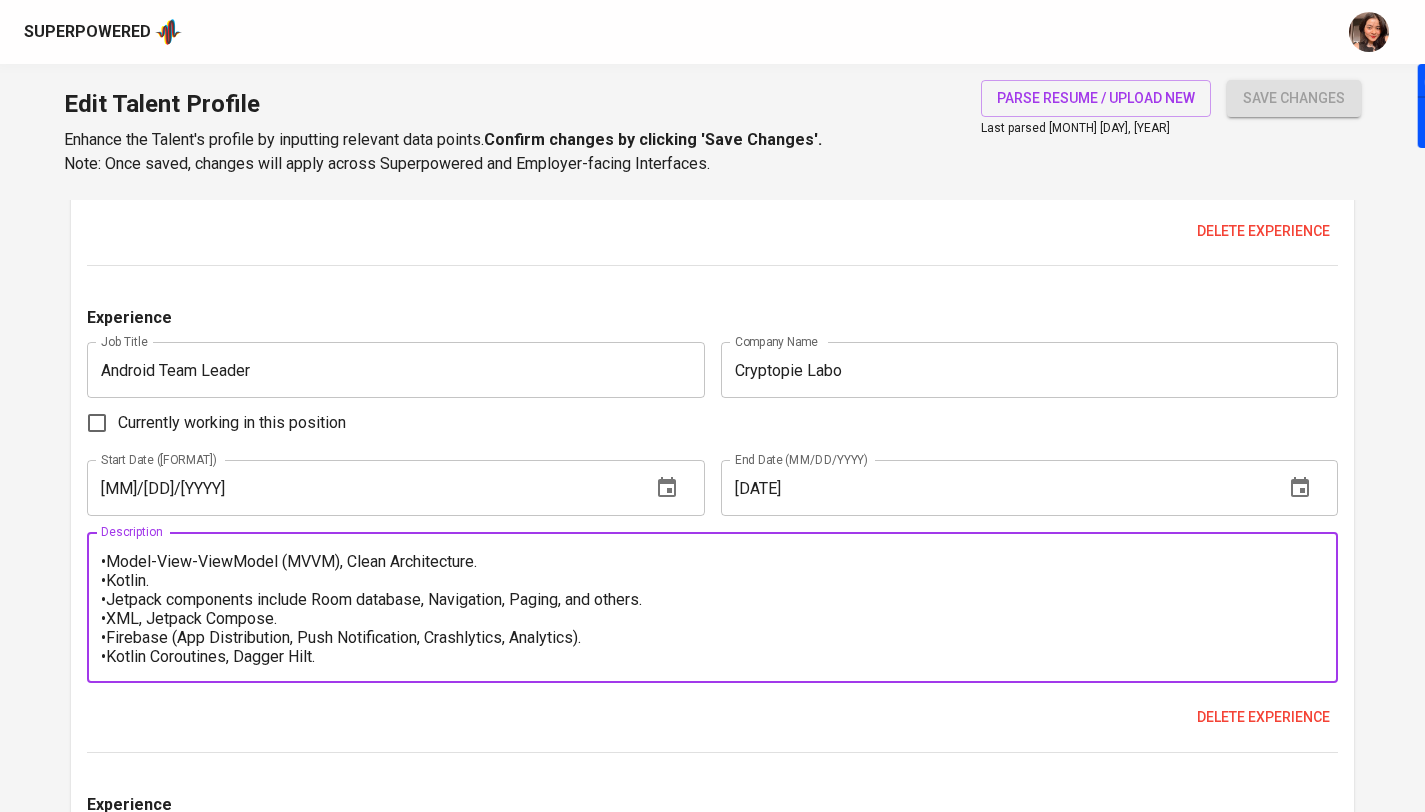 scroll, scrollTop: 247, scrollLeft: 0, axis: vertical 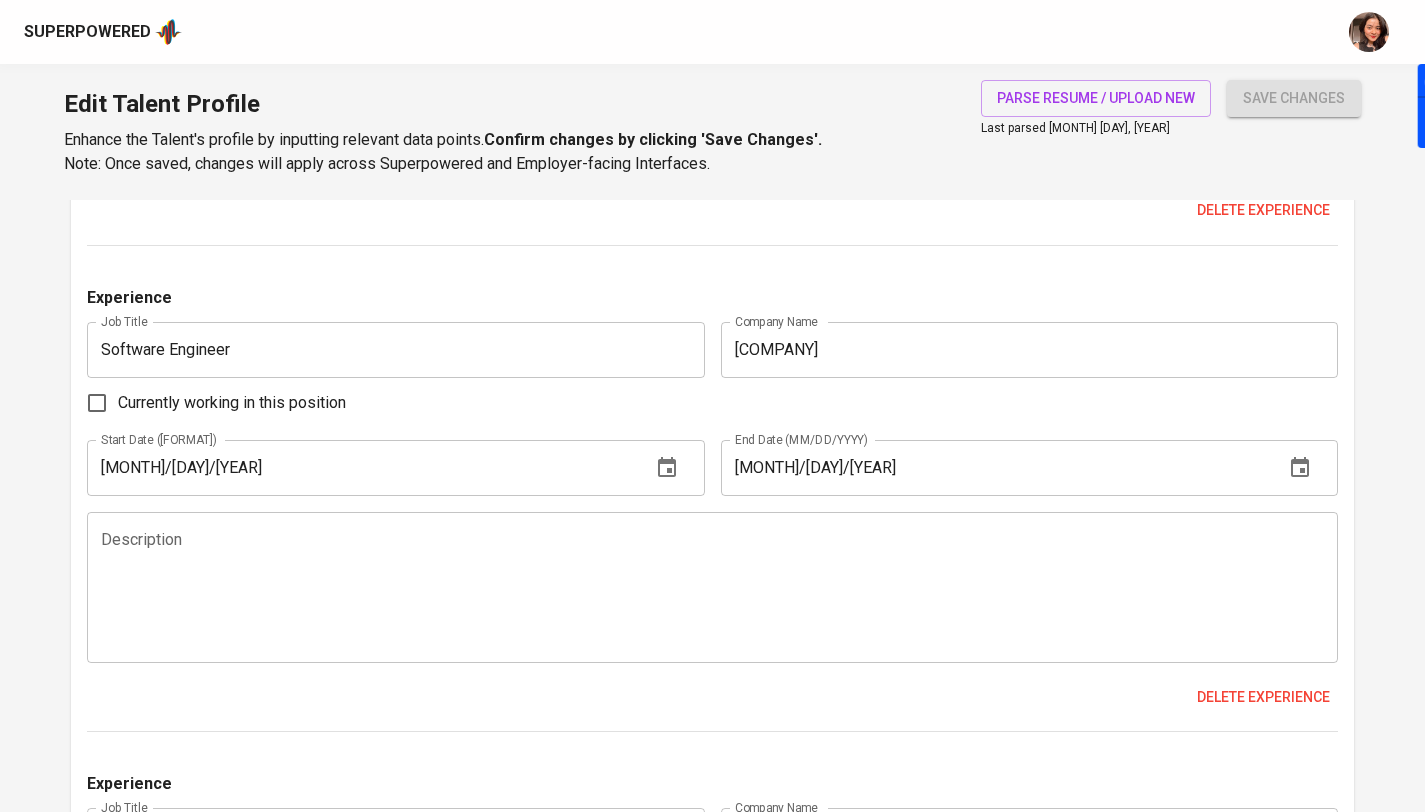 type on "bitcastle, a cryptocurrency exchange where the world of digital assets meets seamless trading and financial innovation. The platform offers an unparalleled
trading experience for crypto enthusiasts and investors of all levels.
•Built and implemented features like Authentication, KYC, Trading, Asset management.
•Performed code reviews, optimize code, and support team members.
•Migrated over 50% XML-based UI to Jetpack Compose.
•Improved team skills by organizing technical seminars.
•Integrated Gitlab CI/CD to automate the build, testing, and deployment processes; reduce release cycles by 40% and enhance the overall stability of the app.
•Collaborate closely with UX designers, backend developers, and QA team in an Agile environment, participate in sprint planning and daily stand-ups to ensure
efficient project delivery.
•Improved performance by identifying and resolving memory leaks; maintained a crash-free rate above 99.72%.
•Analyzed third-party library source code to diagnose and resolve rare bugs.
•Tech ..." 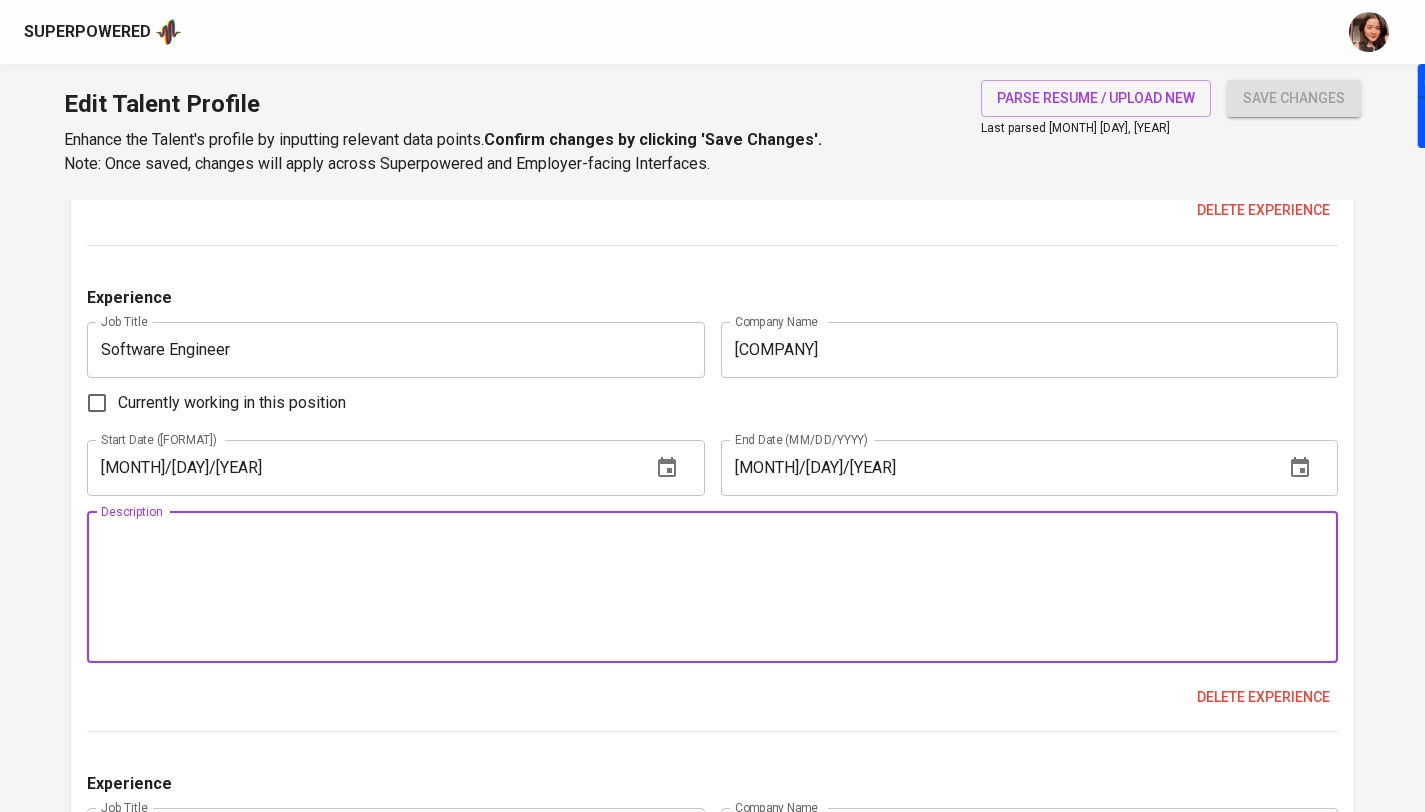 paste on "Detoxify Porn Blocker, A based-VPN blocker that allows users to block selected
contents, websites, and apps to quit addiction.
•Developed features across all products, including mobile and desktop apps,
Chrome extensions, server components, internal tools for the Customer Support
team, and monitoring agents.
•Optimized on-screen text collection logic to reduce UI lag.
01/[YEAR] – 10/[YEAR]
•Refactored and improved the codebase; fixed reported security loopholes.
•Managed separate builds for different store requirements using Gradle.
•Deployed apps to test and production tracks.
•Implemented app and content blocking features using AccessibilityService.
•Used VPN Service to establish secure connections and filter web content.
•Tech stacks:
•Model-View-ViewModel (MVVM).
•Kotlin, Java, Nodejs.
•Jetpack components.
•Firebase products. Google/Apple In-App Purchase.
•VPN Service, Accessibility Service.
•Google Cloud, MongoDB, RealmDB, Stripe, Sendgrid.." 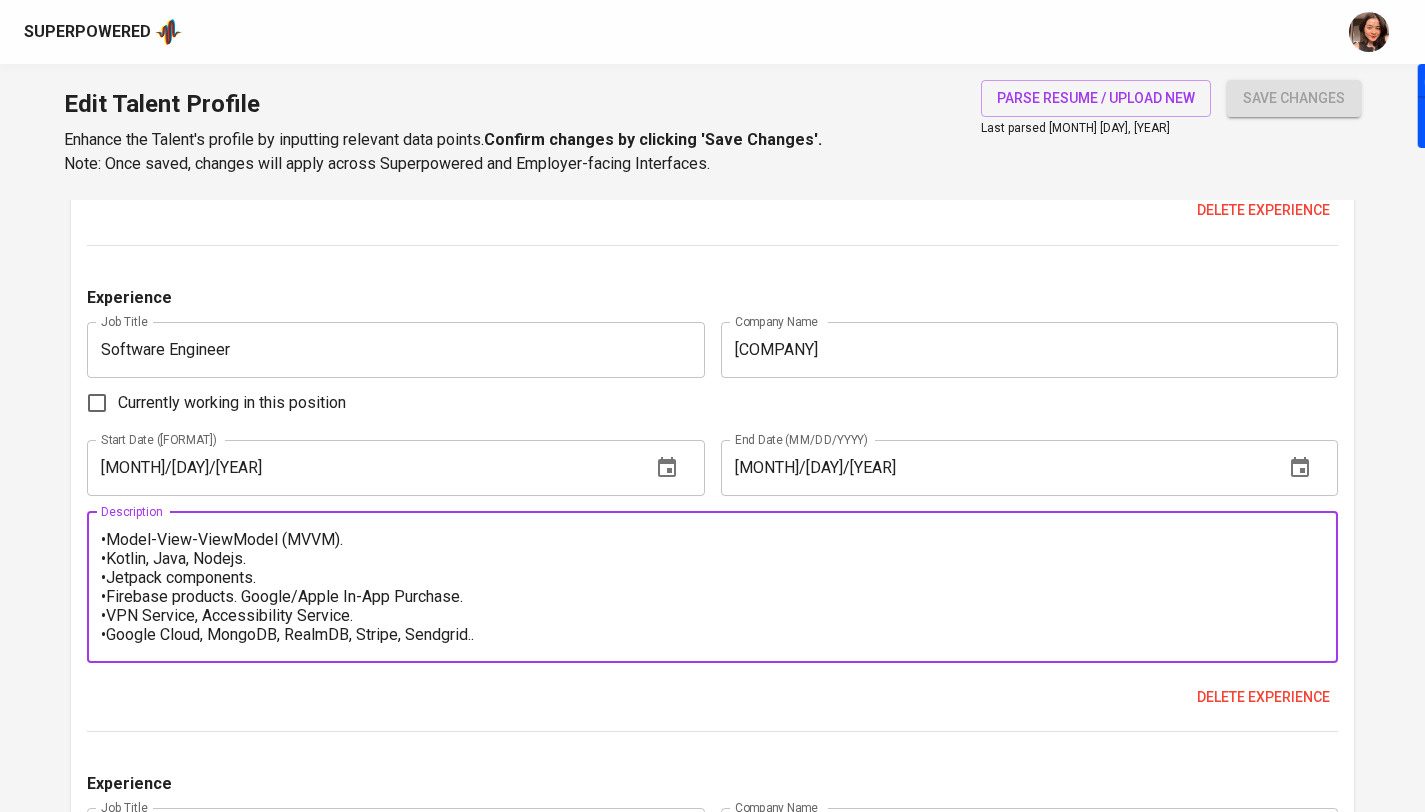 scroll, scrollTop: 0, scrollLeft: 0, axis: both 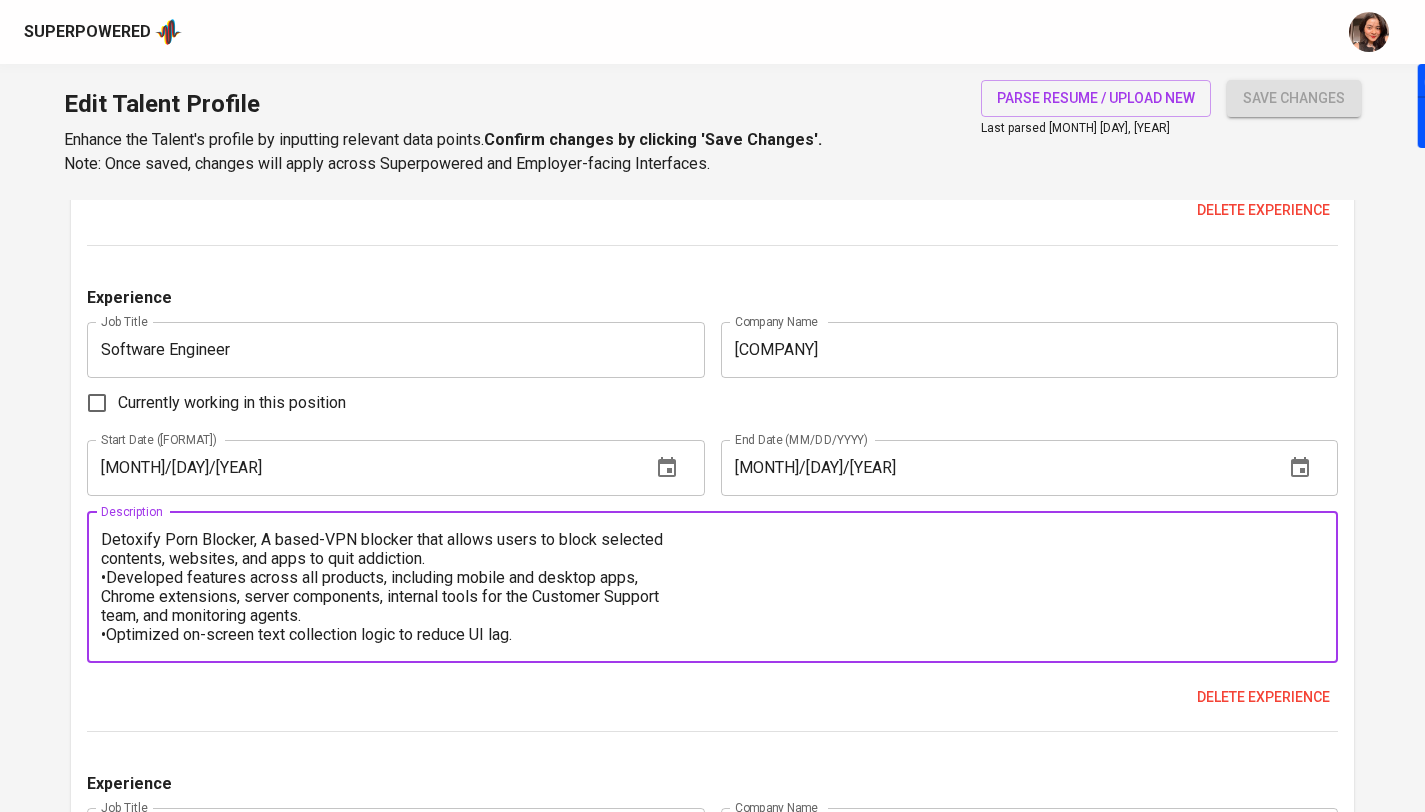 click on "Detoxify Porn Blocker, A based-VPN blocker that allows users to block selected
contents, websites, and apps to quit addiction.
•Developed features across all products, including mobile and desktop apps,
Chrome extensions, server components, internal tools for the Customer Support
team, and monitoring agents.
•Optimized on-screen text collection logic to reduce UI lag.
01/[YEAR] – 10/[YEAR]
•Refactored and improved the codebase; fixed reported security loopholes.
•Managed separate builds for different store requirements using Gradle.
•Deployed apps to test and production tracks.
•Implemented app and content blocking features using AccessibilityService.
•Used VPN Service to establish secure connections and filter web content.
•Tech stacks:
•Model-View-ViewModel (MVVM).
•Kotlin, Java, Nodejs.
•Jetpack components.
•Firebase products. Google/Apple In-App Purchase.
•VPN Service, Accessibility Service.
•Google Cloud, MongoDB, RealmDB, Stripe, Sendgrid.." at bounding box center [712, 587] 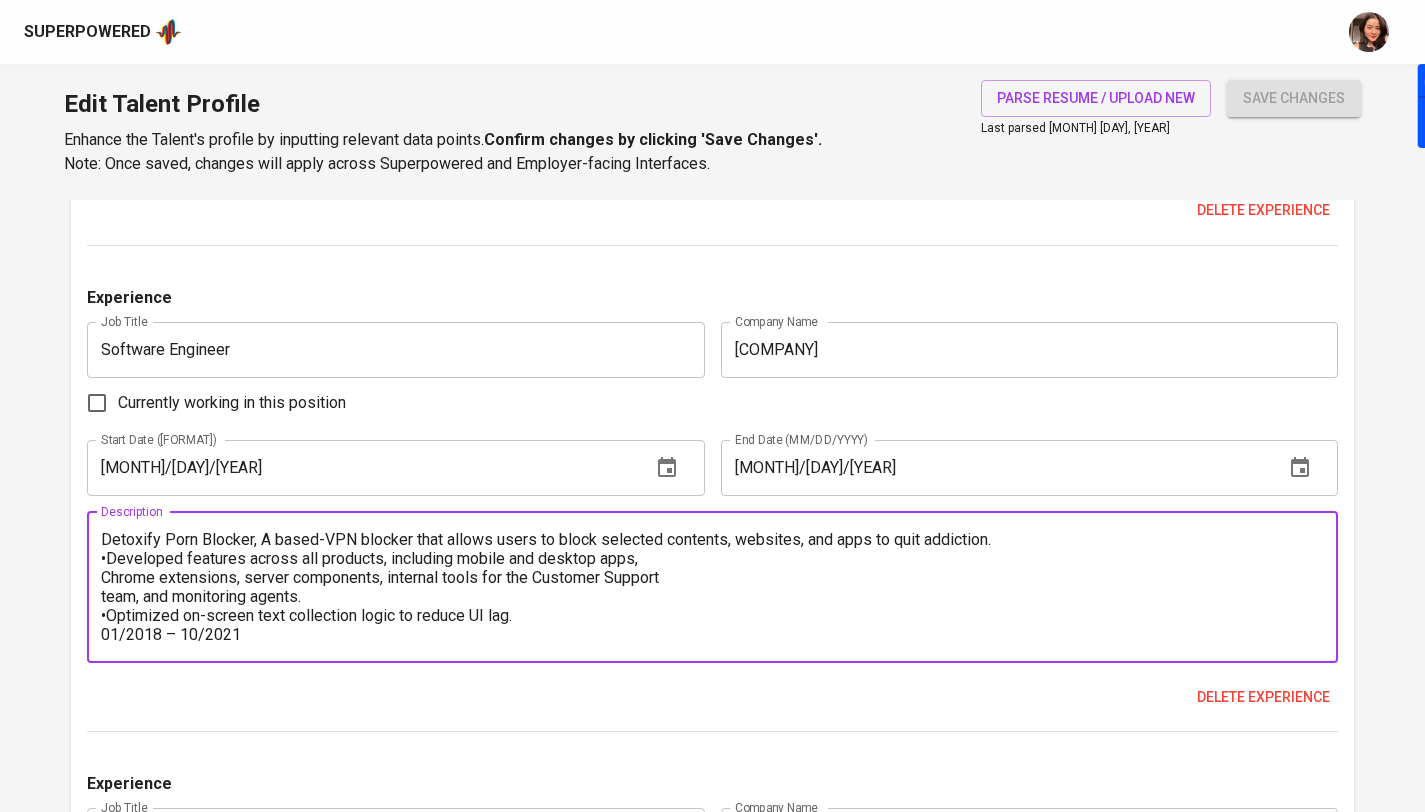 click on "Detoxify Porn Blocker, A based-VPN blocker that allows users to block selected contents, websites, and apps to quit addiction.
•Developed features across all products, including mobile and desktop apps,
Chrome extensions, server components, internal tools for the Customer Support
team, and monitoring agents.
•Optimized on-screen text collection logic to reduce UI lag.
01/2018 – 10/2021
•Refactored and improved the codebase; fixed reported security loopholes.
•Managed separate builds for different store requirements using Gradle.
•Deployed apps to test and production tracks.
•Implemented app and content blocking features using AccessibilityService.
•Used VPN Service to establish secure connections and filter web content.
•Tech stacks:
•Model-View-ViewModel (MVVM).
•Kotlin, Java, Nodejs.
•Jetpack components.
•Firebase products. Google/Apple In-App Purchase.
•VPN Service, Accessibility Service.
•Google Cloud, MongoDB, RealmDB, Stripe, Sendgrid.." at bounding box center (712, 587) 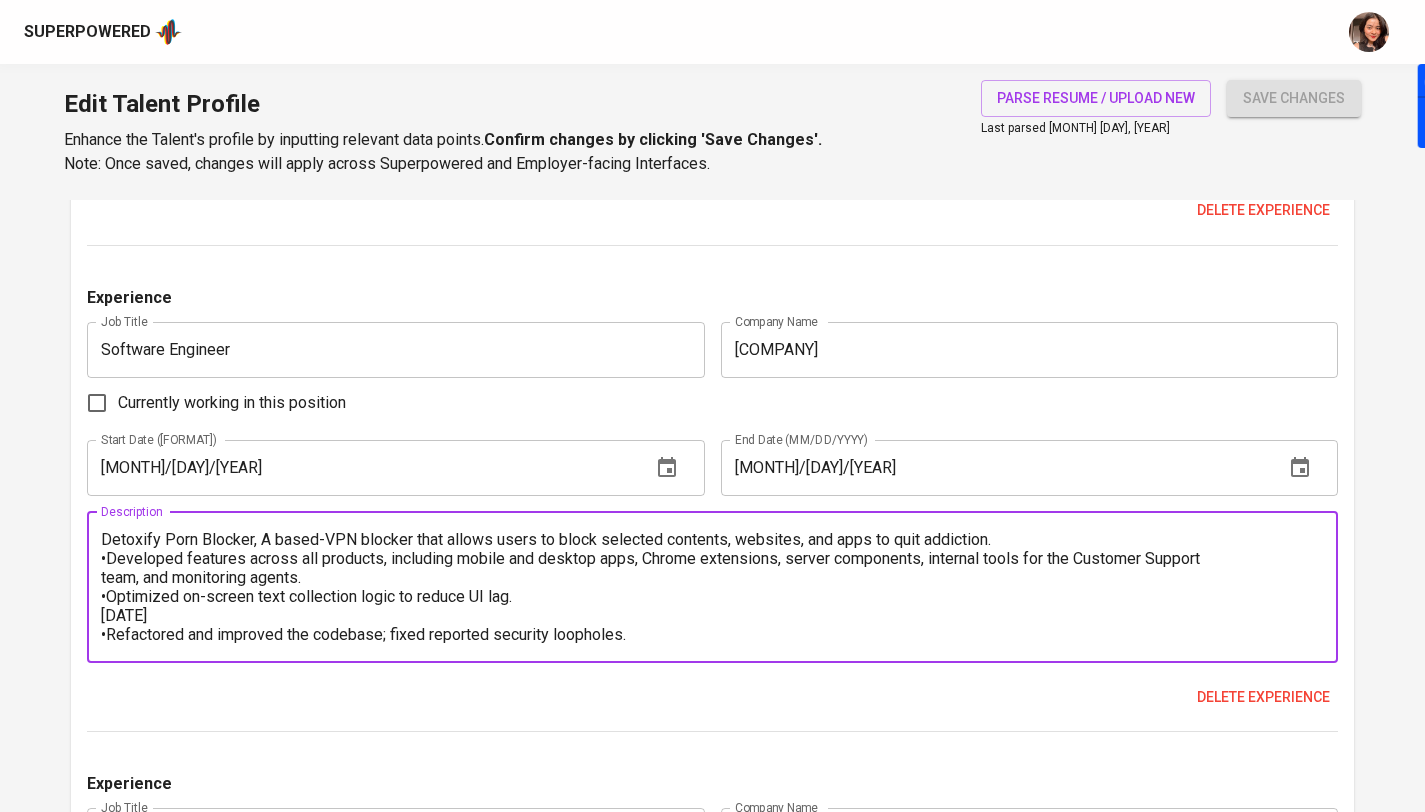 click on "Detoxify Porn Blocker, A based-VPN blocker that allows users to block selected contents, websites, and apps to quit addiction.
•Developed features across all products, including mobile and desktop apps, Chrome extensions, server components, internal tools for the Customer Support
team, and monitoring agents.
•Optimized on-screen text collection logic to reduce UI lag.
[DATE]
•Refactored and improved the codebase; fixed reported security loopholes.
•Managed separate builds for different store requirements using Gradle.
•Deployed apps to test and production tracks.
•Implemented app and content blocking features using AccessibilityService.
•Used VPN Service to establish secure connections and filter web content.
•Tech stacks:
•Model-View-ViewModel (MVVM).
•Kotlin, Java, Nodejs.
•Jetpack components.
•Firebase products. Google/Apple In-App Purchase.
•VPN Service, Accessibility Service.
•Google Cloud, MongoDB, RealmDB, Stripe, sendgrid.." at bounding box center [712, 587] 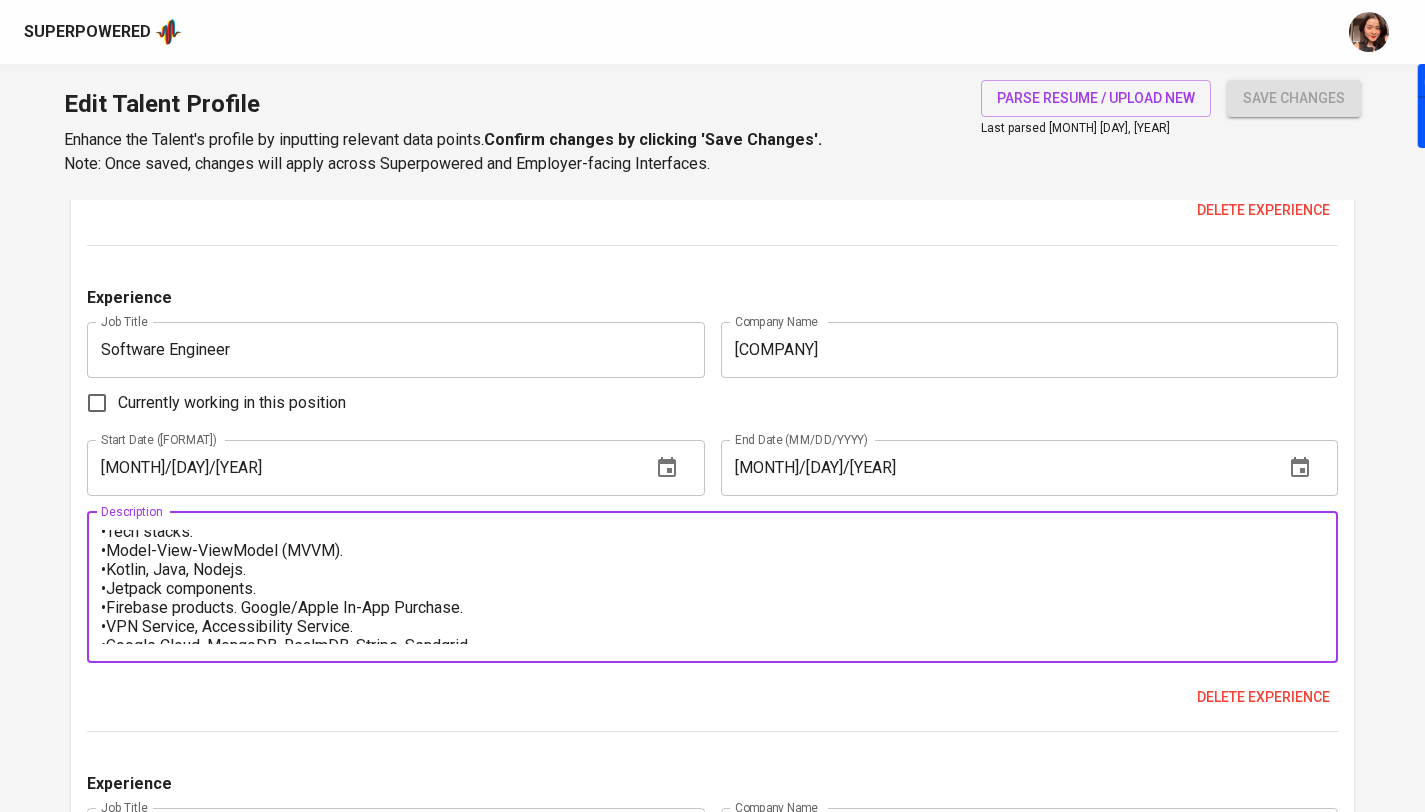 scroll, scrollTop: 190, scrollLeft: 0, axis: vertical 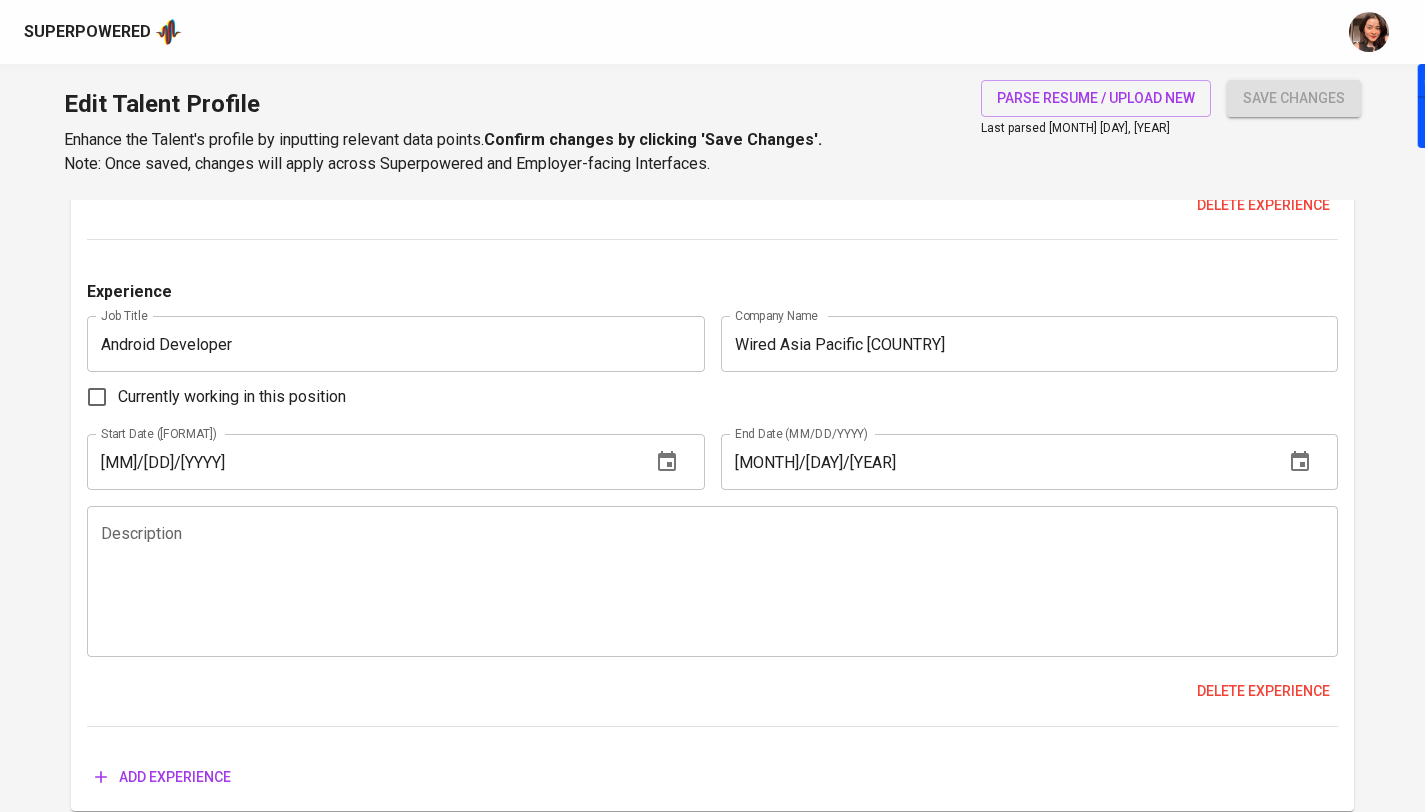 type on "Detoxify Porn Blocker, A based-VPN blocker that allows users to block selected contents, websites, and apps to quit addiction.
•Developed features across all products, including mobile and desktop apps, Chrome extensions, server components, internal tools for the Customer Support
team, and monitoring agents.
•Optimized on-screen text collection logic to reduce UI lag.
•Refactored and improved the codebase; fixed reported security loopholes.
•Managed separate builds for different store requirements using Gradle.
•Deployed apps to test and production tracks.
•Implemented app and content blocking features using AccessibilityService.
•Used VPN Service to establish secure connections and filter web content.
•Tech stacks:
•Model-View-ViewModel (MVVM).
•Kotlin, Java, Nodejs.
•Jetpack components.
•Firebase products. Google/Apple In-App Purchase.
•VPN Service, Accessibility Service.
•Google Cloud, MongoDB, RealmDB, Stripe, Sendgrid.." 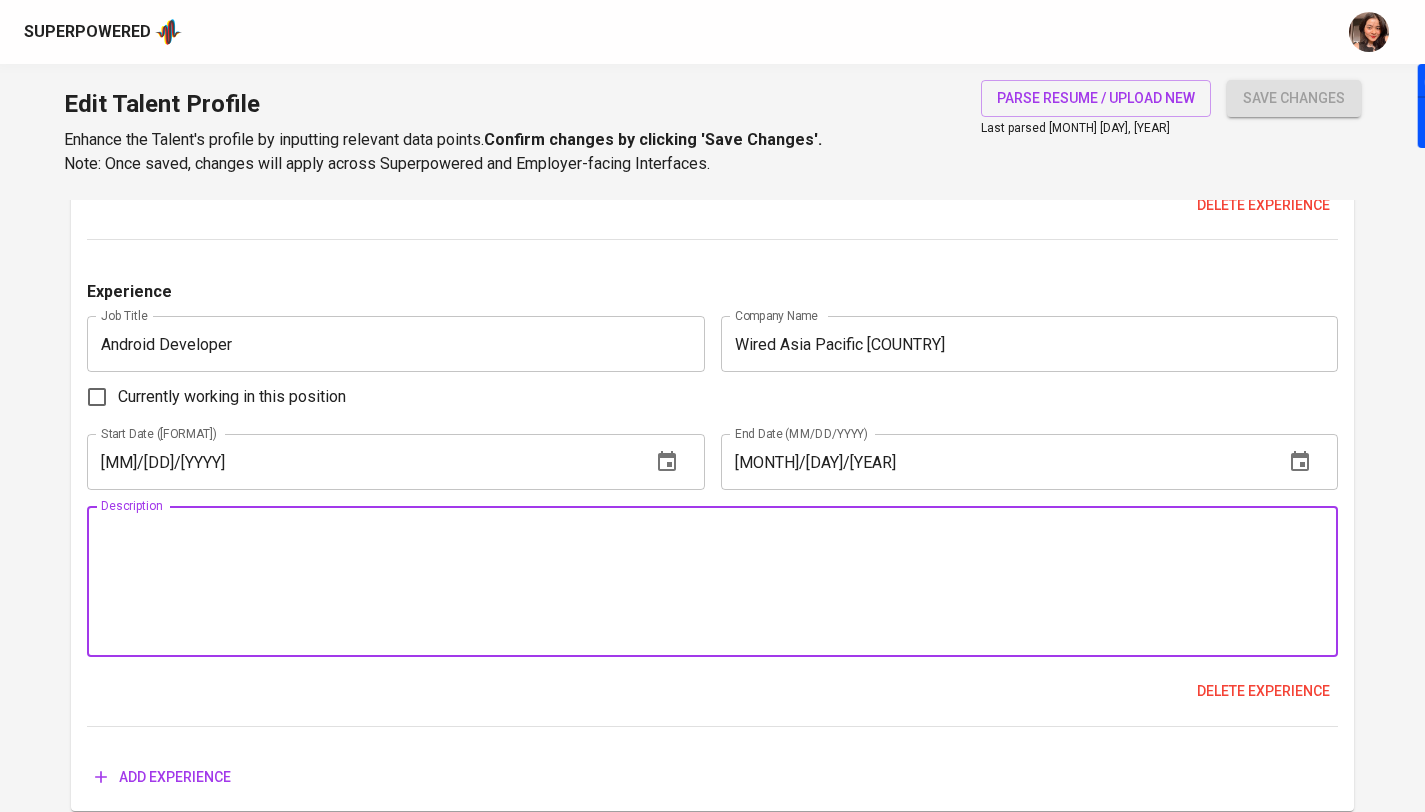 paste on "Baby Repo - Baby journal, A maternity notebook app that allows you to keep a
baby's childcare records and share them with family members.
•Designed UI and developed app logic with provided documentation.
•Customized views and handled API data by parsing JSON.
01/2017 – 01/2020
•Proposed ideas to do tasks in the team and improved app features.
•Implemented data synchronization between client and server to ensure
consistent user experience across devices.
•Tech stacks:
•Model-View-Controller (MVC).
•Java.
•Firebase products. Google/Apple In-App Purchase.
•Retrofit, Glide, RealmDB, Chart." 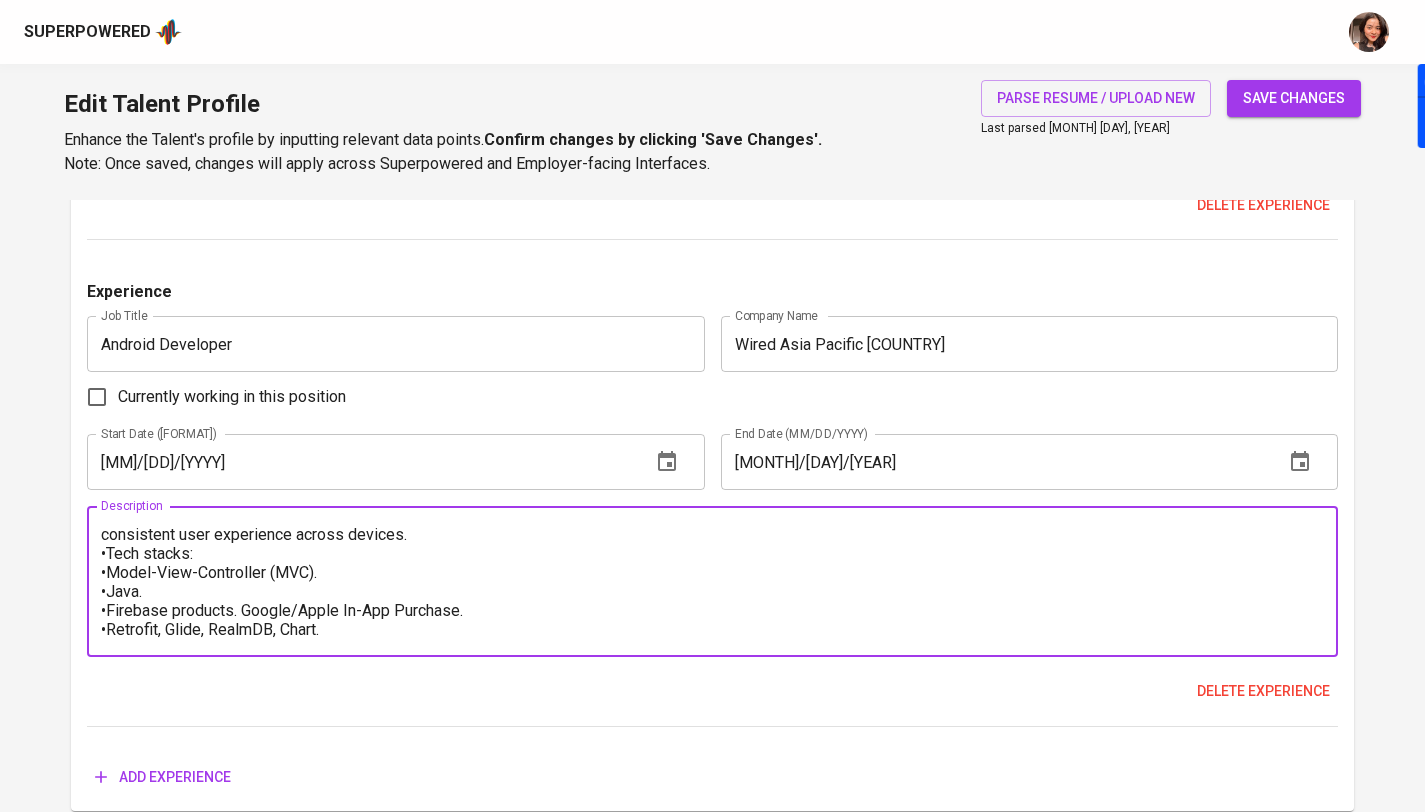 scroll, scrollTop: 0, scrollLeft: 0, axis: both 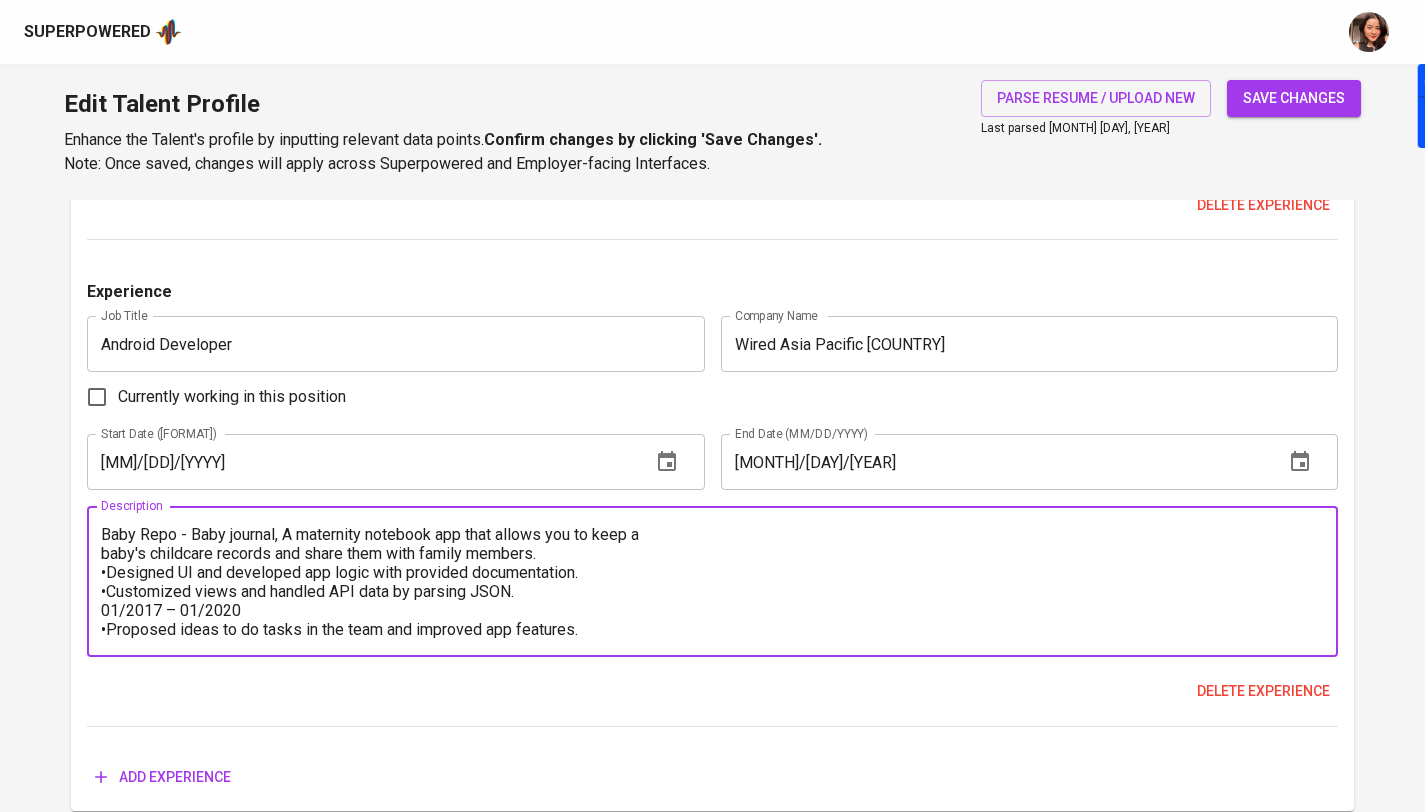 click on "Baby Repo - Baby journal, A maternity notebook app that allows you to keep a
baby's childcare records and share them with family members.
•Designed UI and developed app logic with provided documentation.
•Customized views and handled API data by parsing JSON.
[DATE]
•Proposed ideas to do tasks in the team and improved app features.
•Implemented data synchronization between client and server to ensure
consistent user experience across devices.
•Tech stacks:
•Model-View-Controller (MVC).
•Java.
•Firebase products. Google/Apple In-App Purchase.
•Retrofit, Glide, RealmDB, Chart. Description" at bounding box center (712, 581) 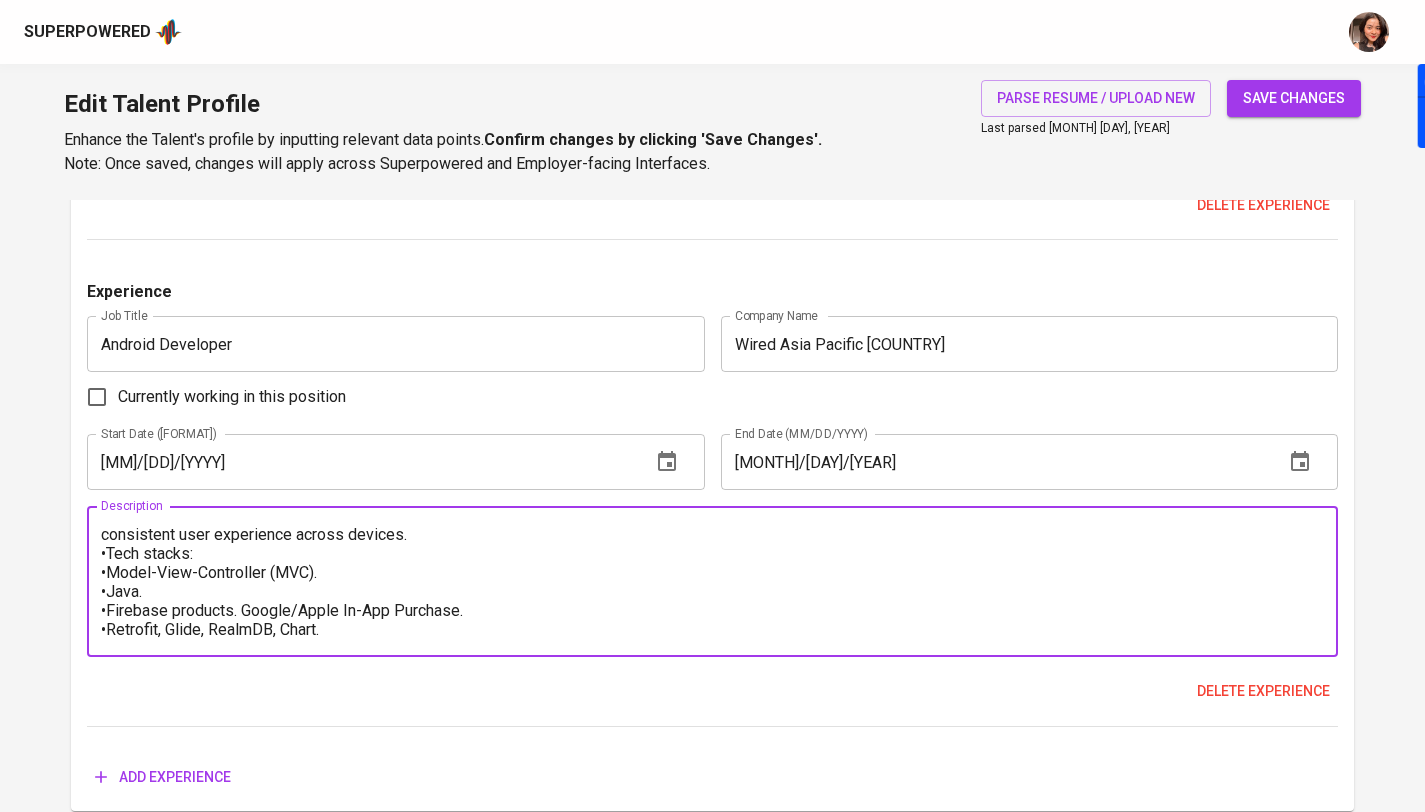 scroll, scrollTop: 0, scrollLeft: 0, axis: both 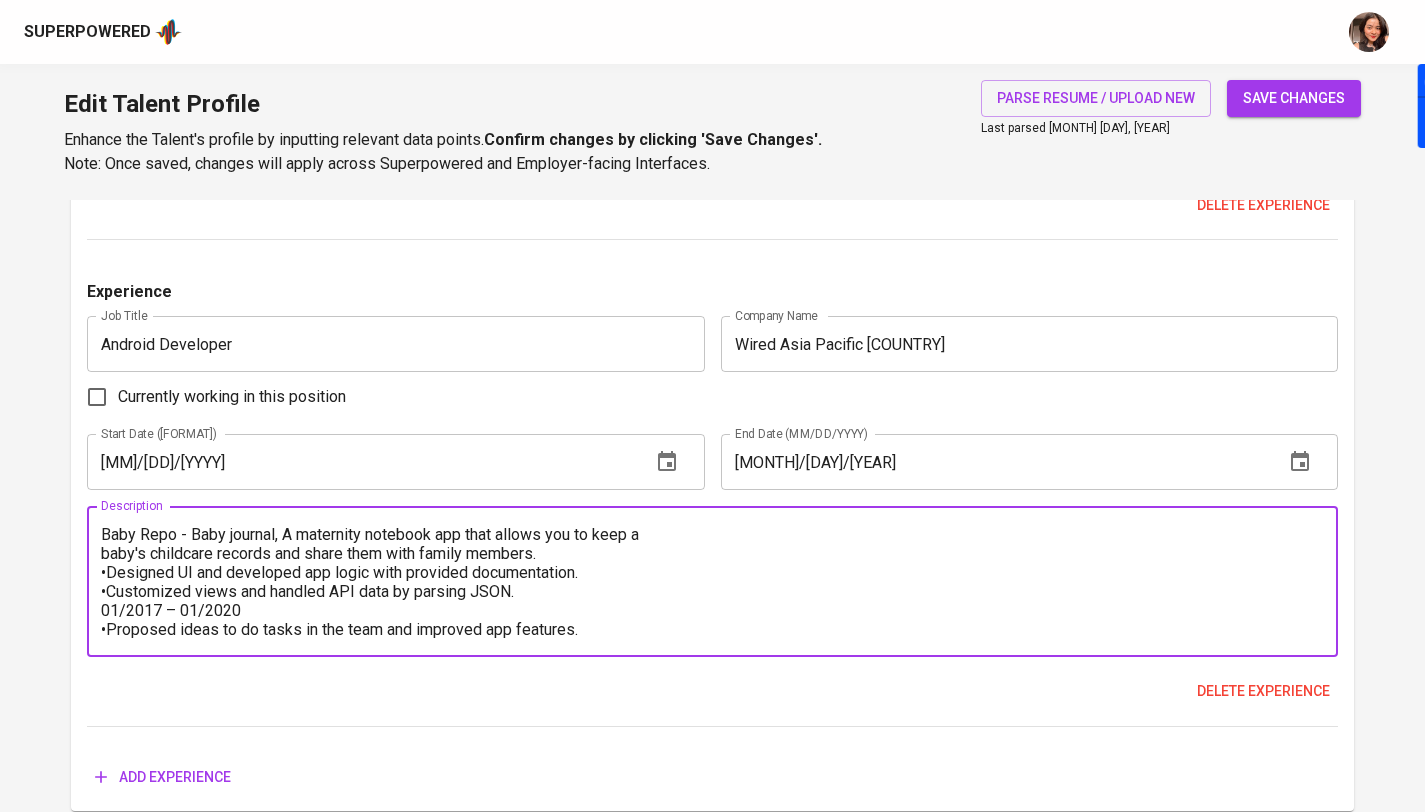 click on "Baby Repo - Baby journal, A maternity notebook app that allows you to keep a
baby's childcare records and share them with family members.
•Designed UI and developed app logic with provided documentation.
•Customized views and handled API data by parsing JSON.
01/2017 – 01/2020
•Proposed ideas to do tasks in the team and improved app features.
•Implemented data synchronization between client and server to ensure
consistent user experience across devices.
•Tech stacks:
•Model-View-Controller (MVC).
•Java.
•Firebase products. Google/Apple In-App Purchase.
•Retrofit, Glide, RealmDB, Chart." at bounding box center (712, 582) 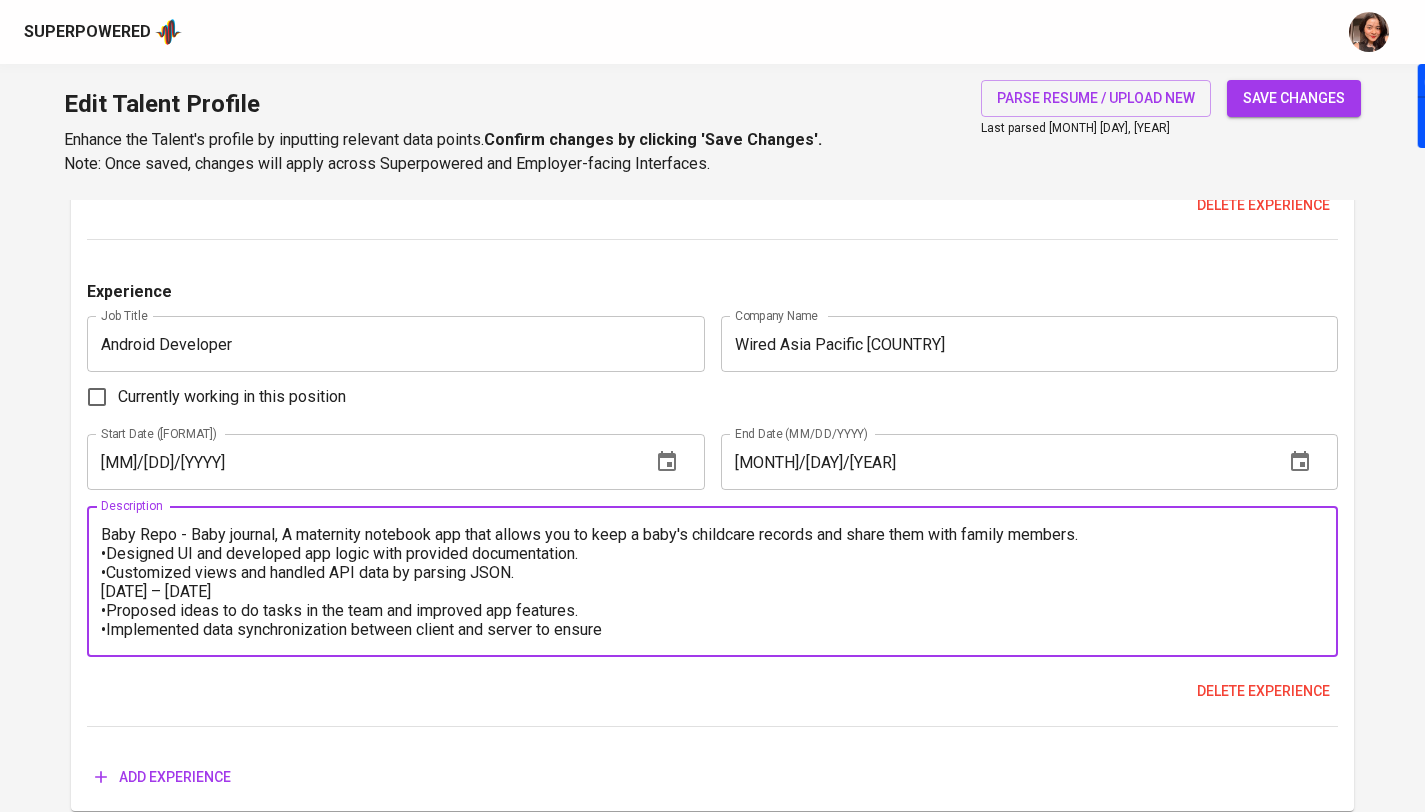 click on "Baby Repo - Baby journal, A maternity notebook app that allows you to keep a baby's childcare records and share them with family members.
•Designed UI and developed app logic with provided documentation.
•Customized views and handled API data by parsing JSON.
[DATE] – [DATE]
•Proposed ideas to do tasks in the team and improved app features.
•Implemented data synchronization between client and server to ensure
consistent user experience across devices.
•Tech stacks:
•Model-View-Controller (MVC).
•Java.
•Firebase products. Google/Apple In-App Purchase.
•Retrofit, Glide, RealmDB, Chart." at bounding box center (712, 582) 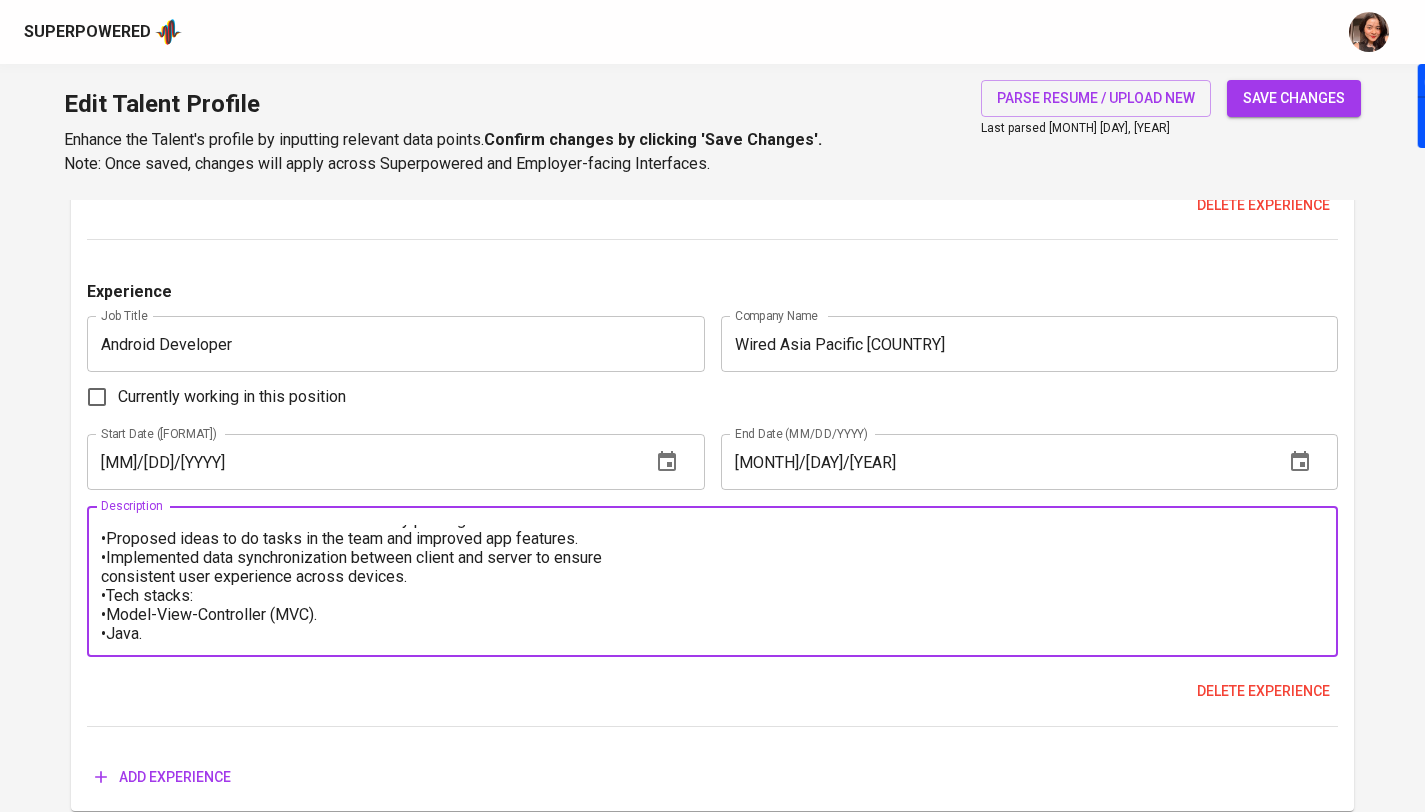 scroll, scrollTop: 45, scrollLeft: 0, axis: vertical 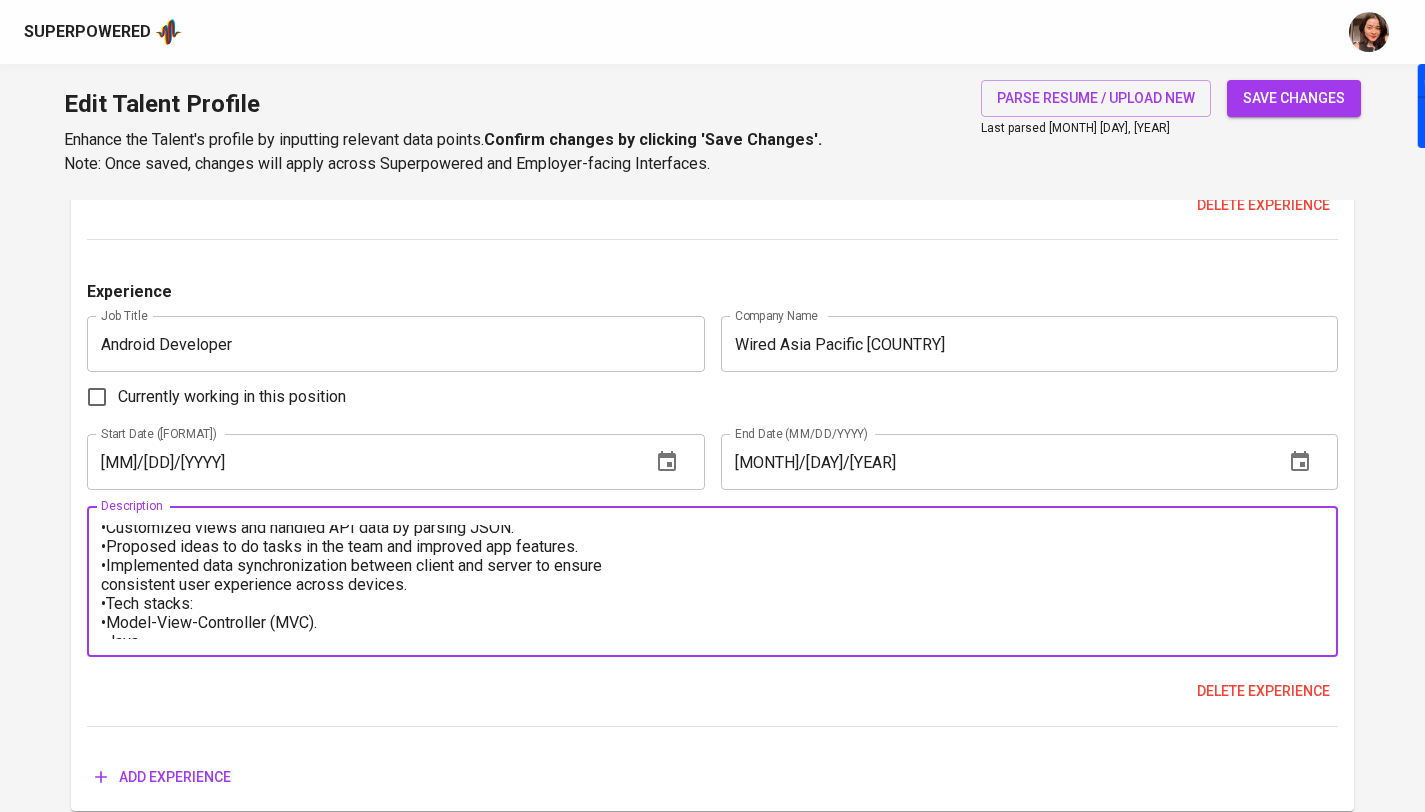click on "Baby Repo - Baby journal, A maternity notebook app that allows you to keep a baby's childcare records and share them with family members.
•Designed UI and developed app logic with provided documentation.
•Customized views and handled API data by parsing JSON.
•Proposed ideas to do tasks in the team and improved app features.
•Implemented data synchronization between client and server to ensure
consistent user experience across devices.
•Tech stacks:
•Model-View-Controller (MVC).
•Java.
•Firebase products. Google/Apple In-App Purchase.
•Retrofit, Glide, RealmDB, Chart." at bounding box center (712, 582) 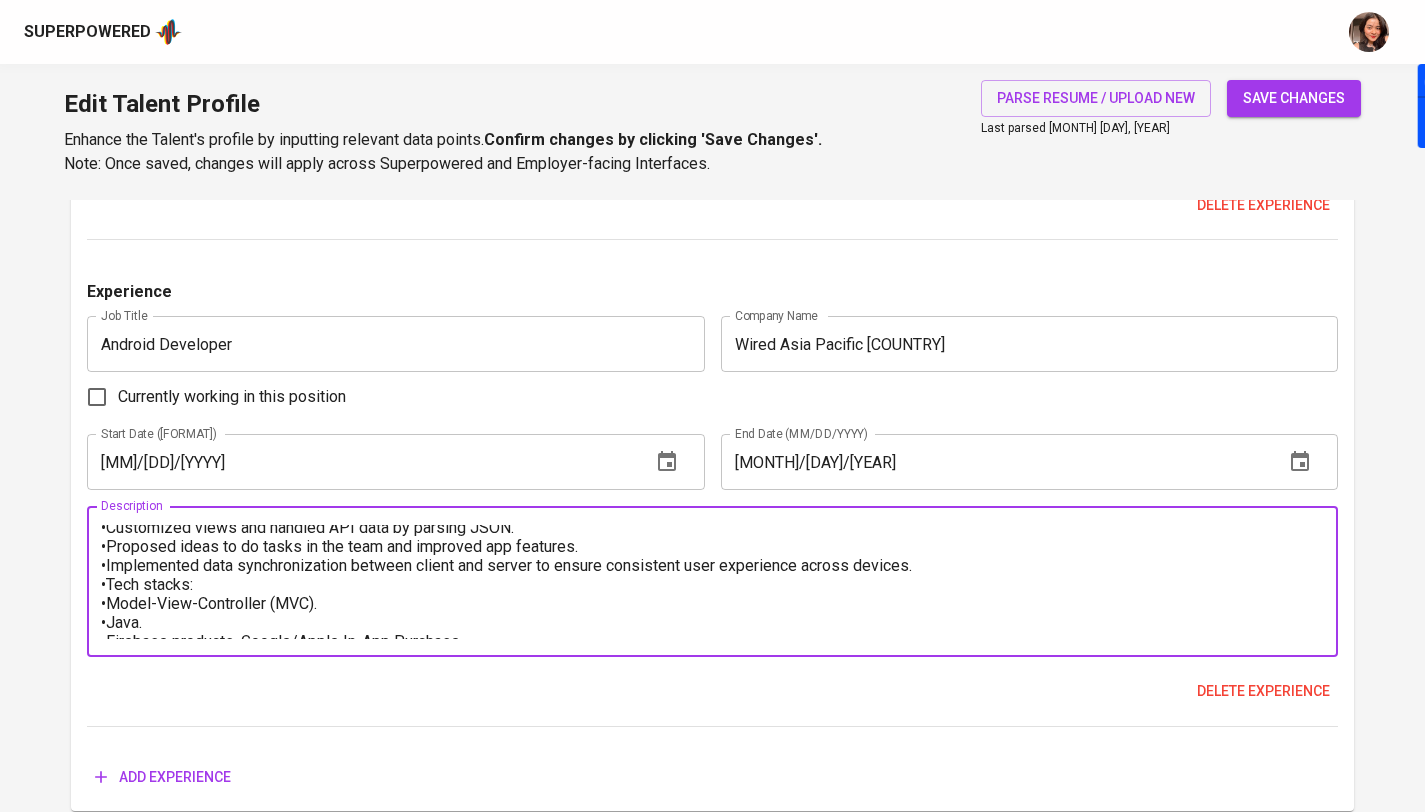 scroll, scrollTop: 76, scrollLeft: 0, axis: vertical 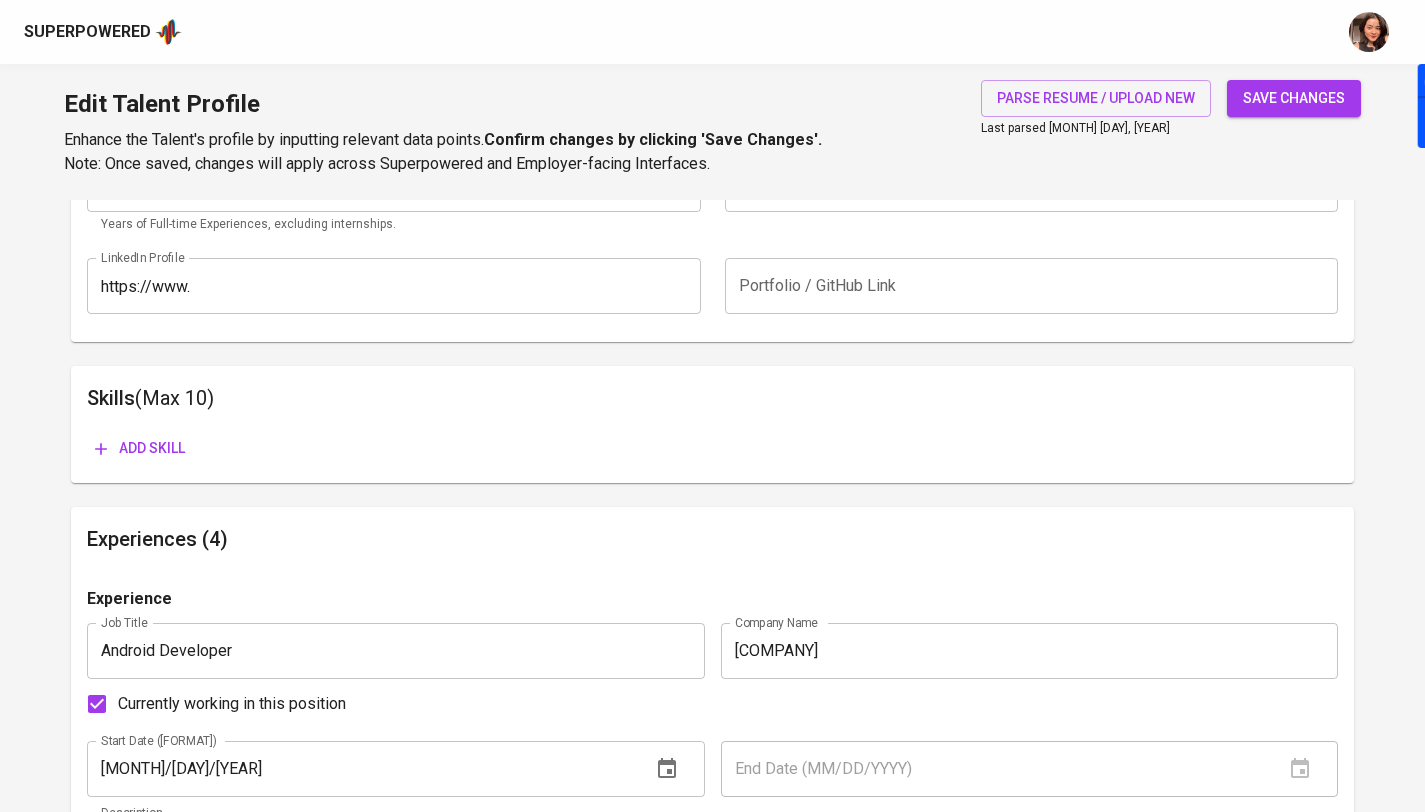 type on "Baby Repo - Baby journal, A maternity notebook app that allows you to keep a baby's childcare records and share them with family members.
•Designed UI and developed app logic with provided documentation.
•Customized views and handled API data by parsing JSON.
•Proposed ideas to do tasks in the team and improved app features.
•Implemented data synchronization between client and server to ensure consistent user experience across devices.
•Tech stacks:
•Model-View-Controller (MVC).
•Java.
•Firebase products. Google/Apple In-App Purchase.
•Retrofit, Glide, RealmDB, Chart." 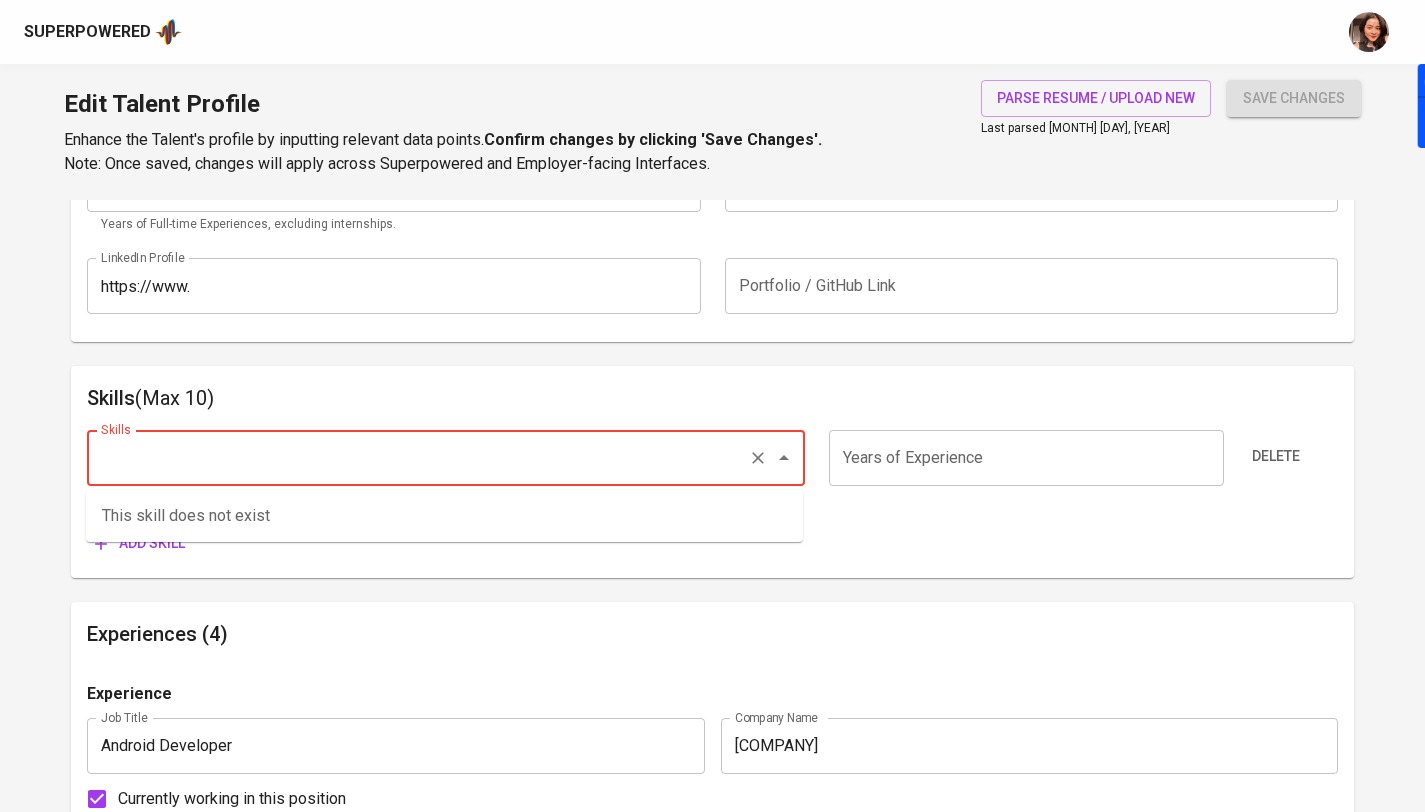 type on "Ô" 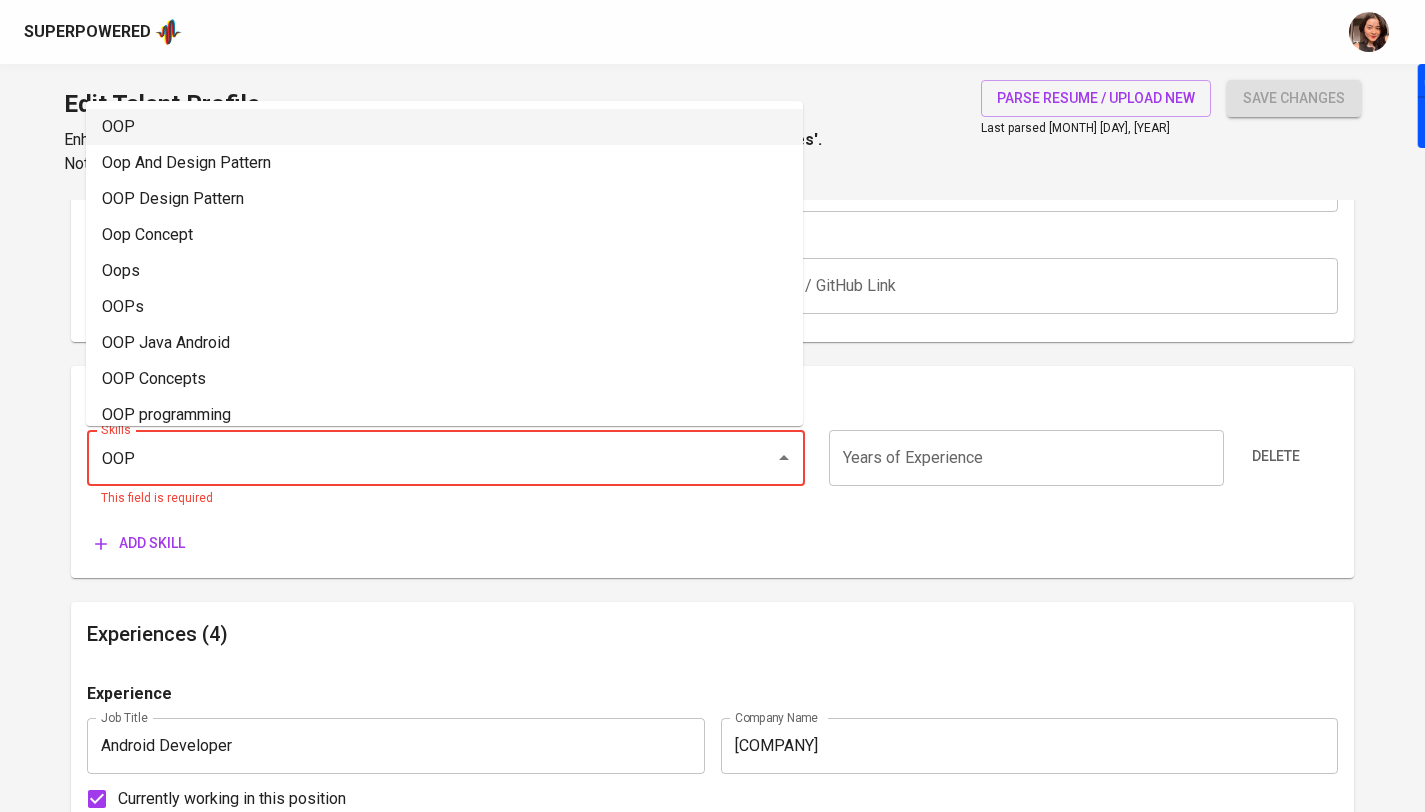 click on "OOP" at bounding box center (444, 127) 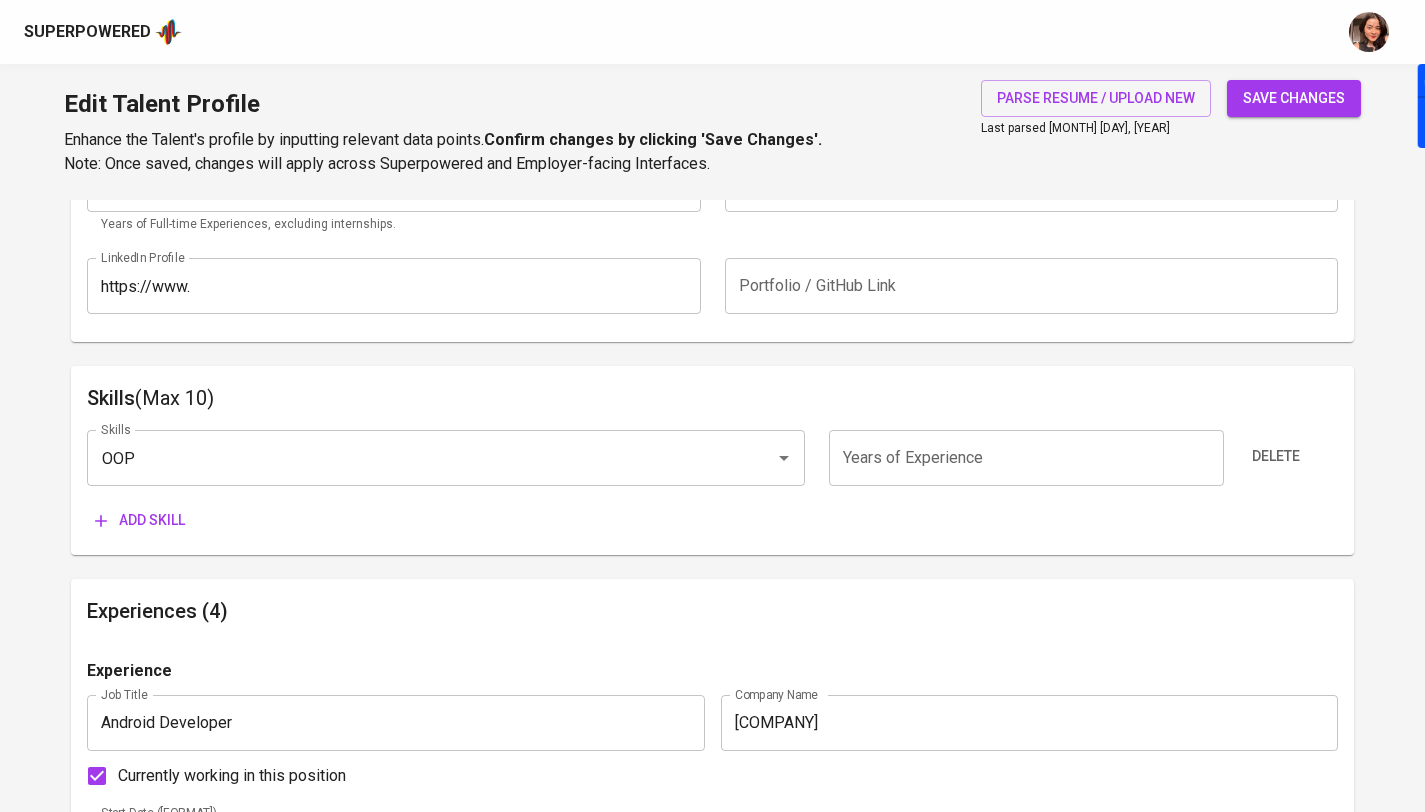 click at bounding box center [1026, 458] 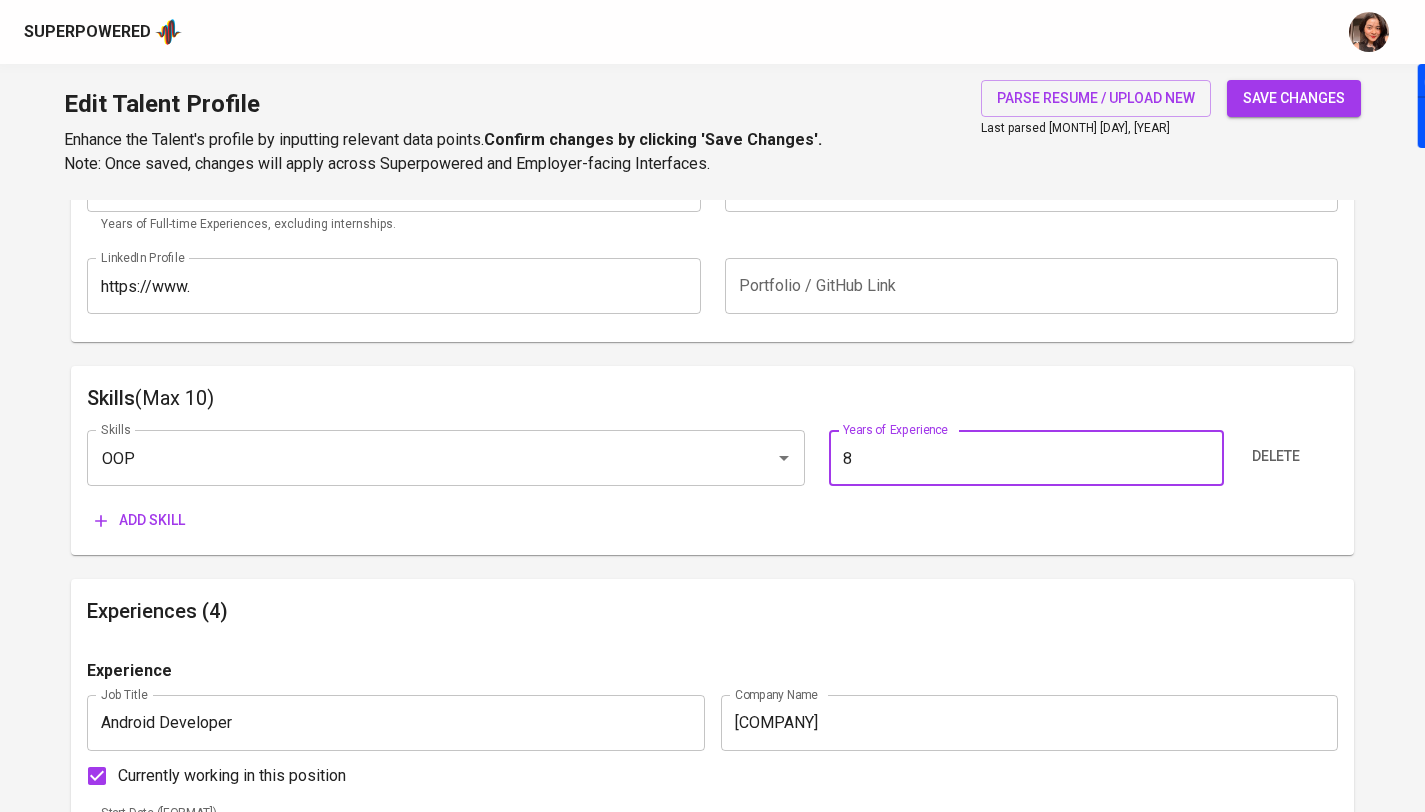 type on "8" 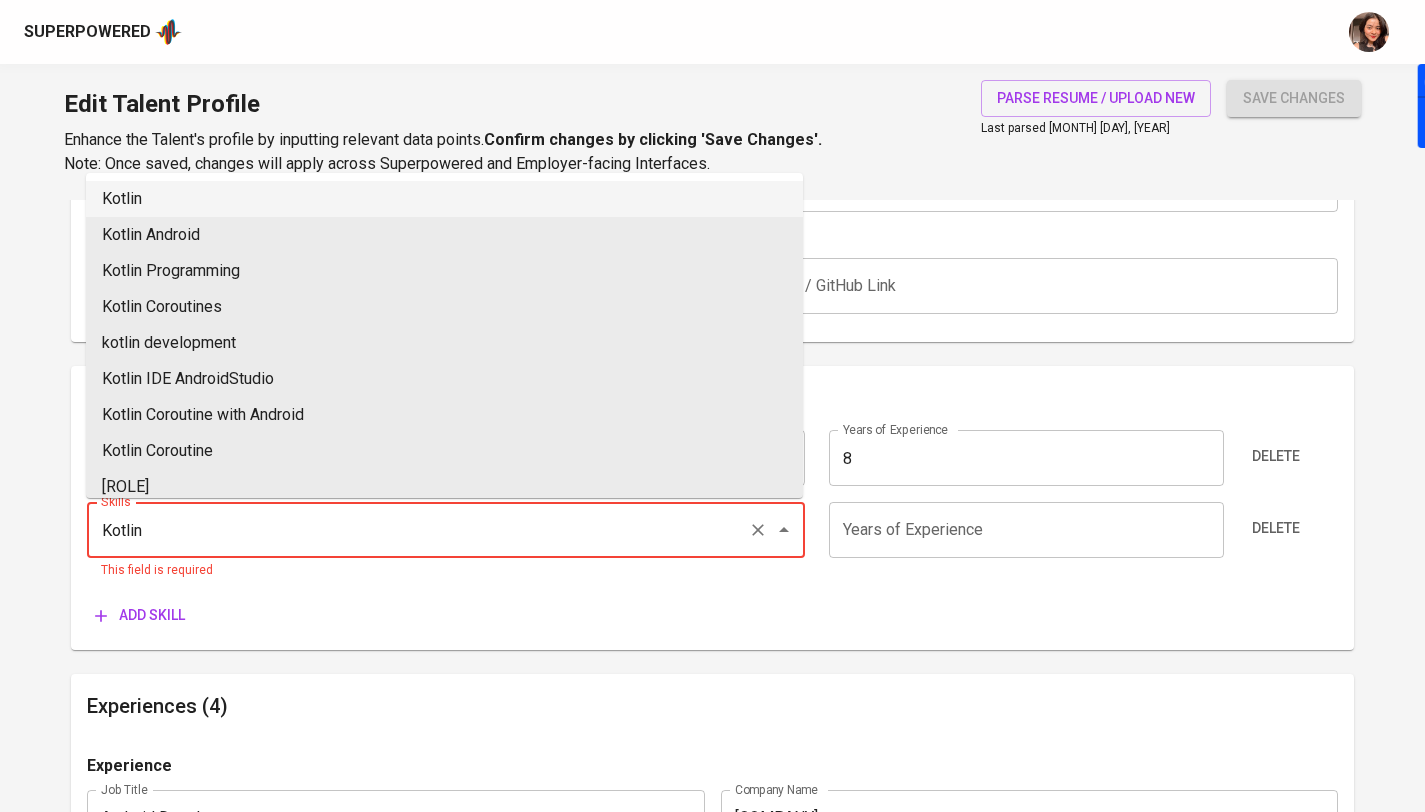 click on "Kotlin" at bounding box center (444, 199) 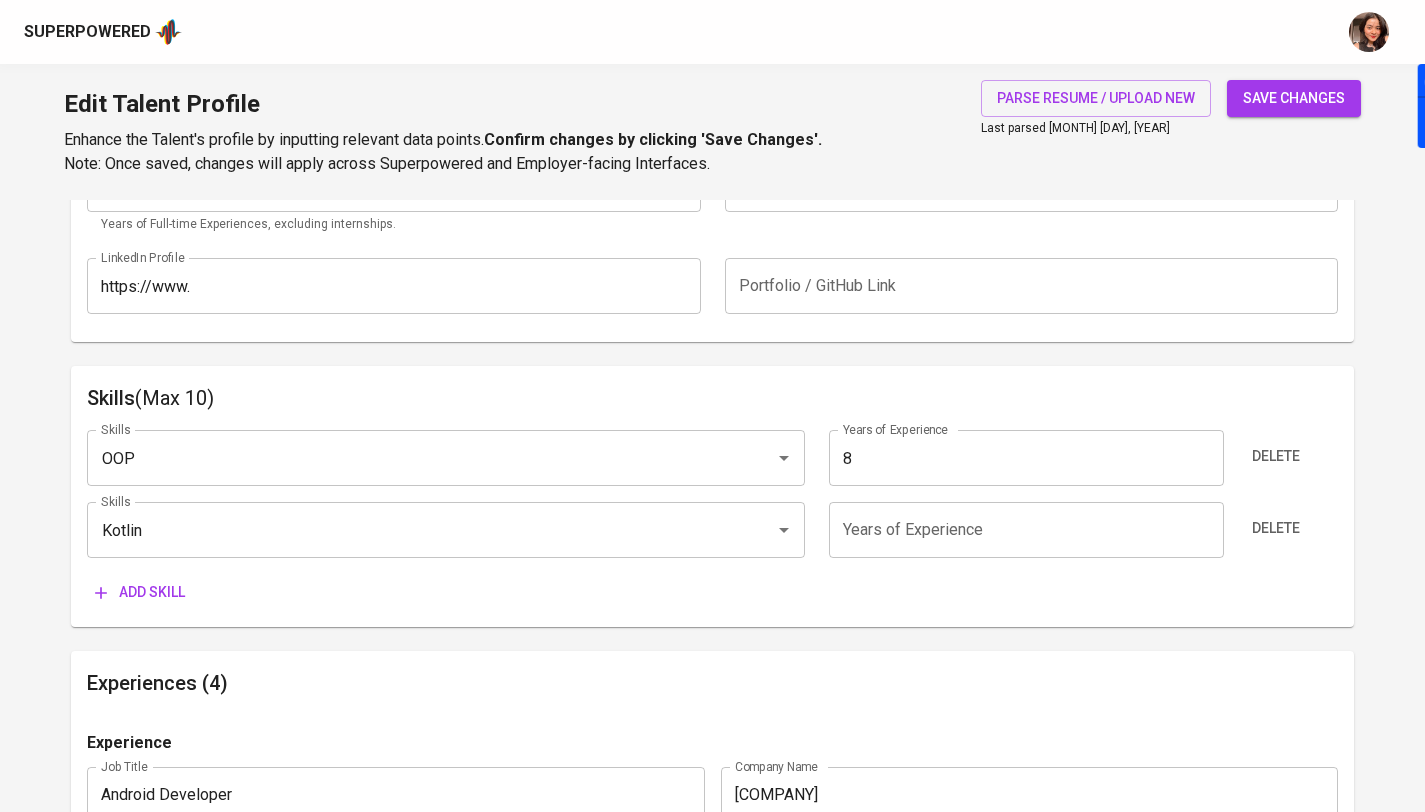 click at bounding box center [1026, 530] 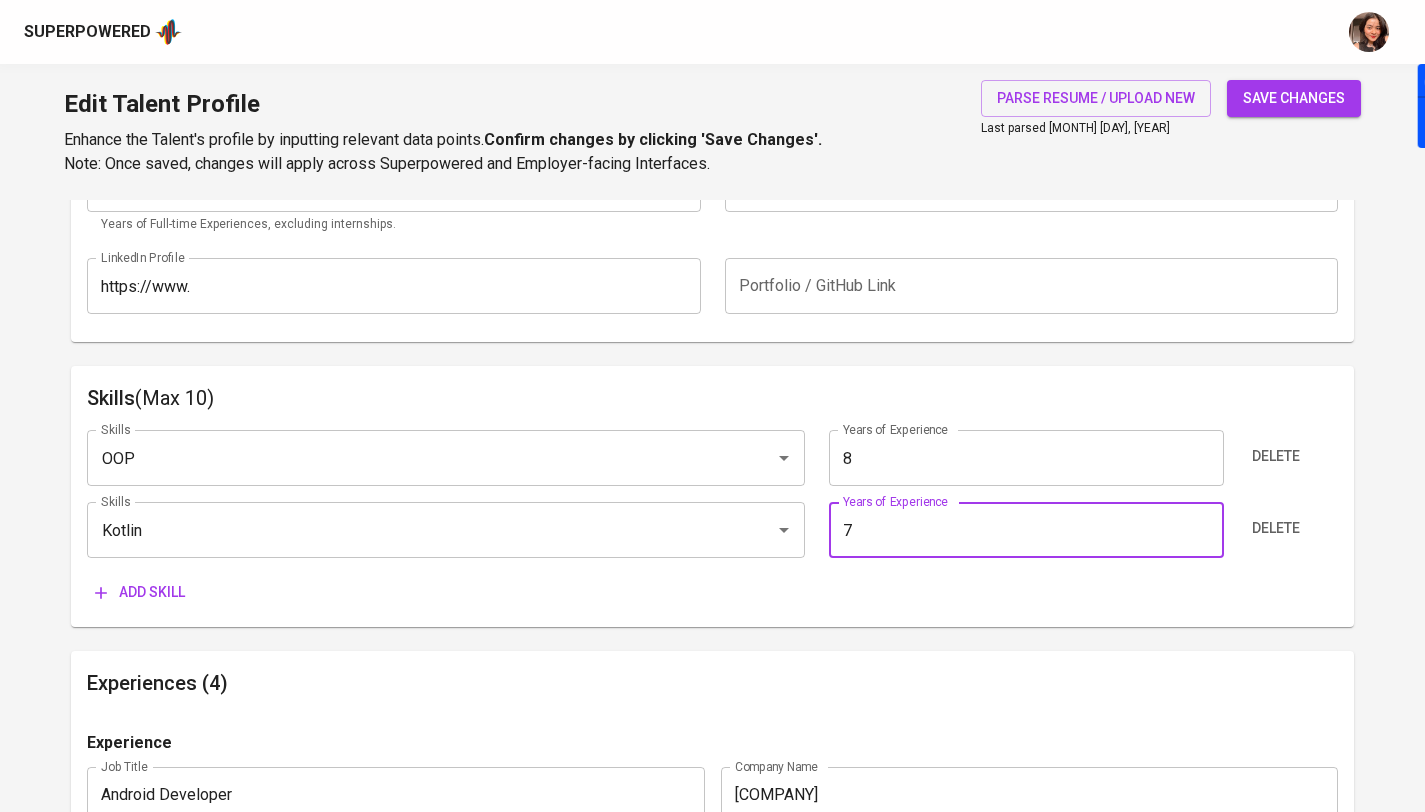 type on "7" 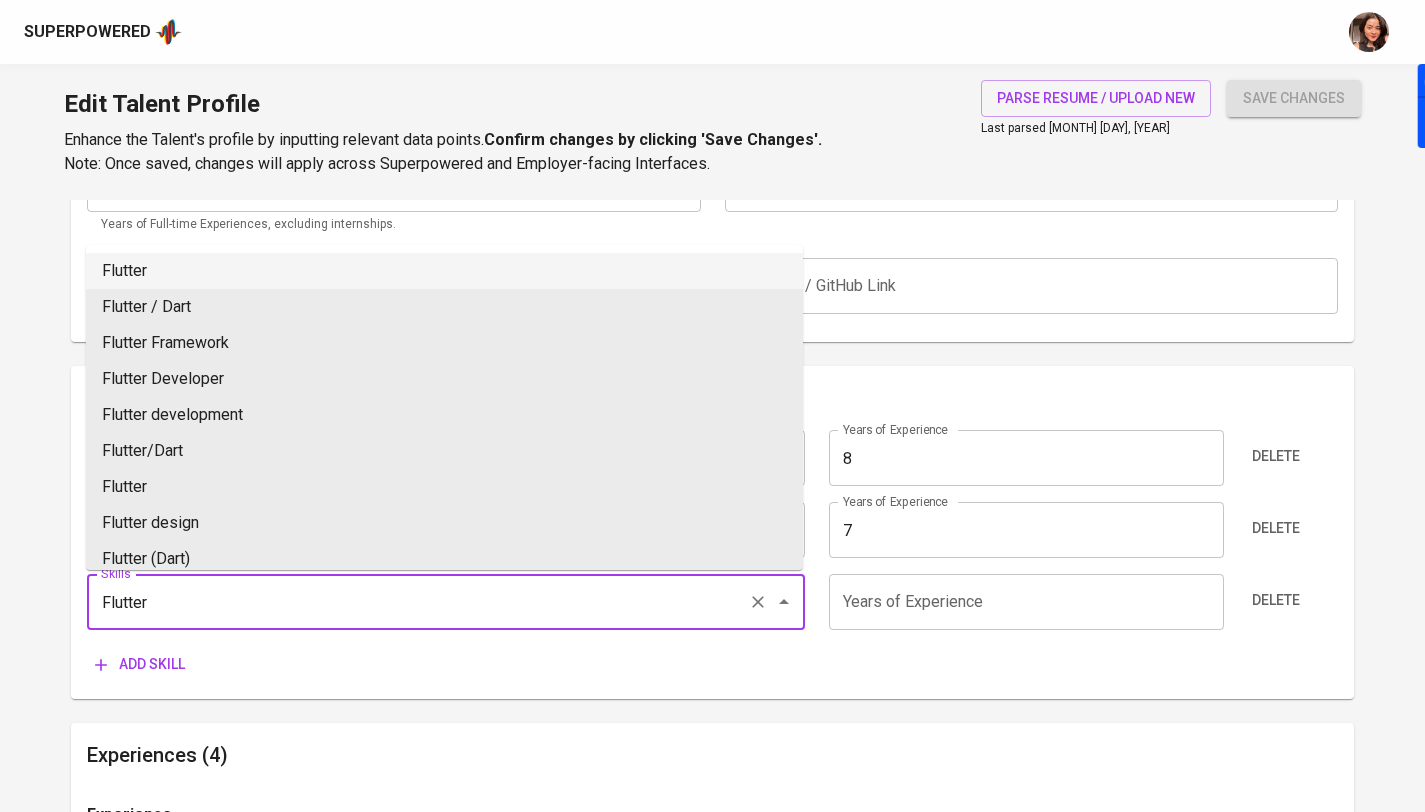 type on "Flutter" 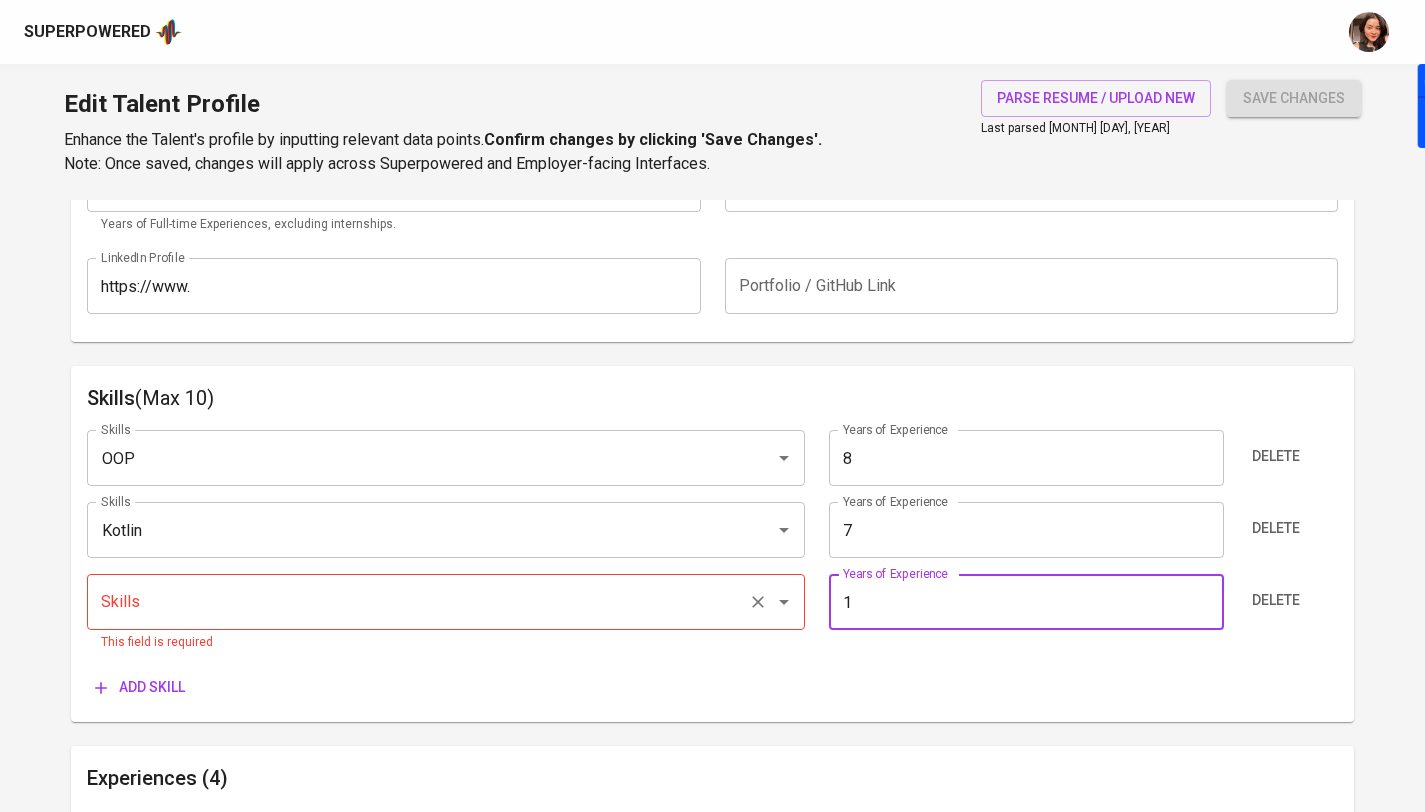 type on "1" 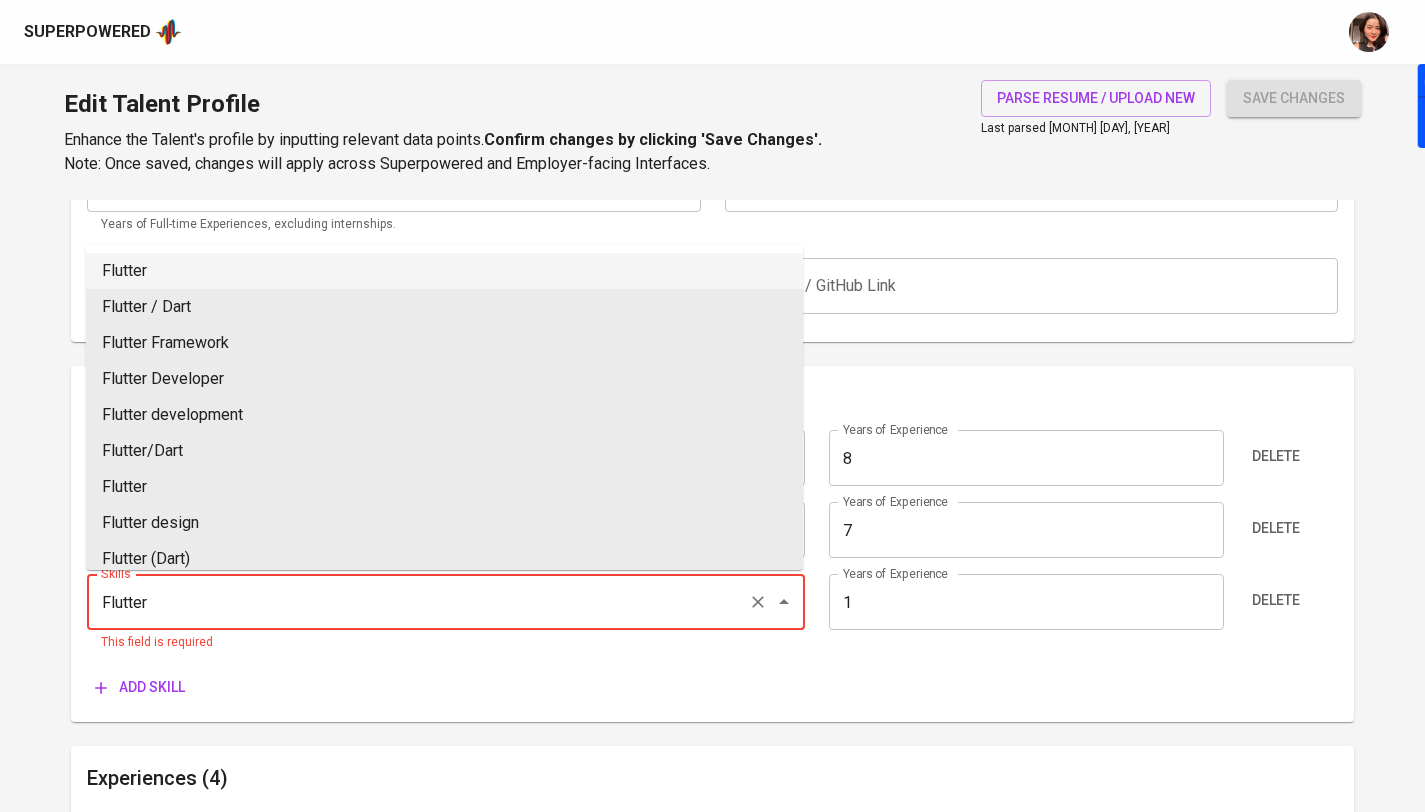 click on "Flutter" at bounding box center (444, 271) 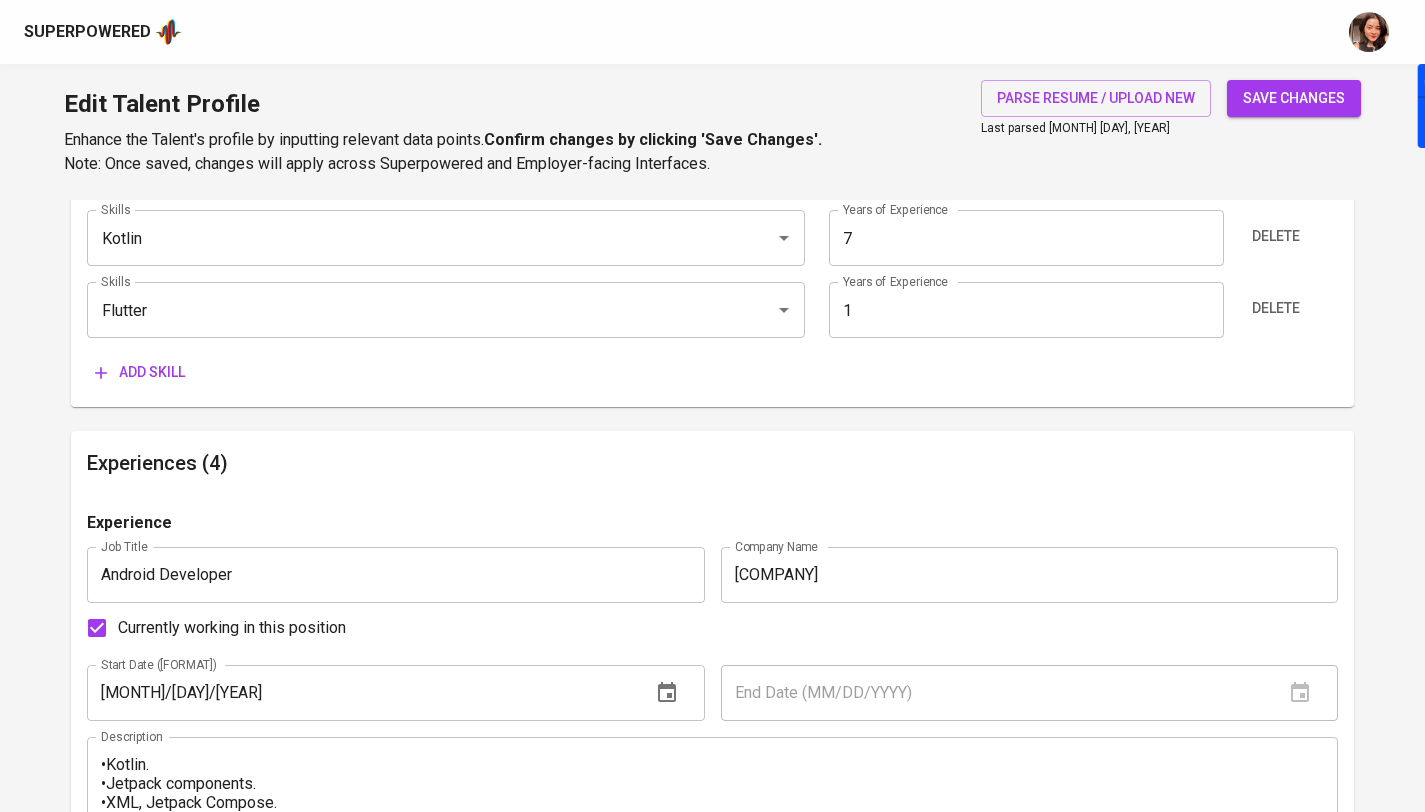 scroll, scrollTop: 1329, scrollLeft: 0, axis: vertical 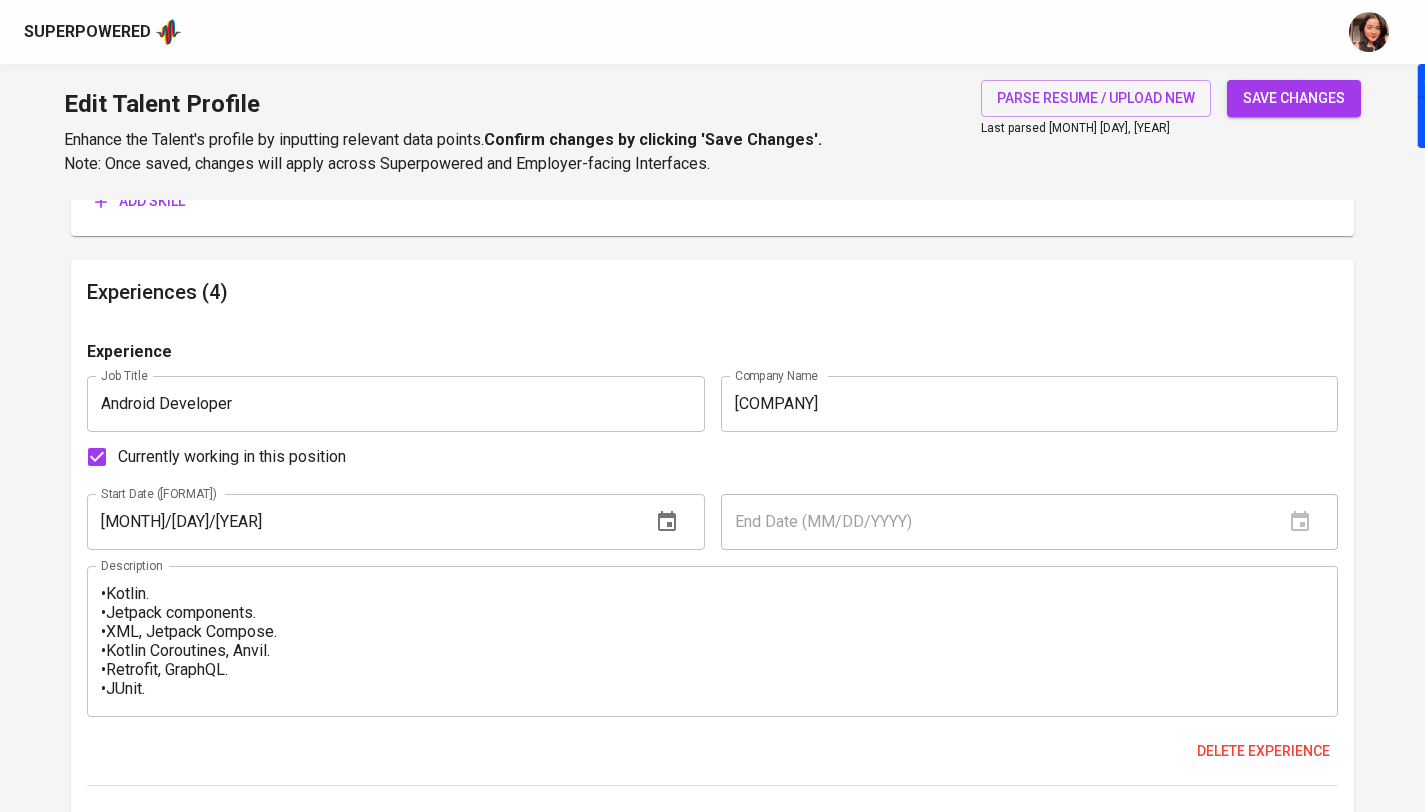 click on "save changes" at bounding box center (1294, 98) 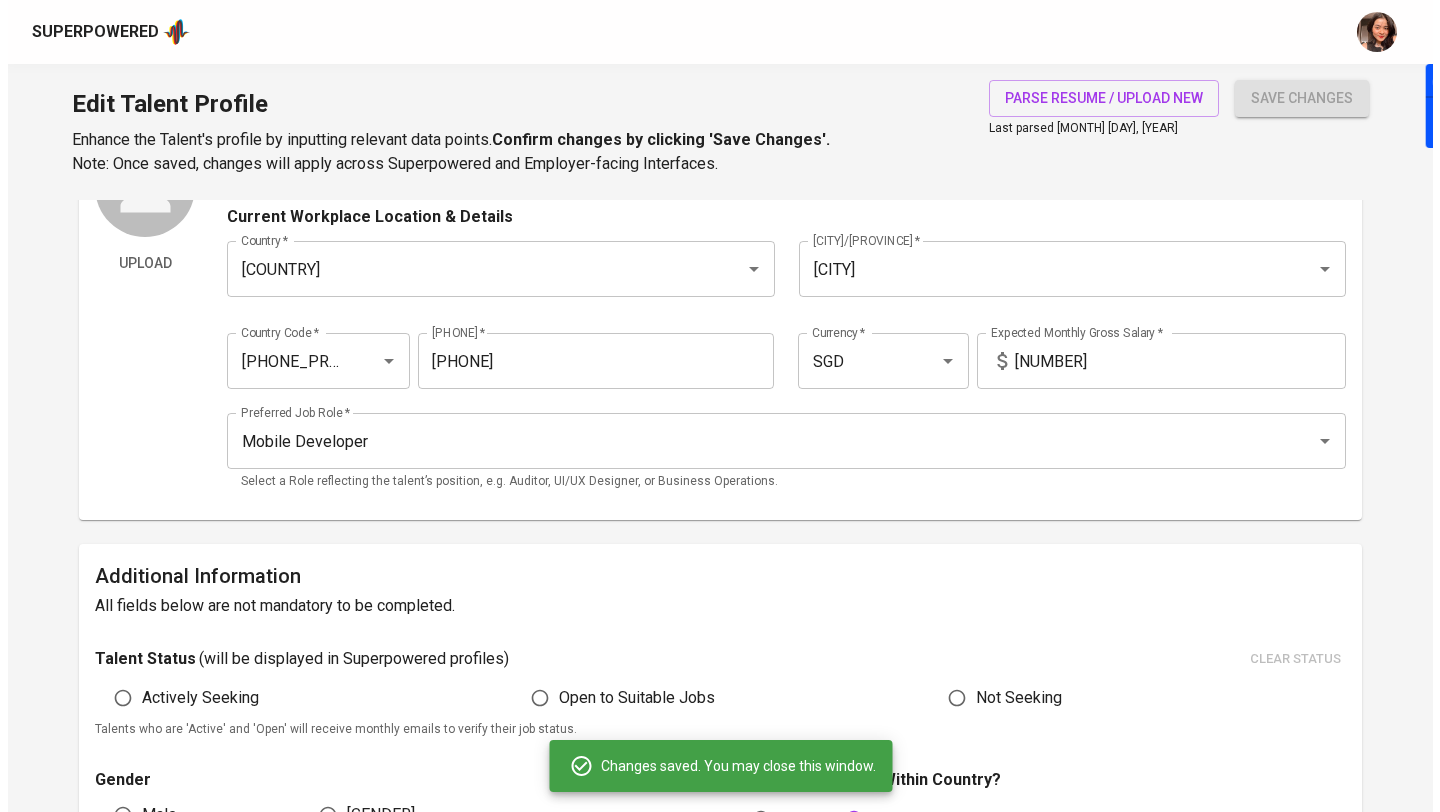scroll, scrollTop: 0, scrollLeft: 0, axis: both 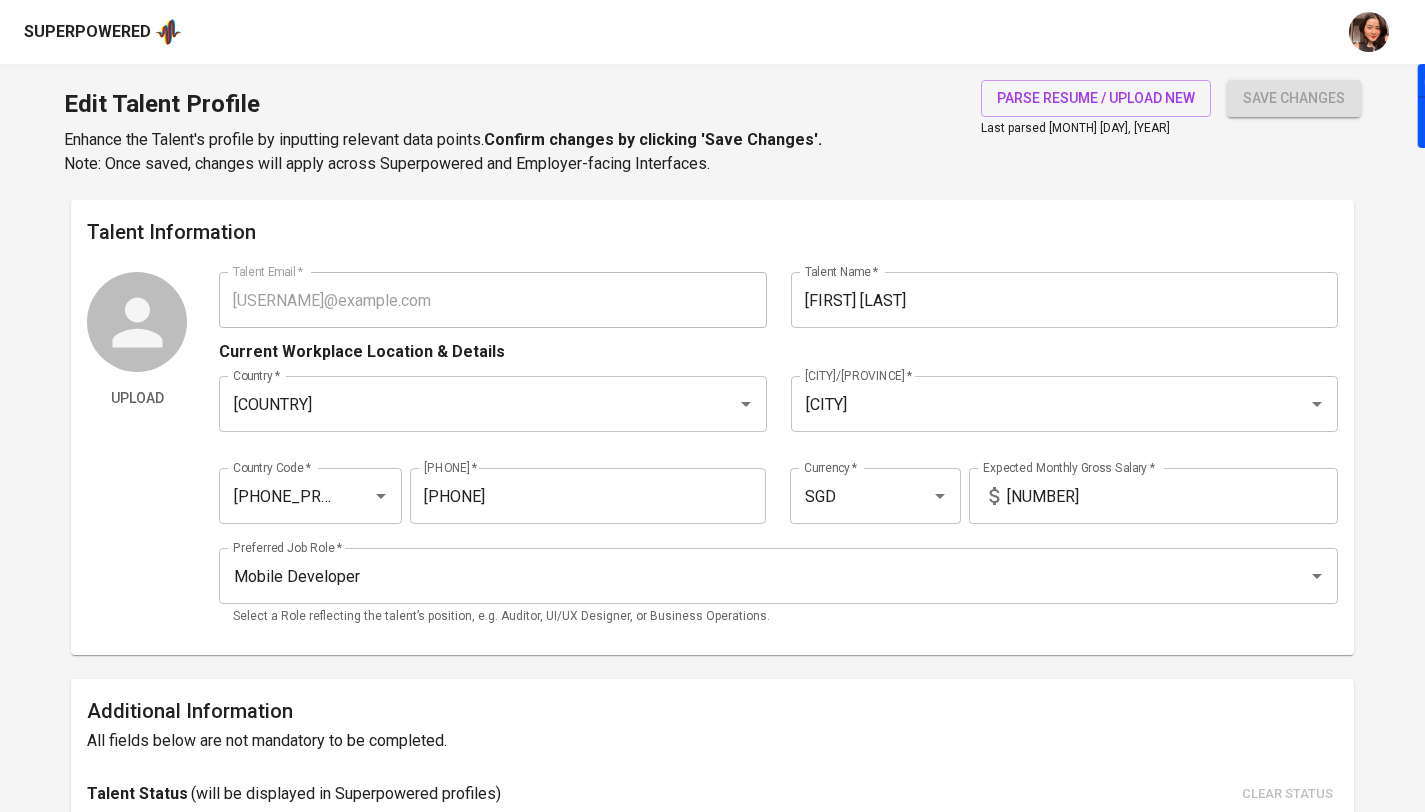 click on "Superpowered" at bounding box center [87, 32] 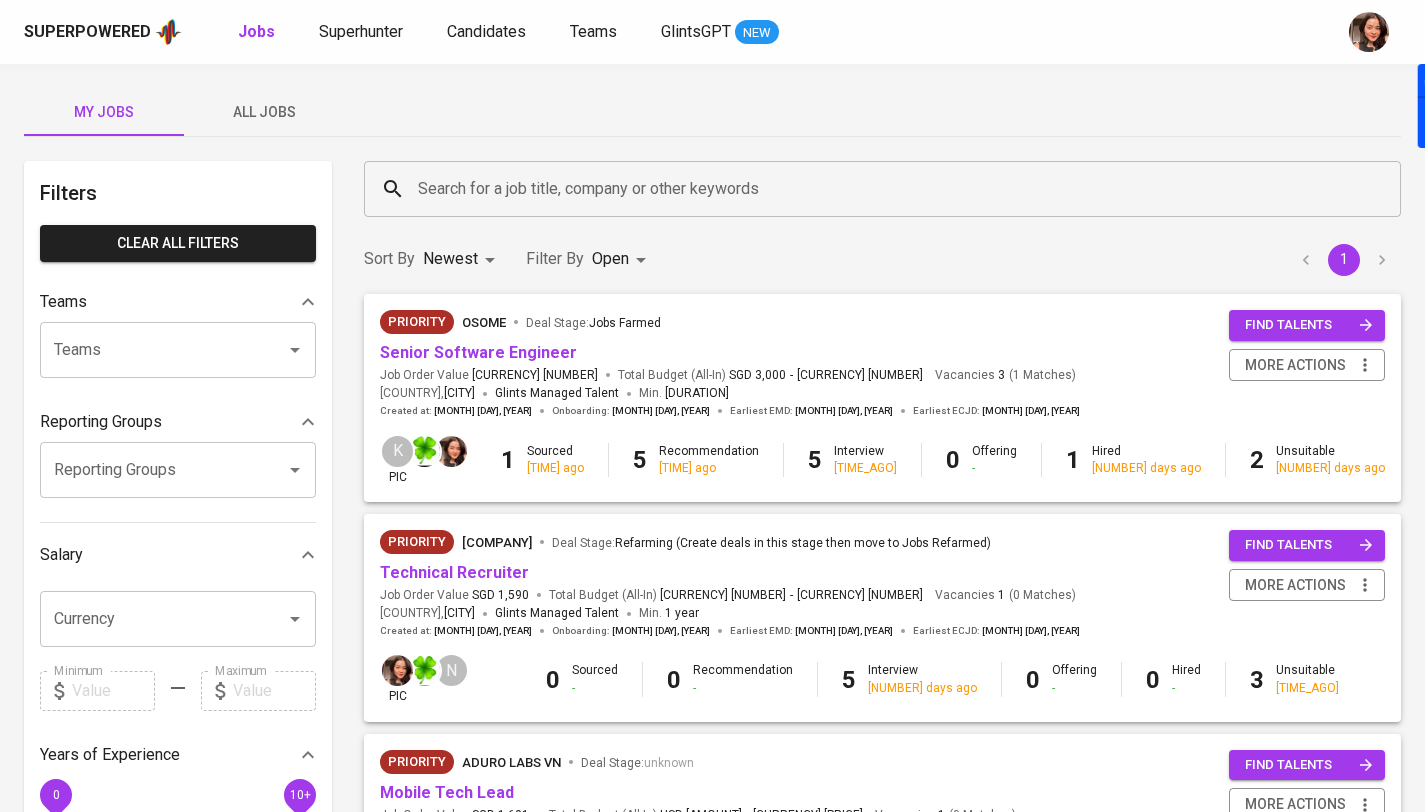 click on "All Jobs" at bounding box center [104, 112] 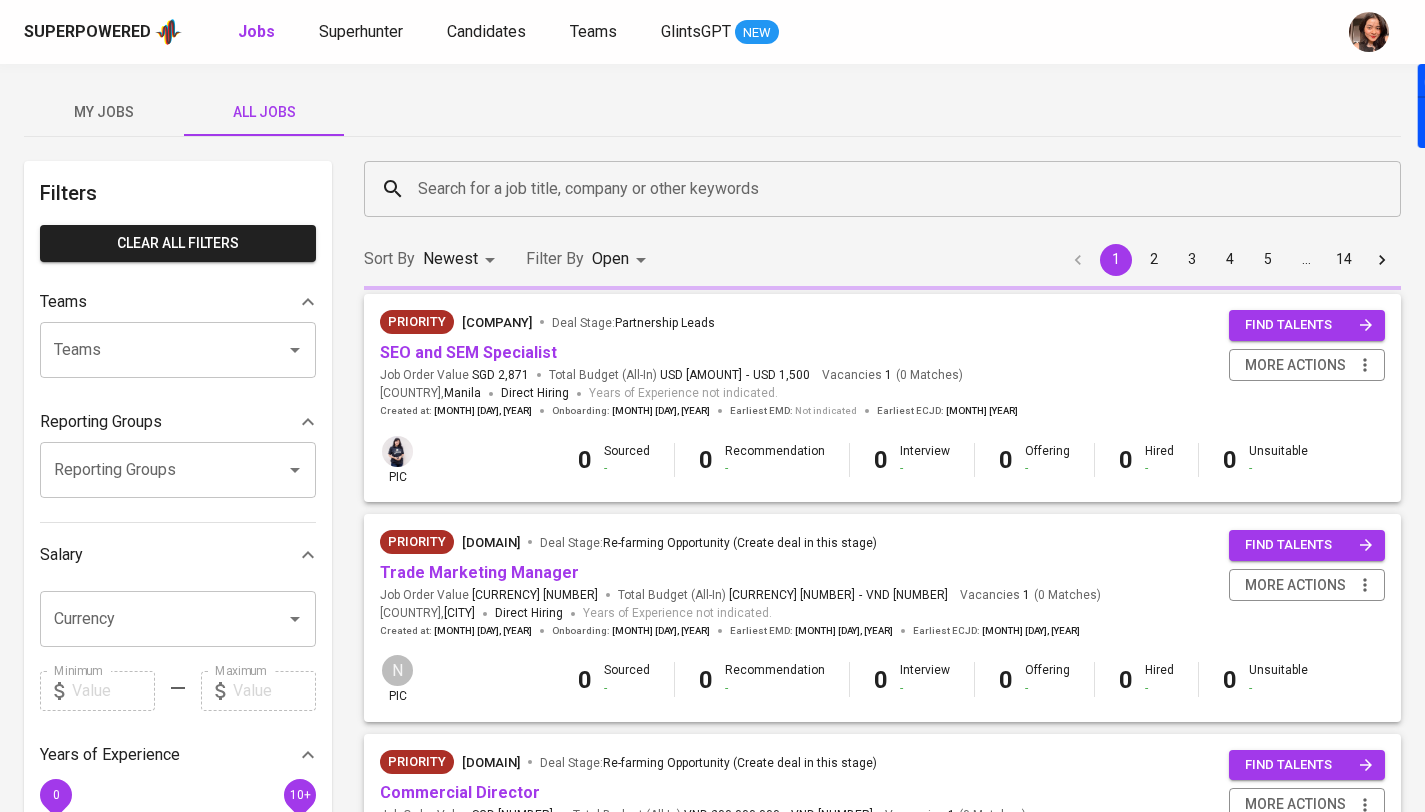 click on "All Jobs" at bounding box center (264, 112) 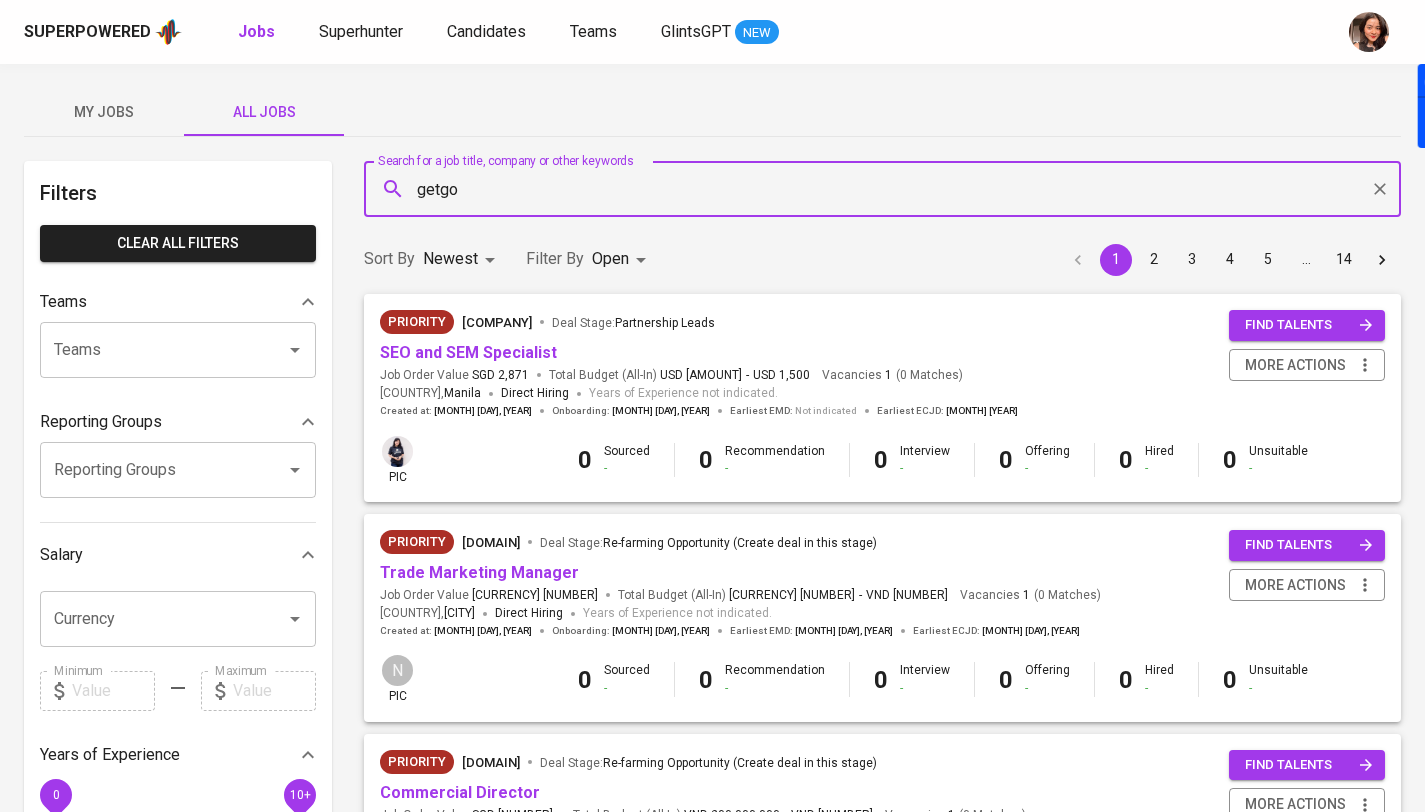 type on "getgo" 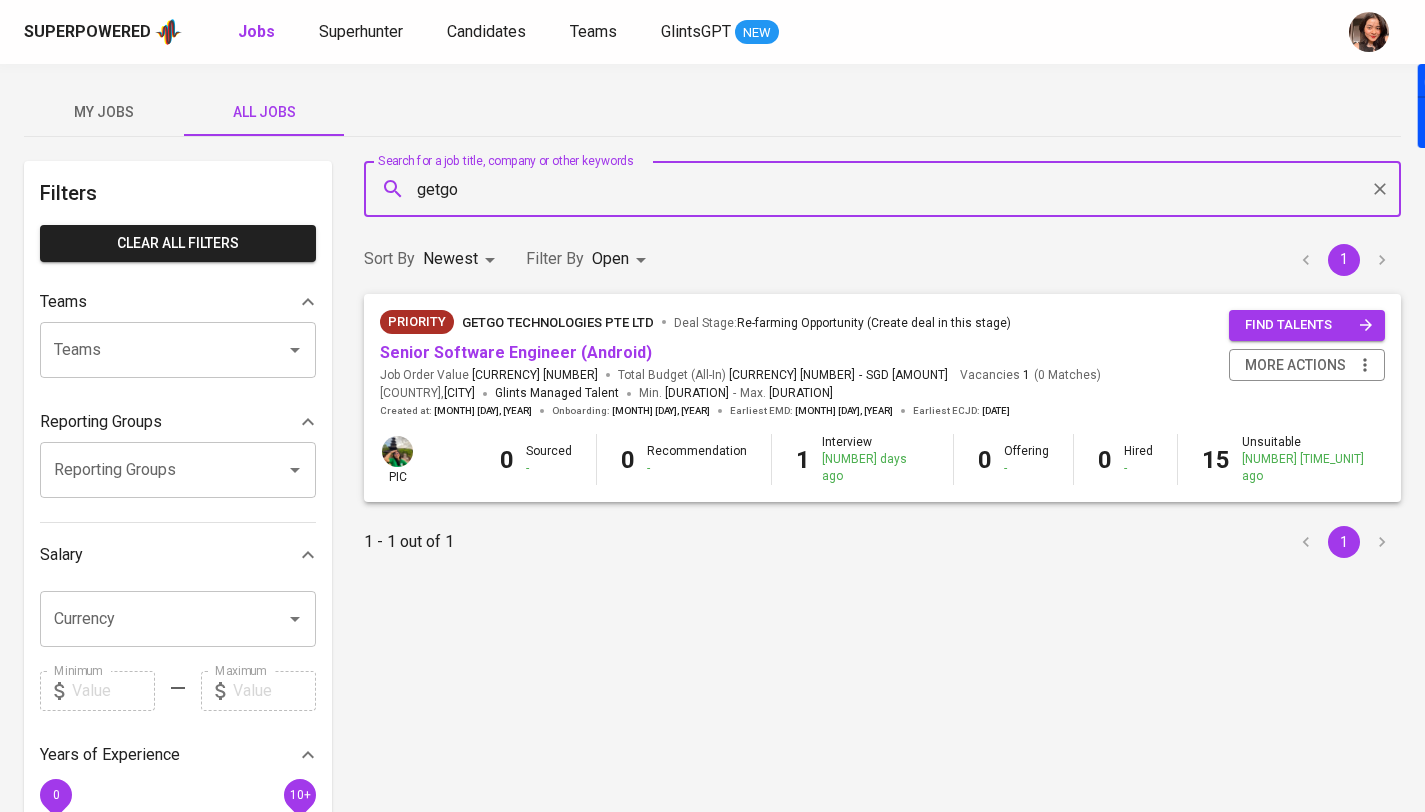 click on "Priority GetGo Technologies Pte Ltd Deal Stage : [DEAL_STAGE]" at bounding box center (740, 326) 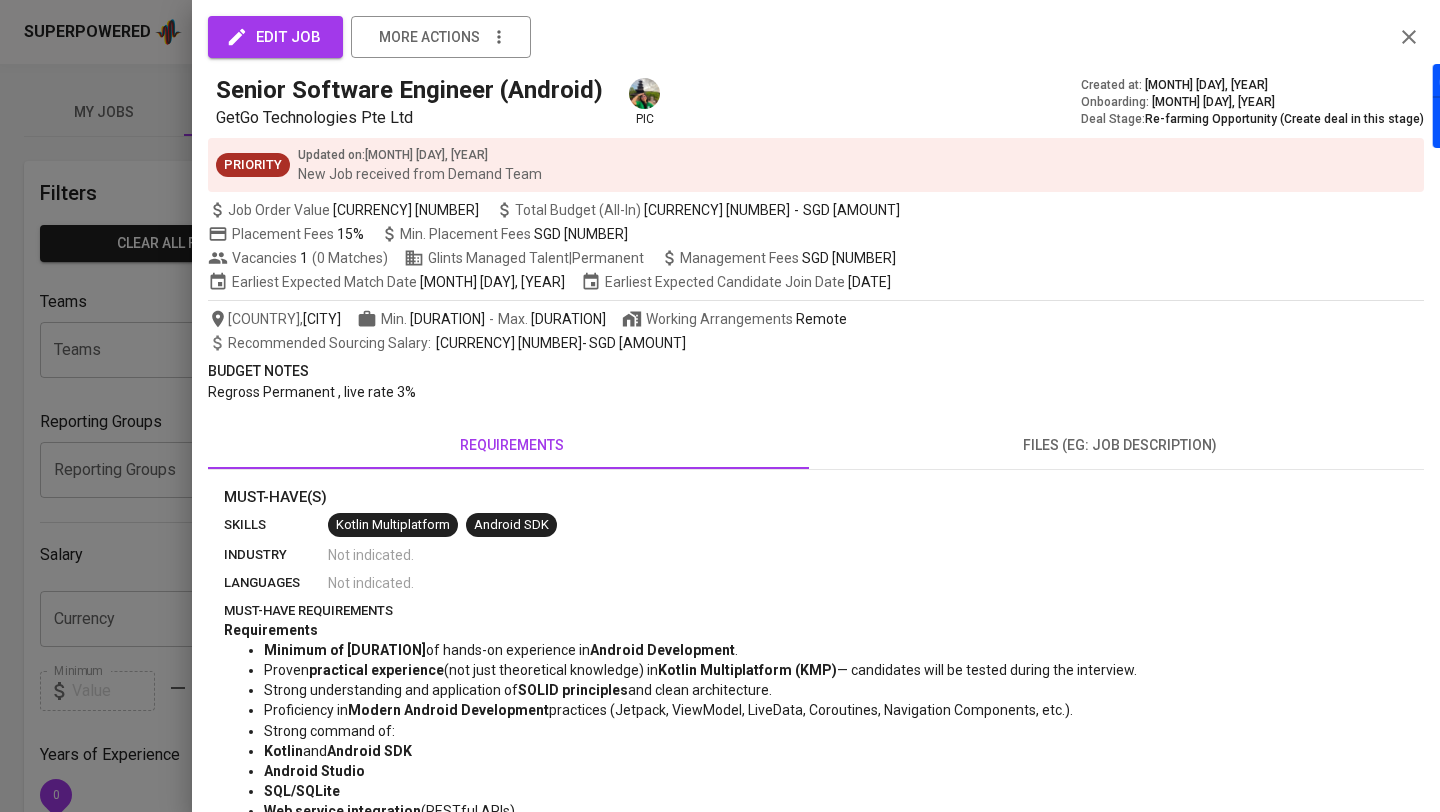 click at bounding box center [720, 406] 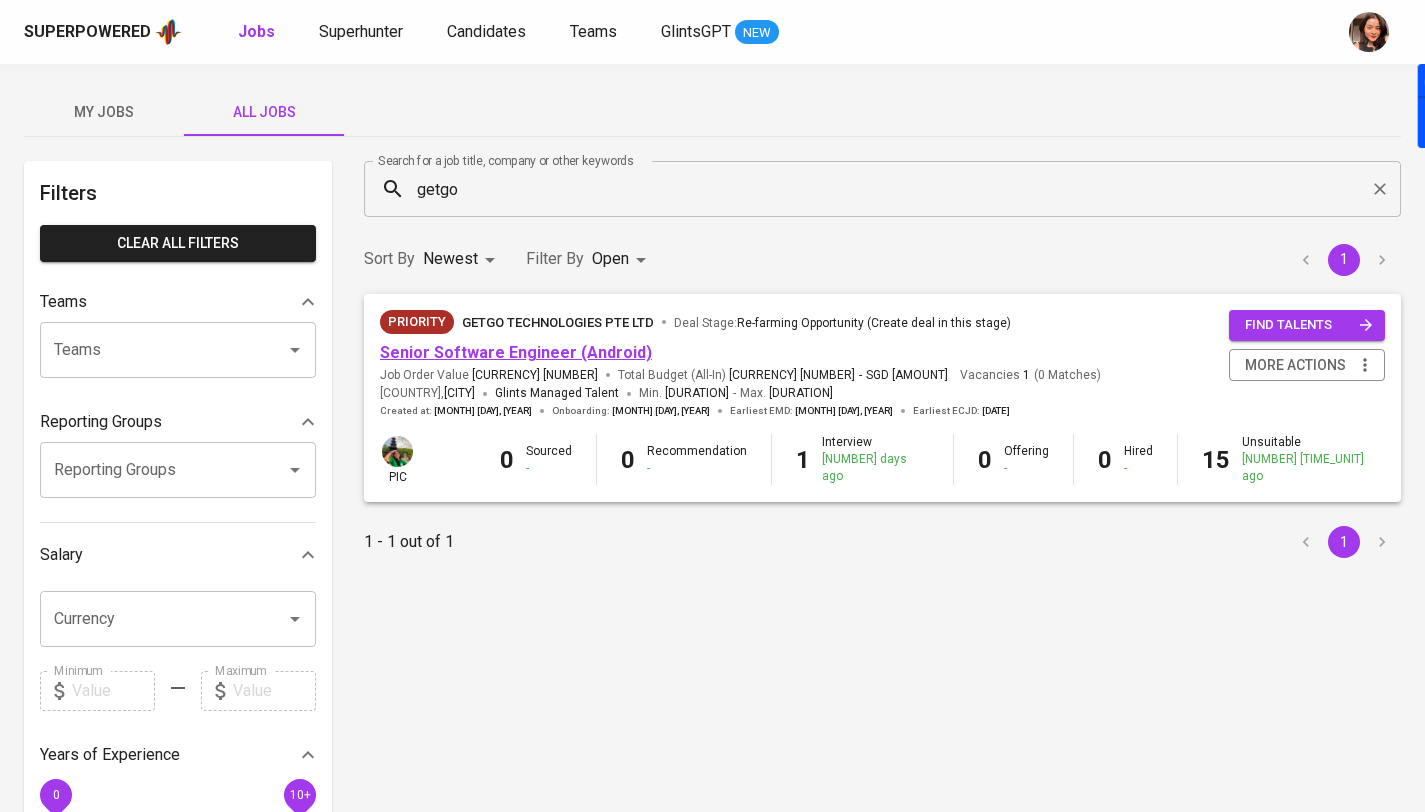click on "Senior Software Engineer (Android)" at bounding box center [516, 352] 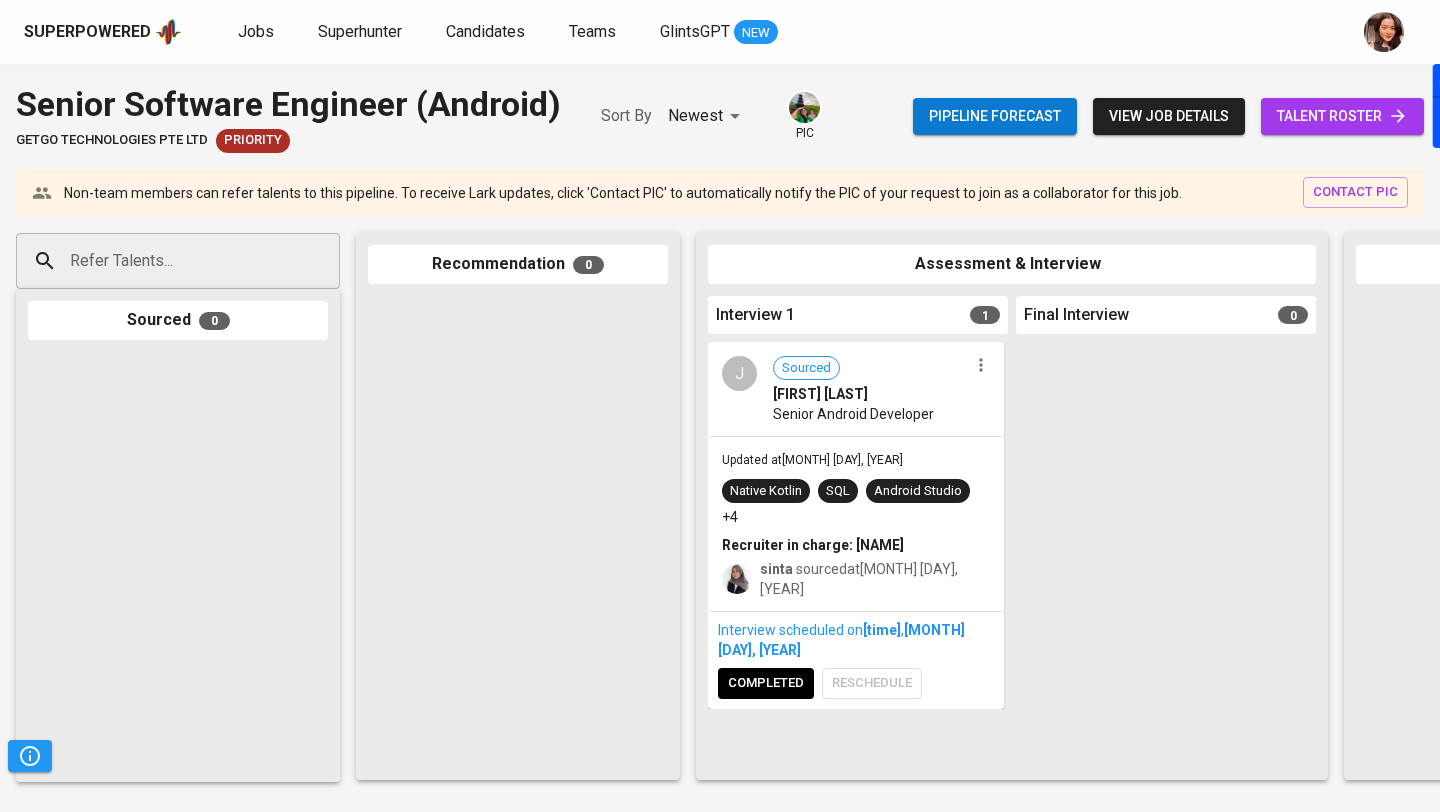 click on "Refer Talents..." at bounding box center (170, 261) 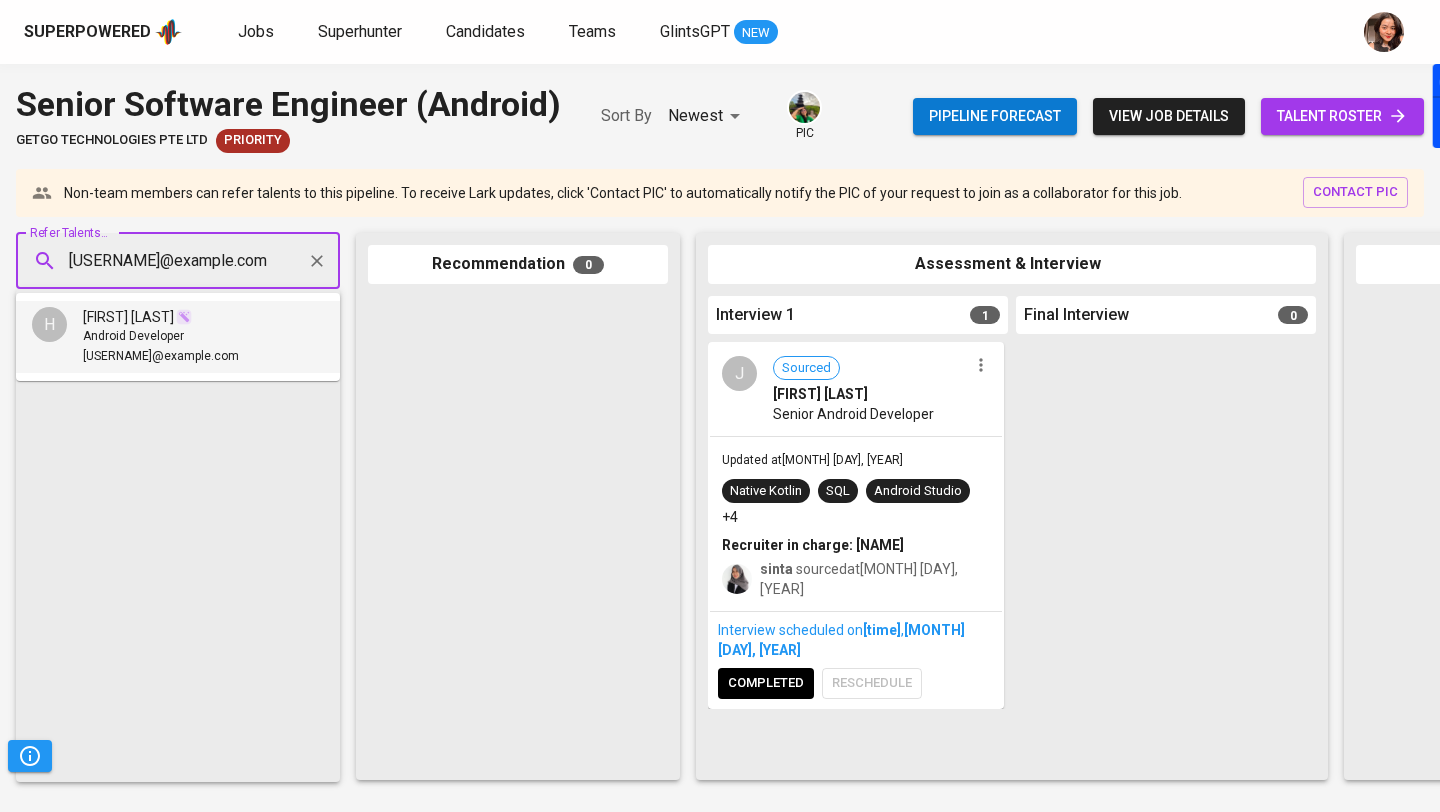 click on "[FIRST] [LAST]" at bounding box center (128, 317) 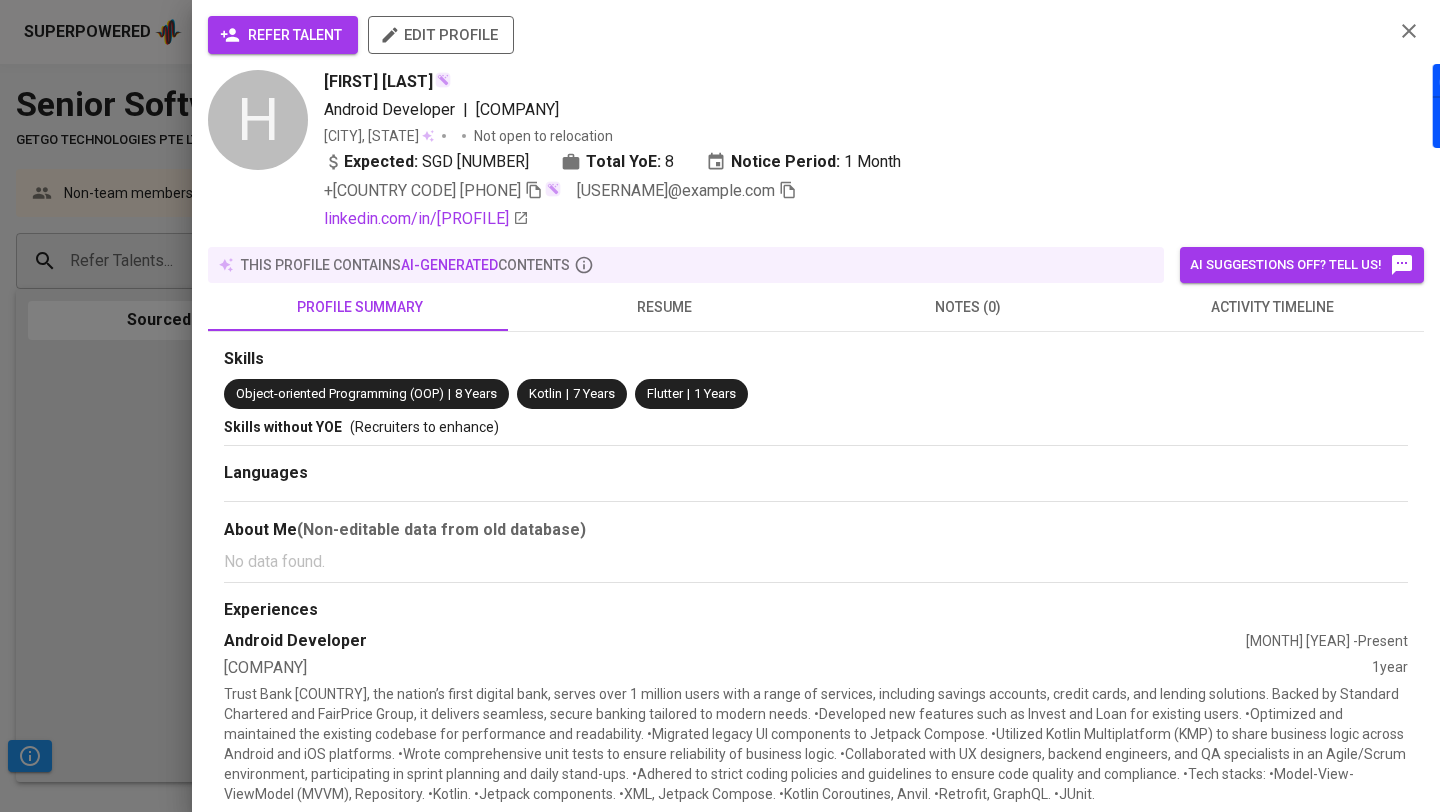 click on "refer talent" at bounding box center (283, 35) 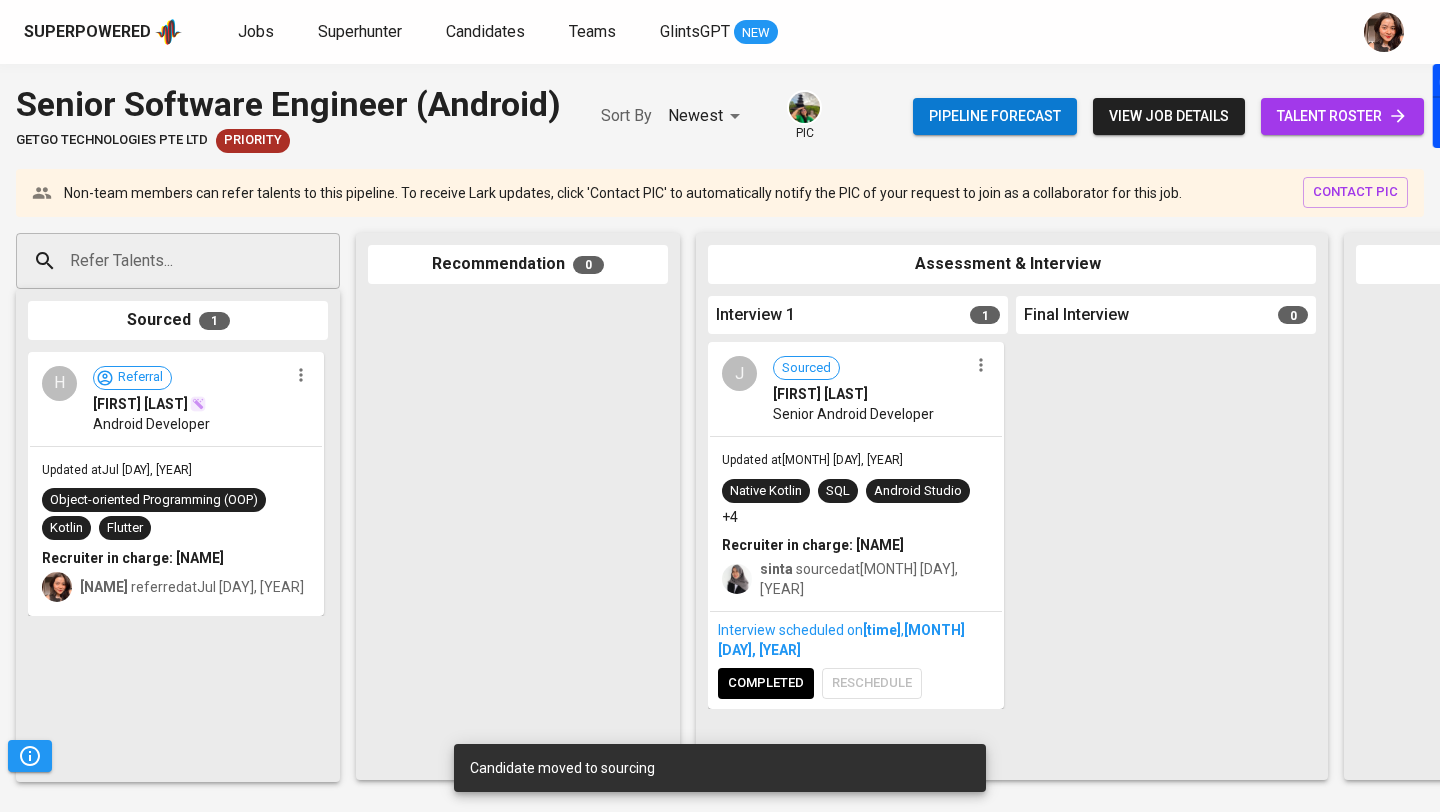 drag, startPoint x: 241, startPoint y: 441, endPoint x: 501, endPoint y: 409, distance: 261.96182 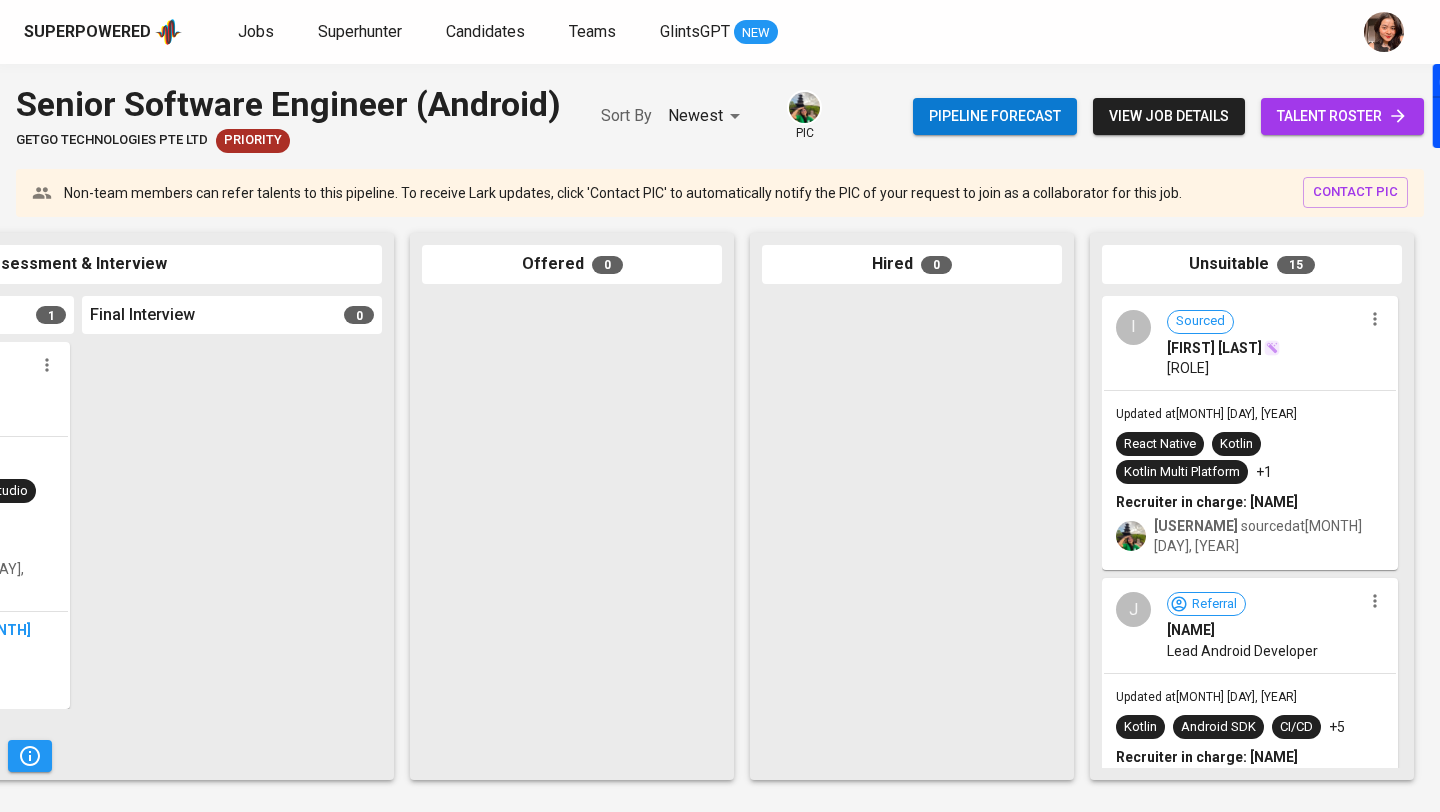 scroll, scrollTop: 0, scrollLeft: 941, axis: horizontal 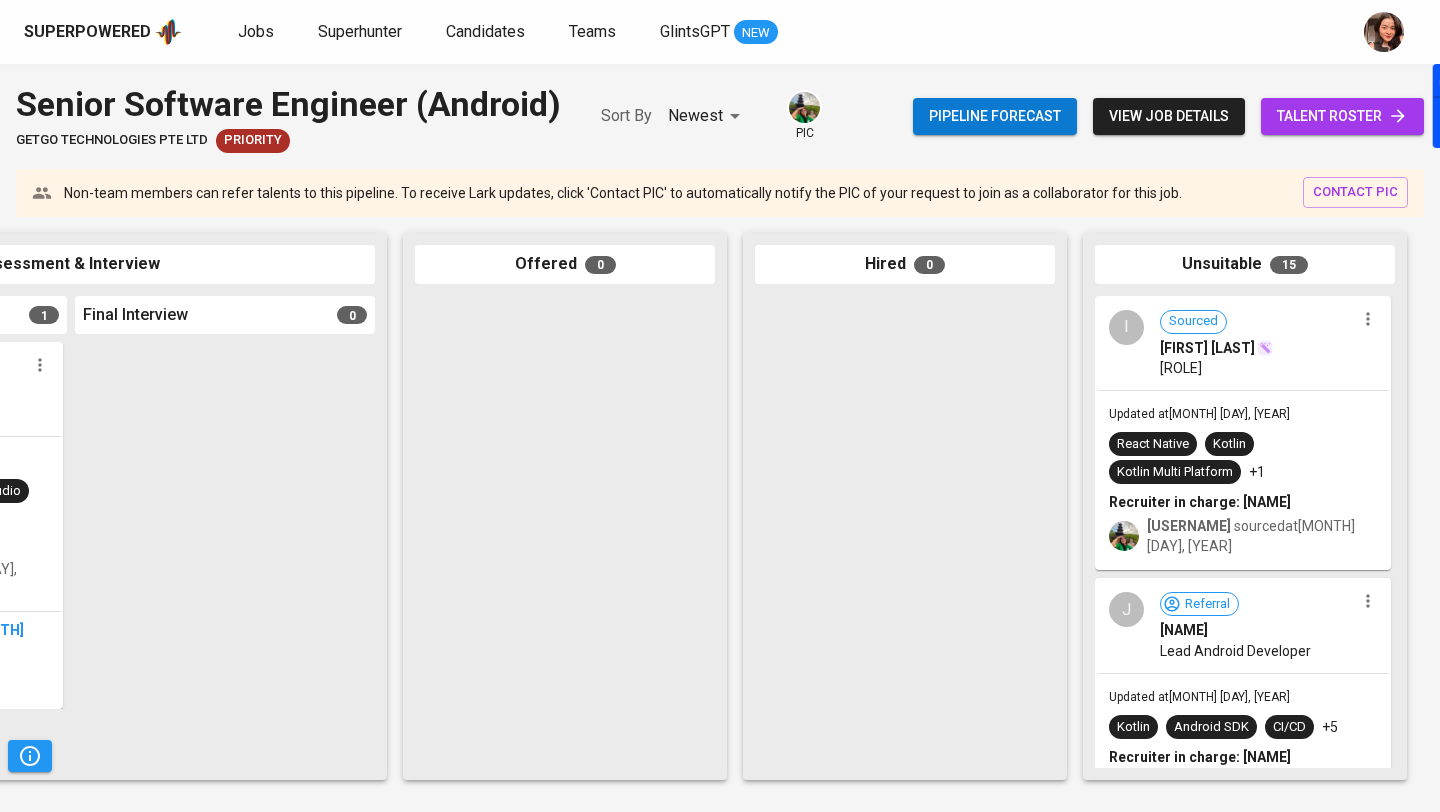 click on "talent roster" at bounding box center [1342, 116] 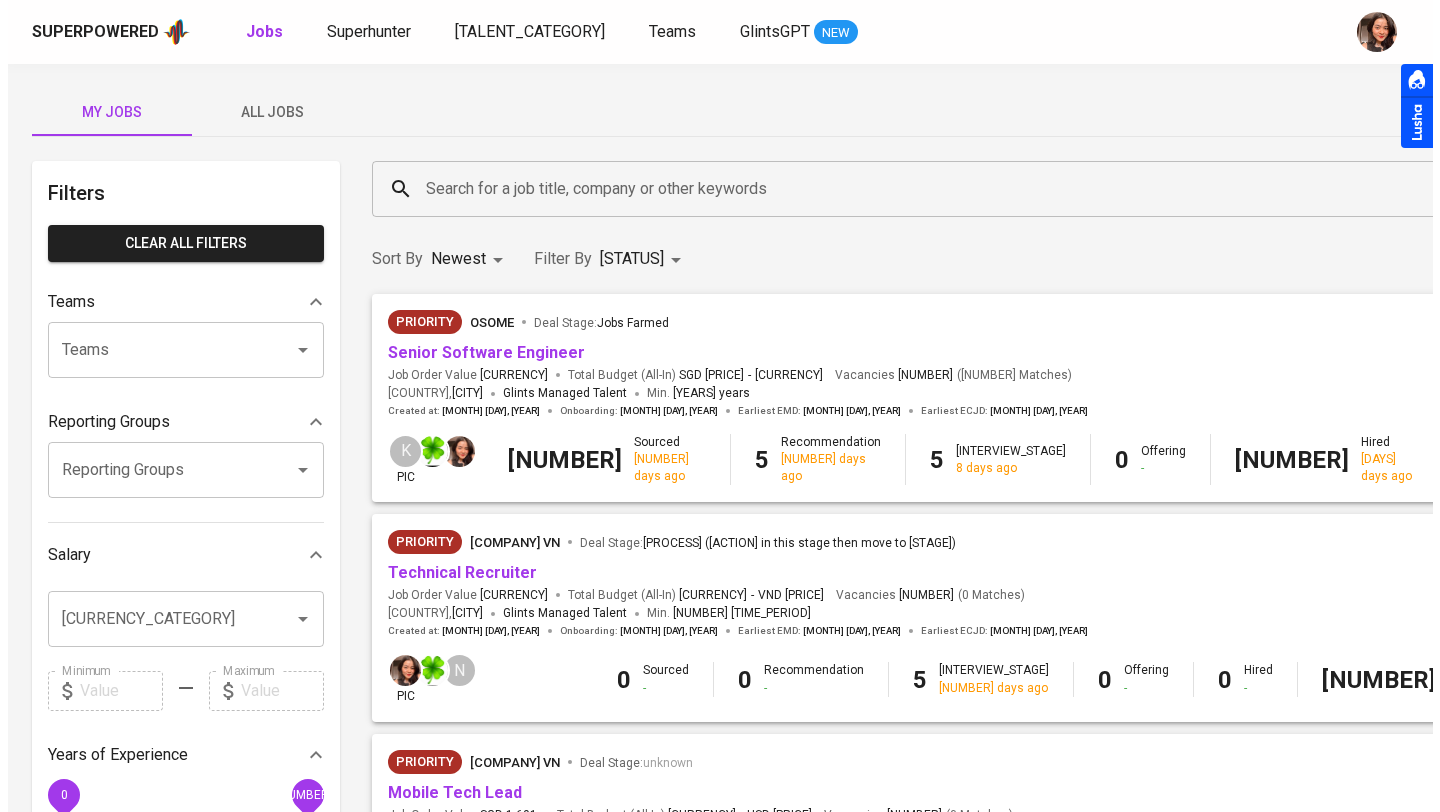 scroll, scrollTop: 0, scrollLeft: 0, axis: both 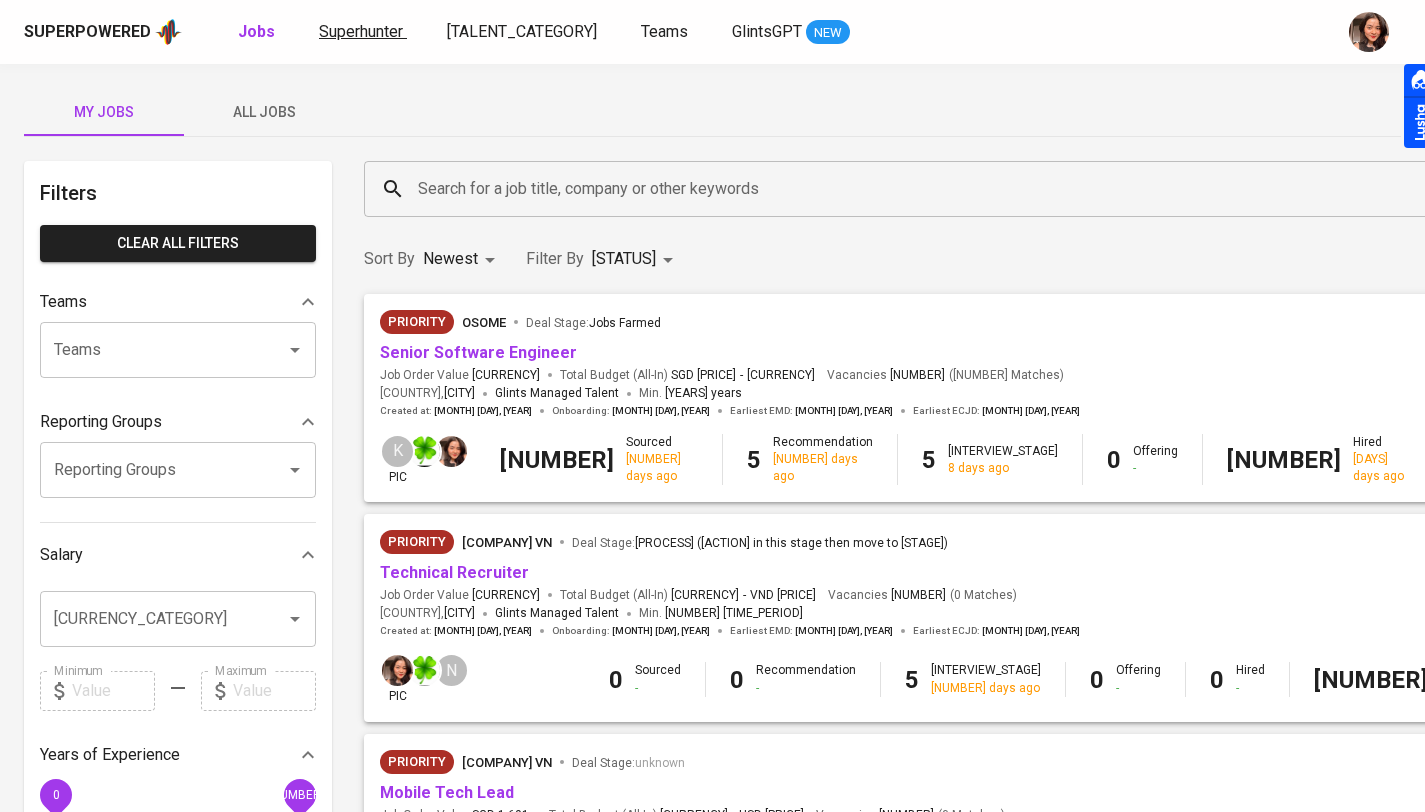 click on "Superhunter" at bounding box center [361, 31] 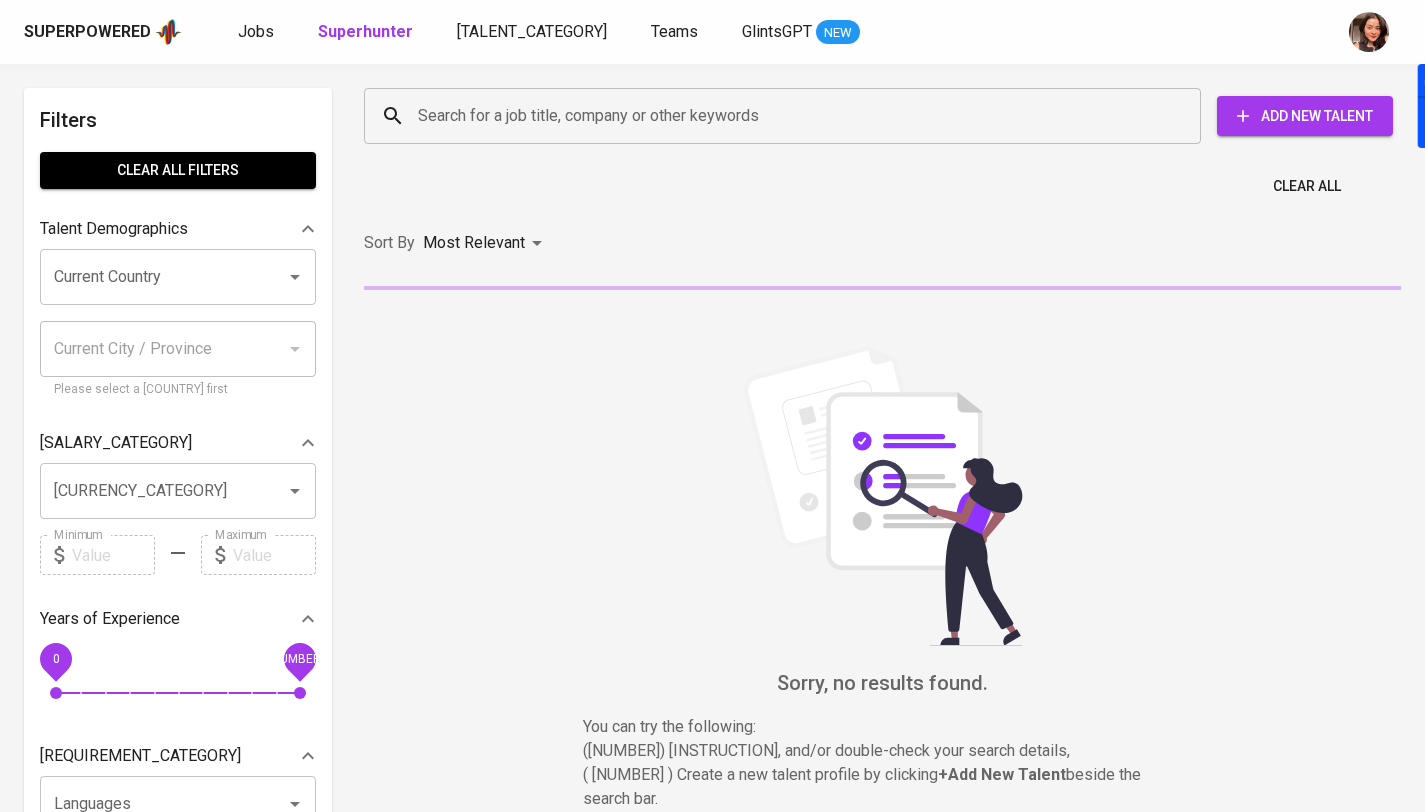 click on "Search for a job title, company or other keywords" at bounding box center (787, 116) 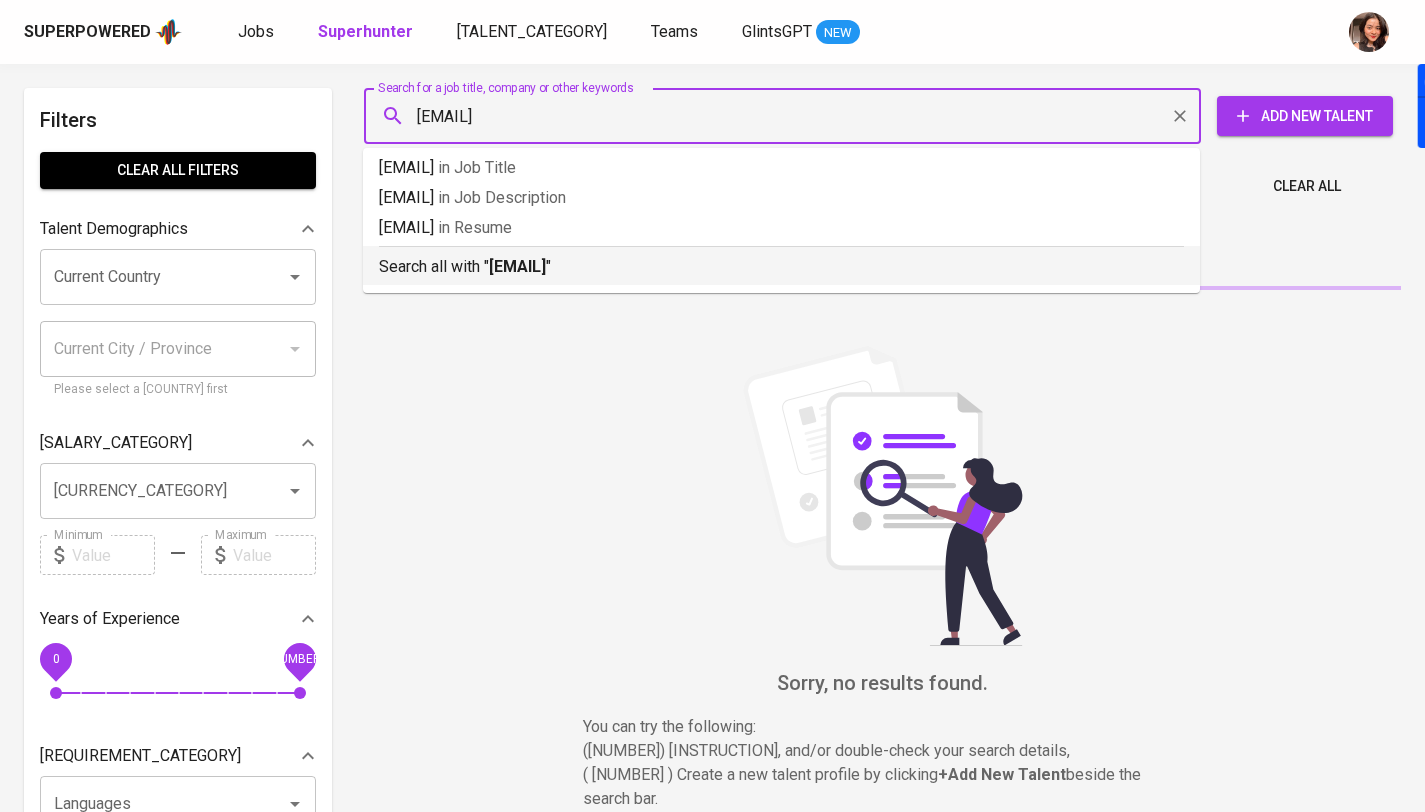 click on "[USERNAME]@example.com" at bounding box center (517, 266) 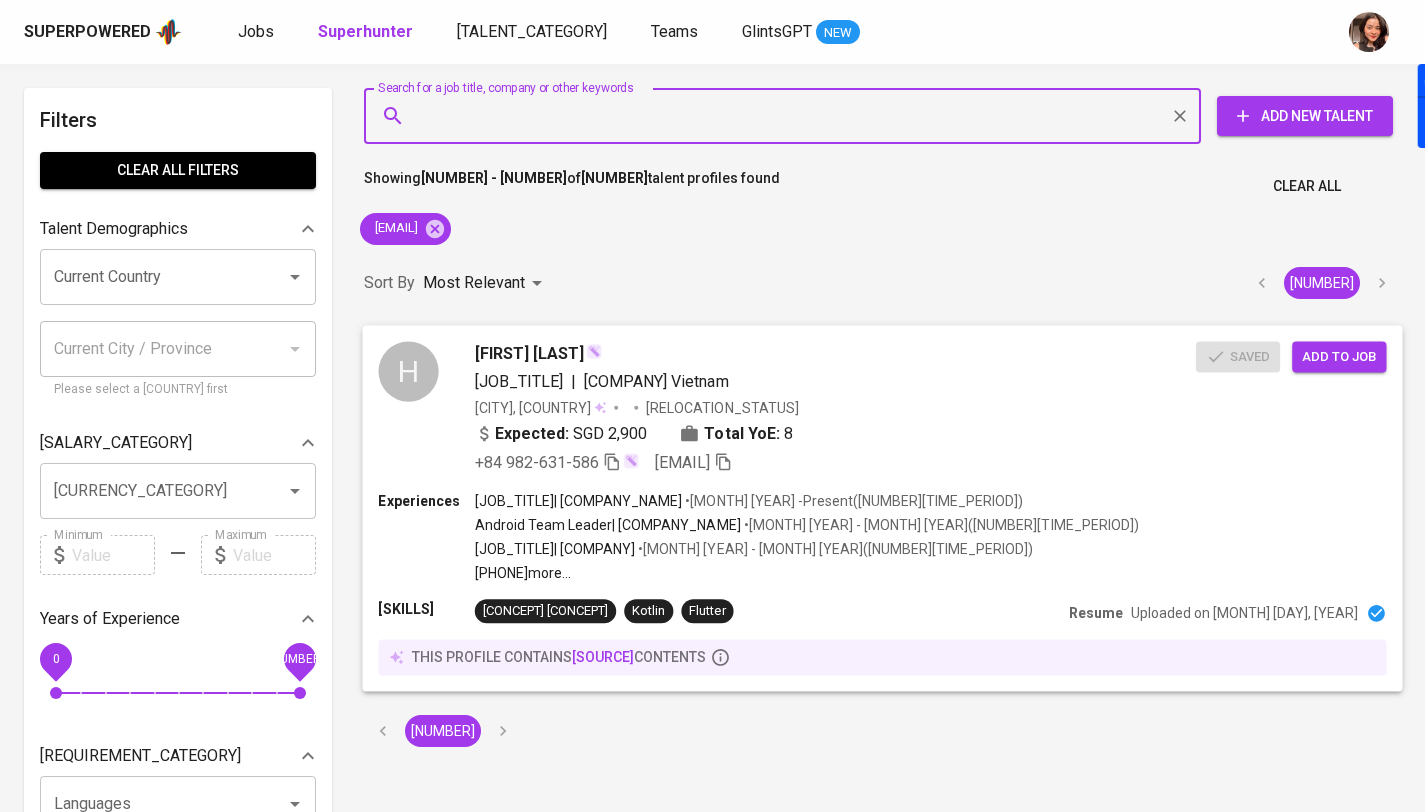 click on "Add to job" at bounding box center [1339, 356] 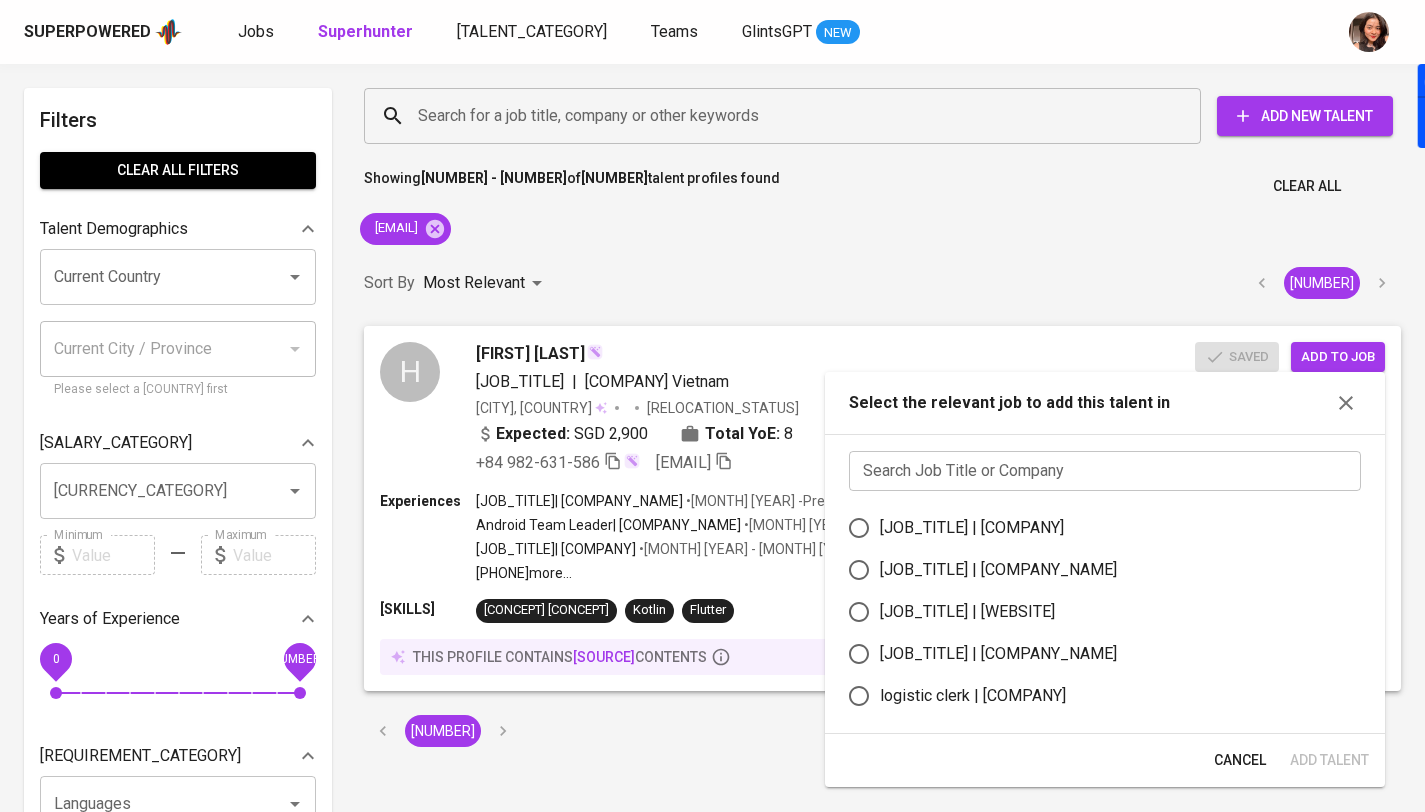click at bounding box center (1105, 471) 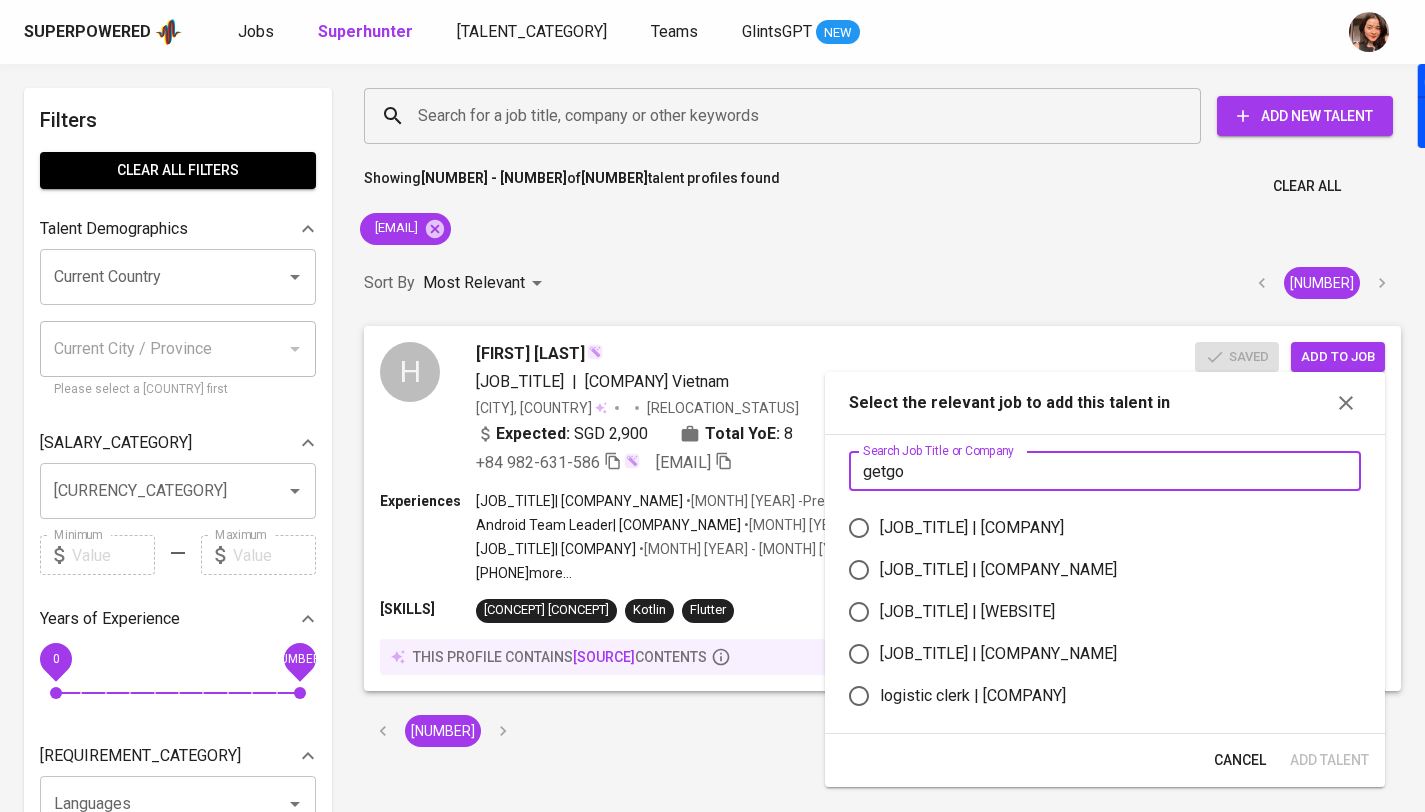 type on "getgo" 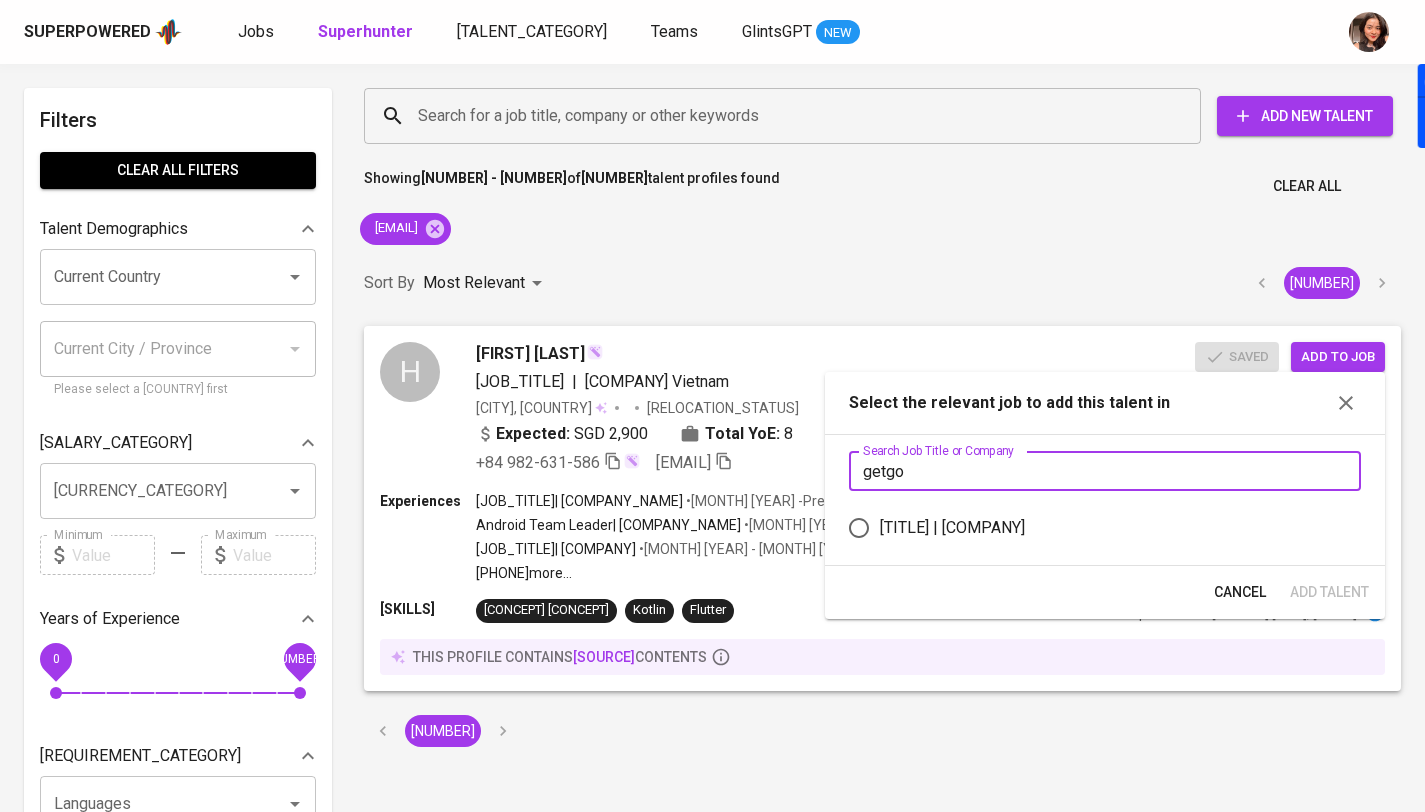 click on "Senior Software Engineer (Android) | GetGo Technologies Pte Ltd" at bounding box center [1091, 528] 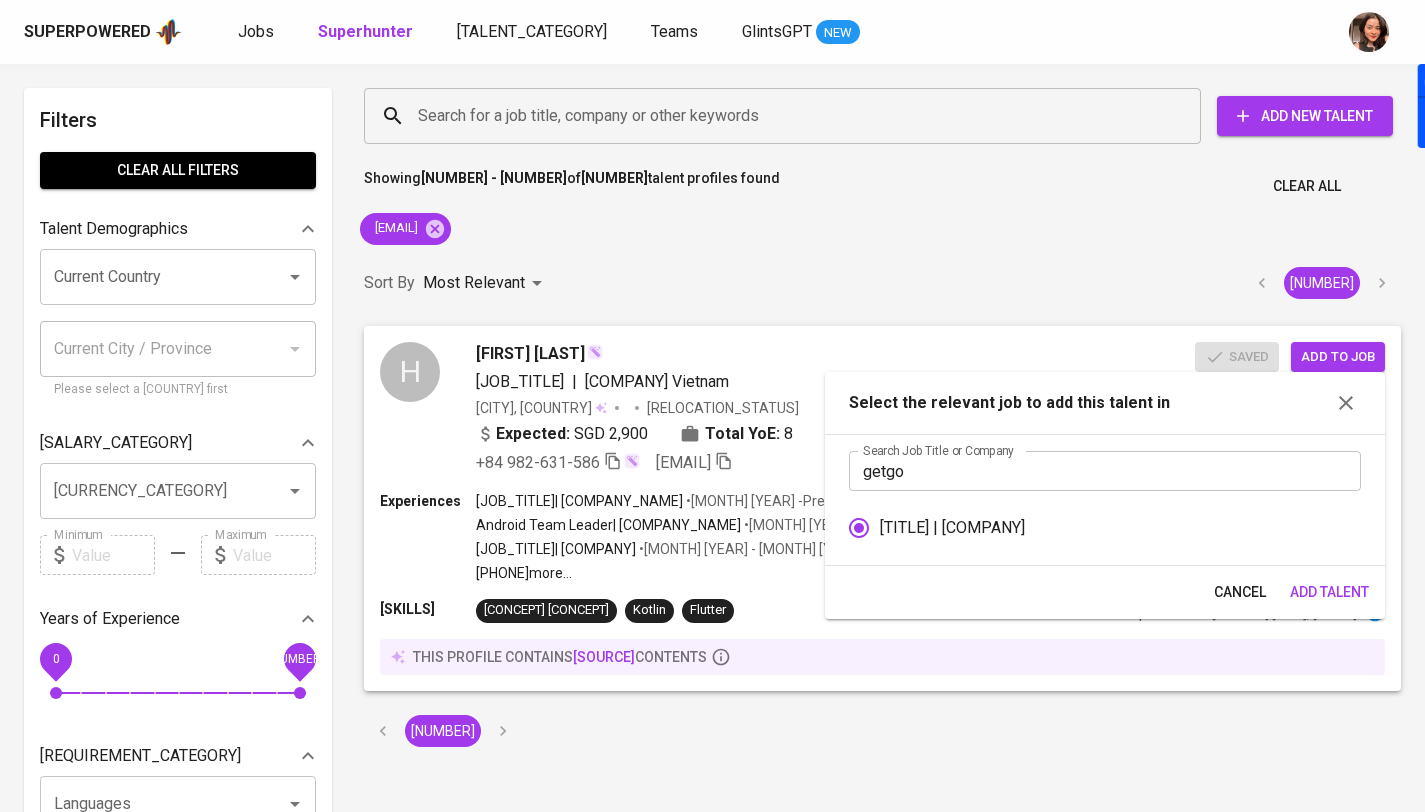 click on "Add Talent" at bounding box center [1329, 592] 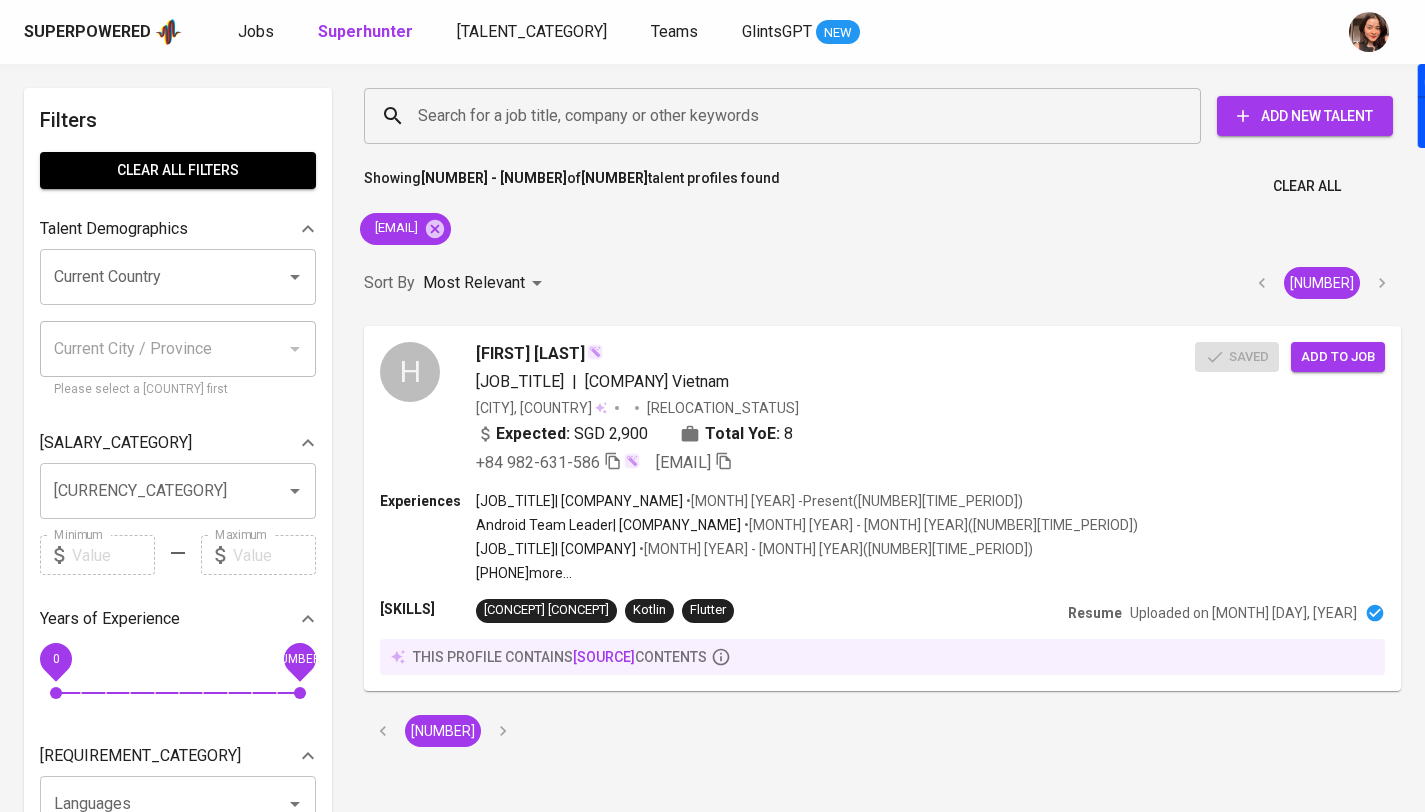 click on "Superpowered" at bounding box center (87, 32) 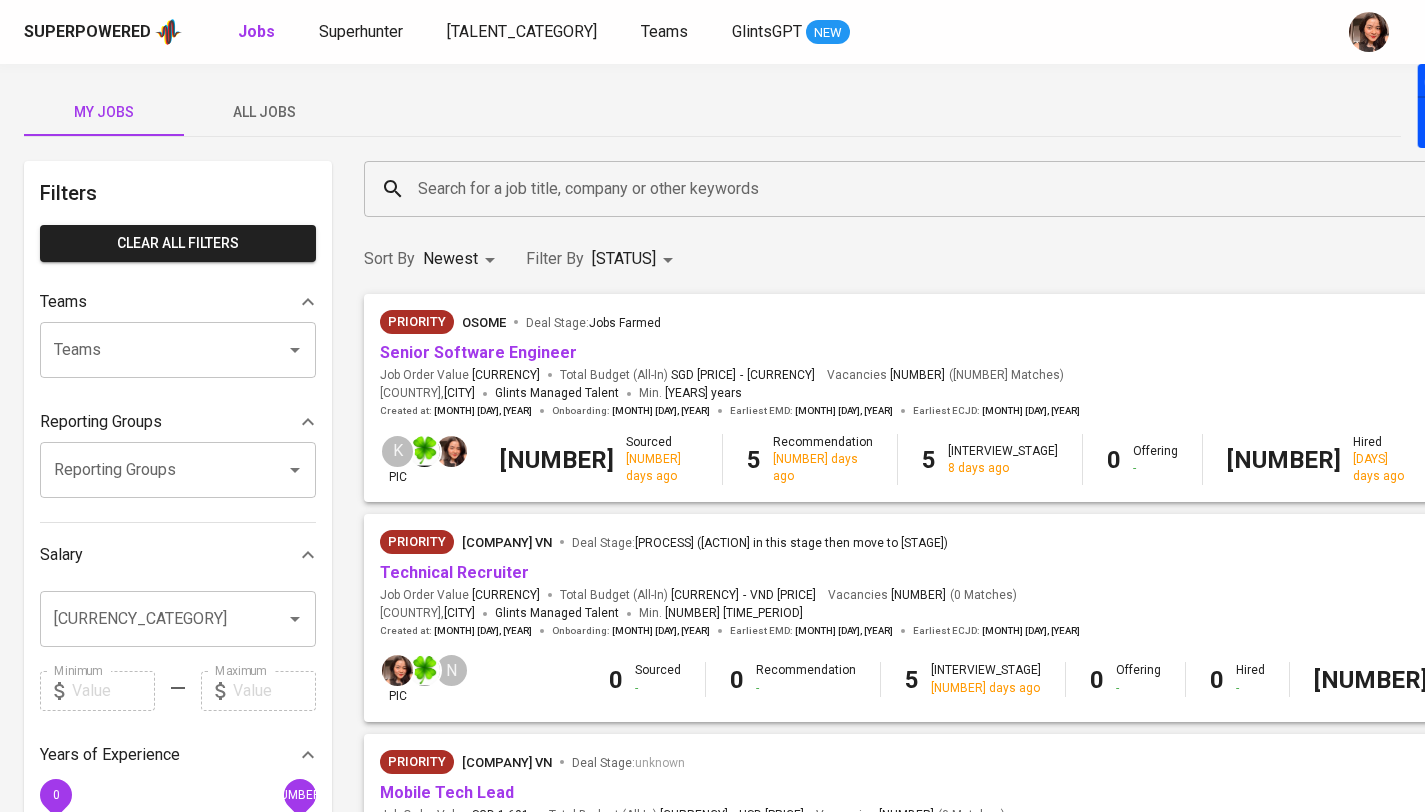 click on "All Jobs" at bounding box center [104, 112] 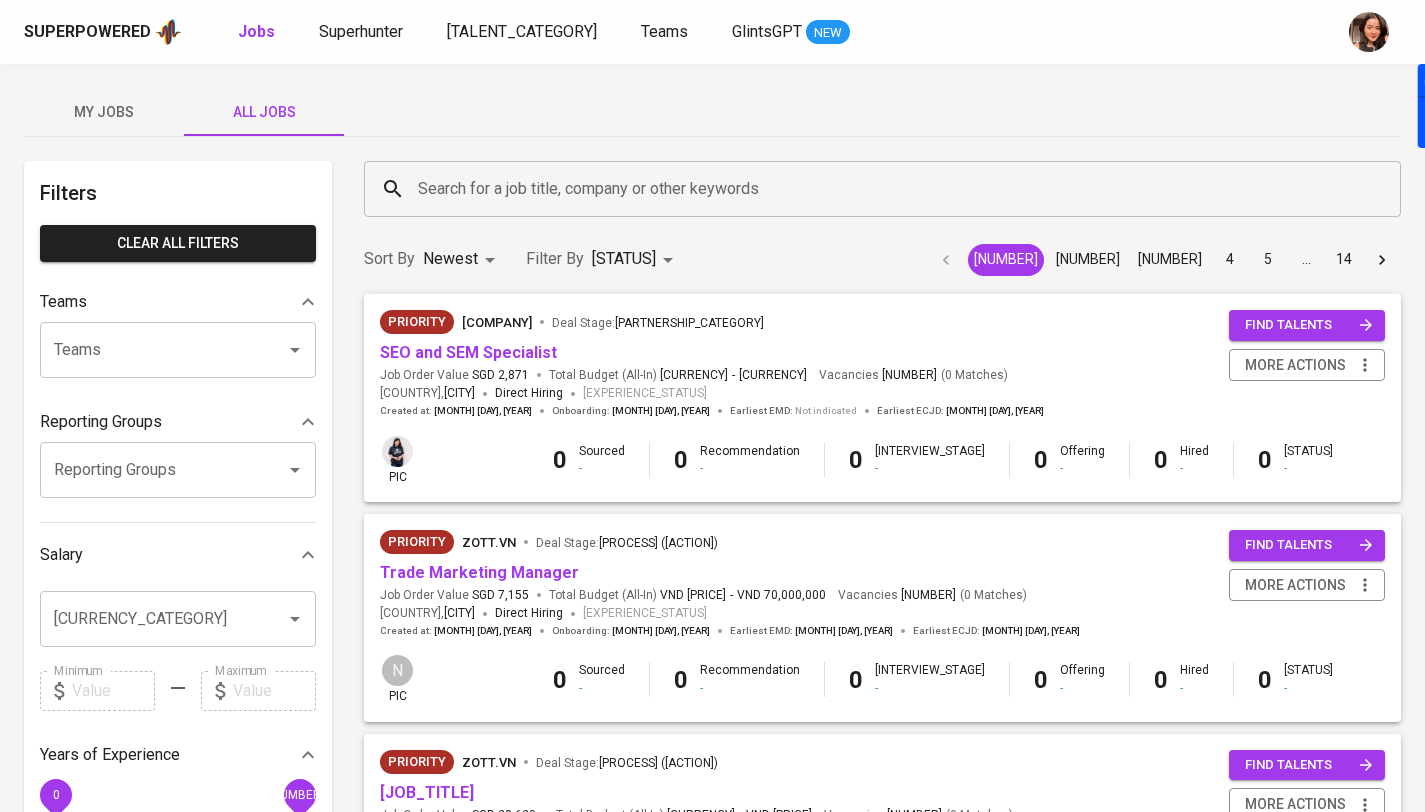 click on "Search for a job title, company or other keywords" at bounding box center (887, 189) 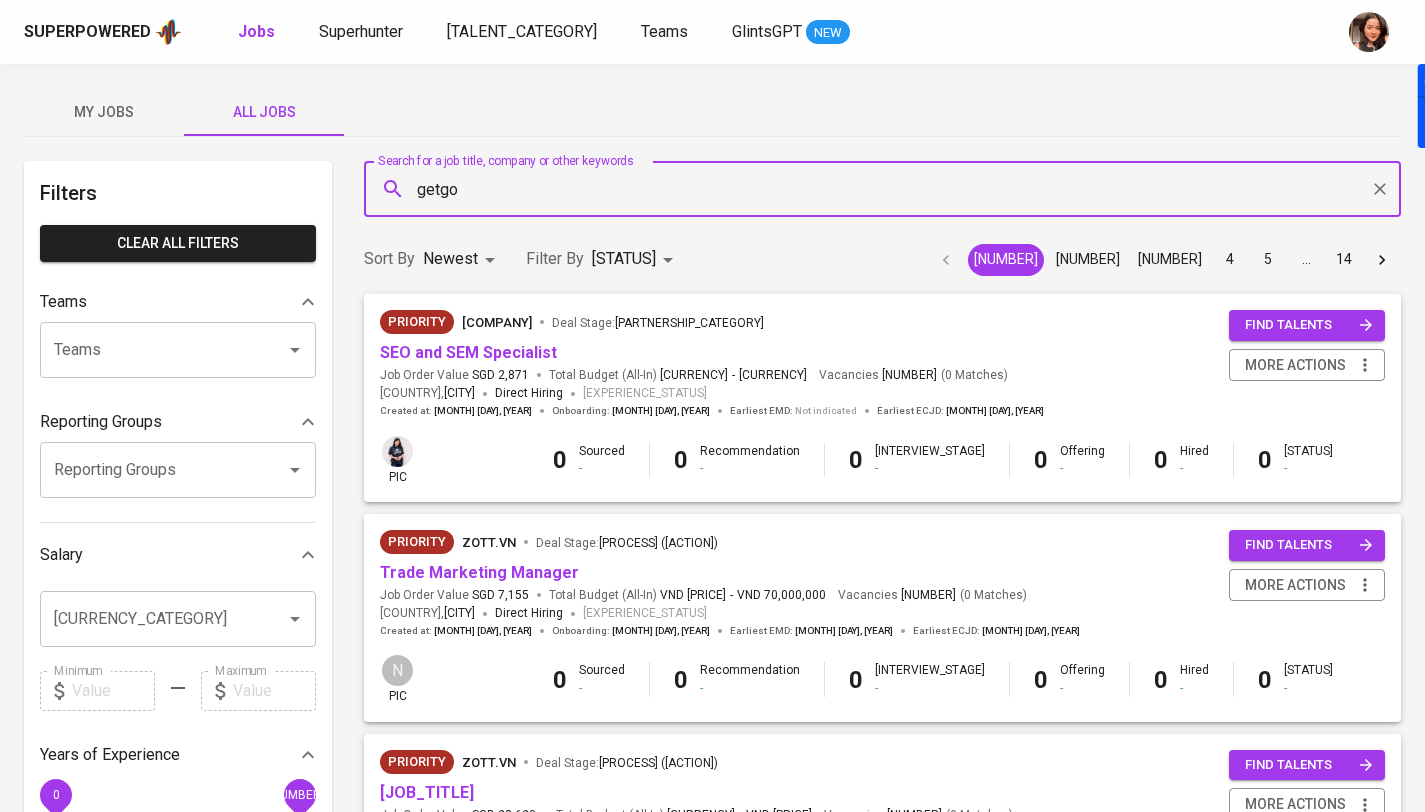 type on "getgo" 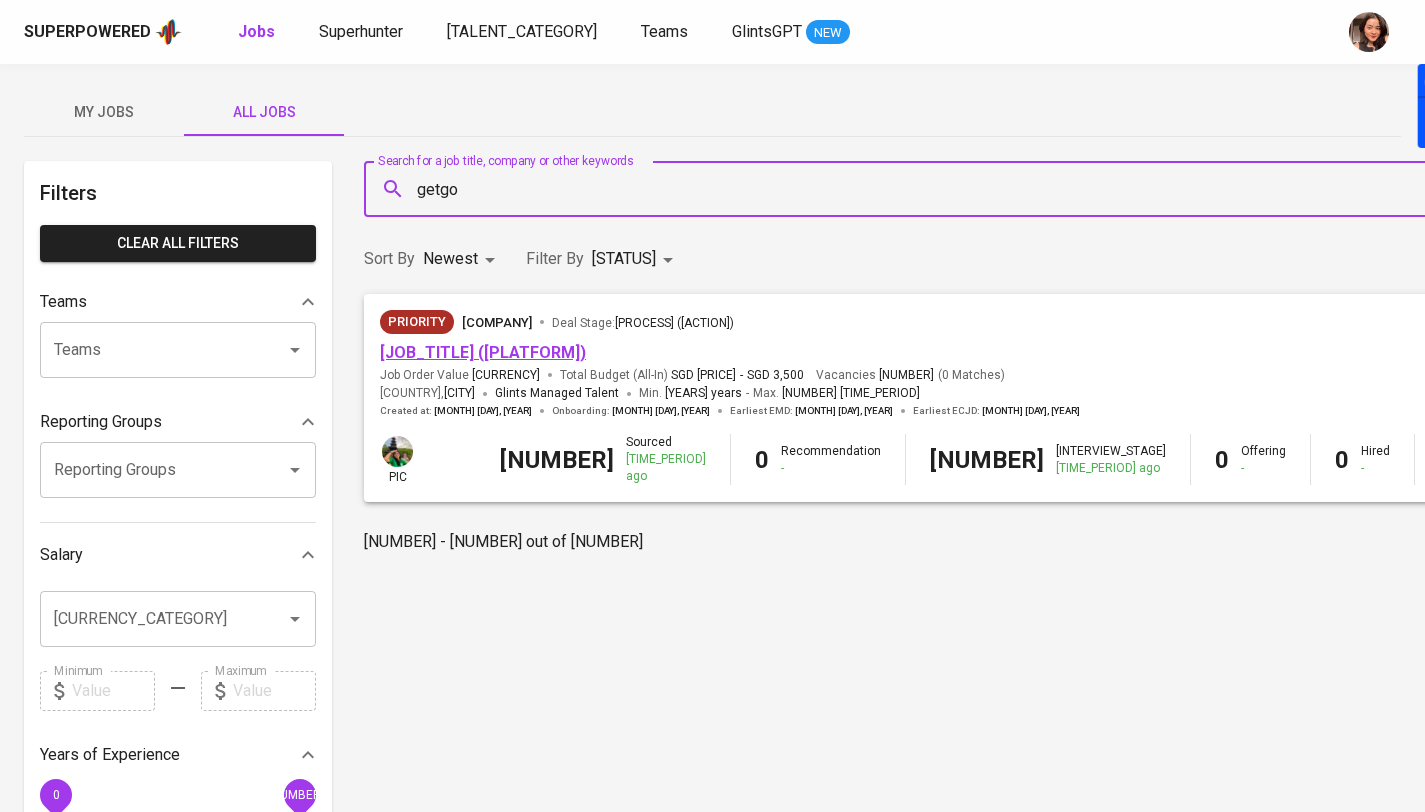 click on "Senior Software Engineer (Android)" at bounding box center (483, 352) 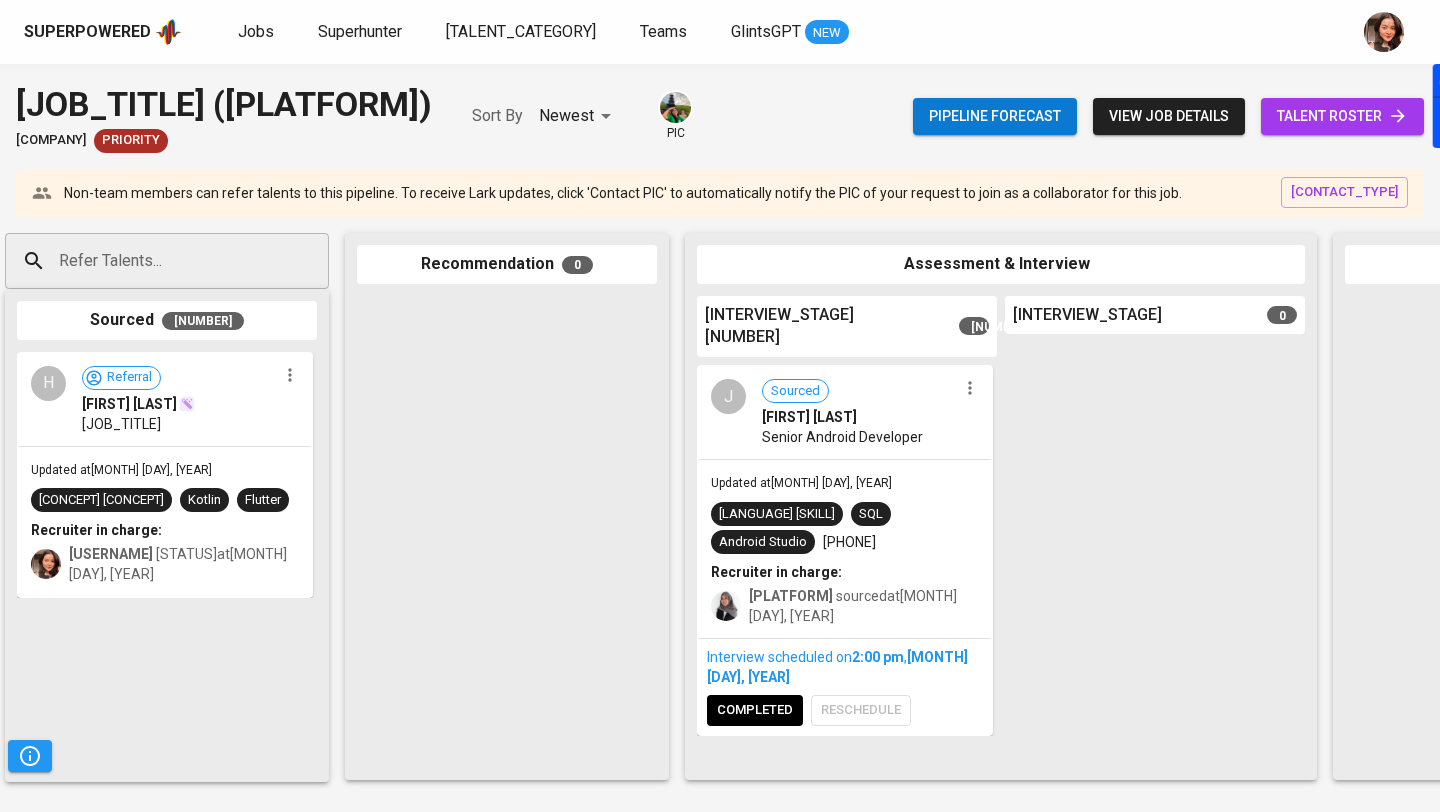 scroll, scrollTop: 0, scrollLeft: 0, axis: both 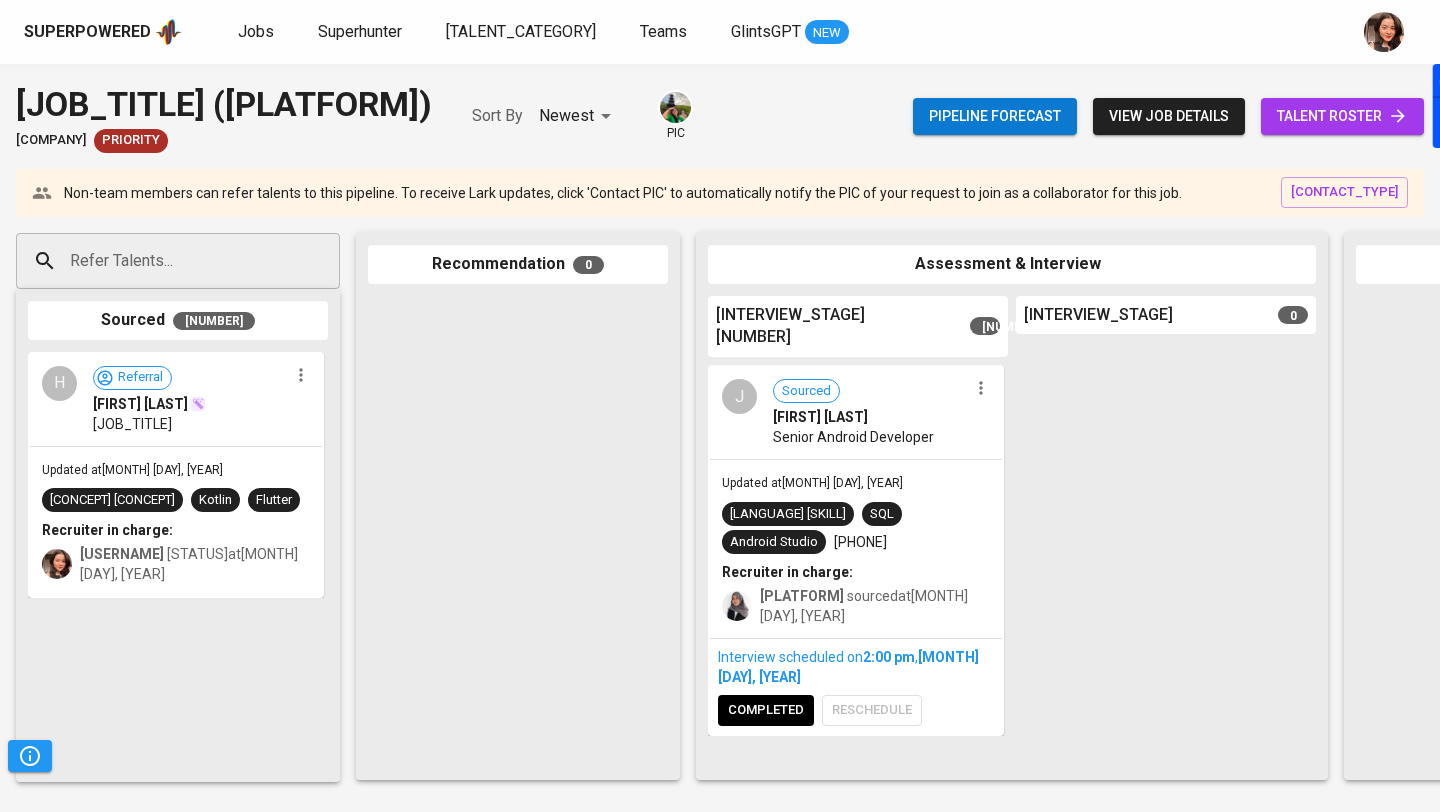 click on "view job details" at bounding box center [1169, 116] 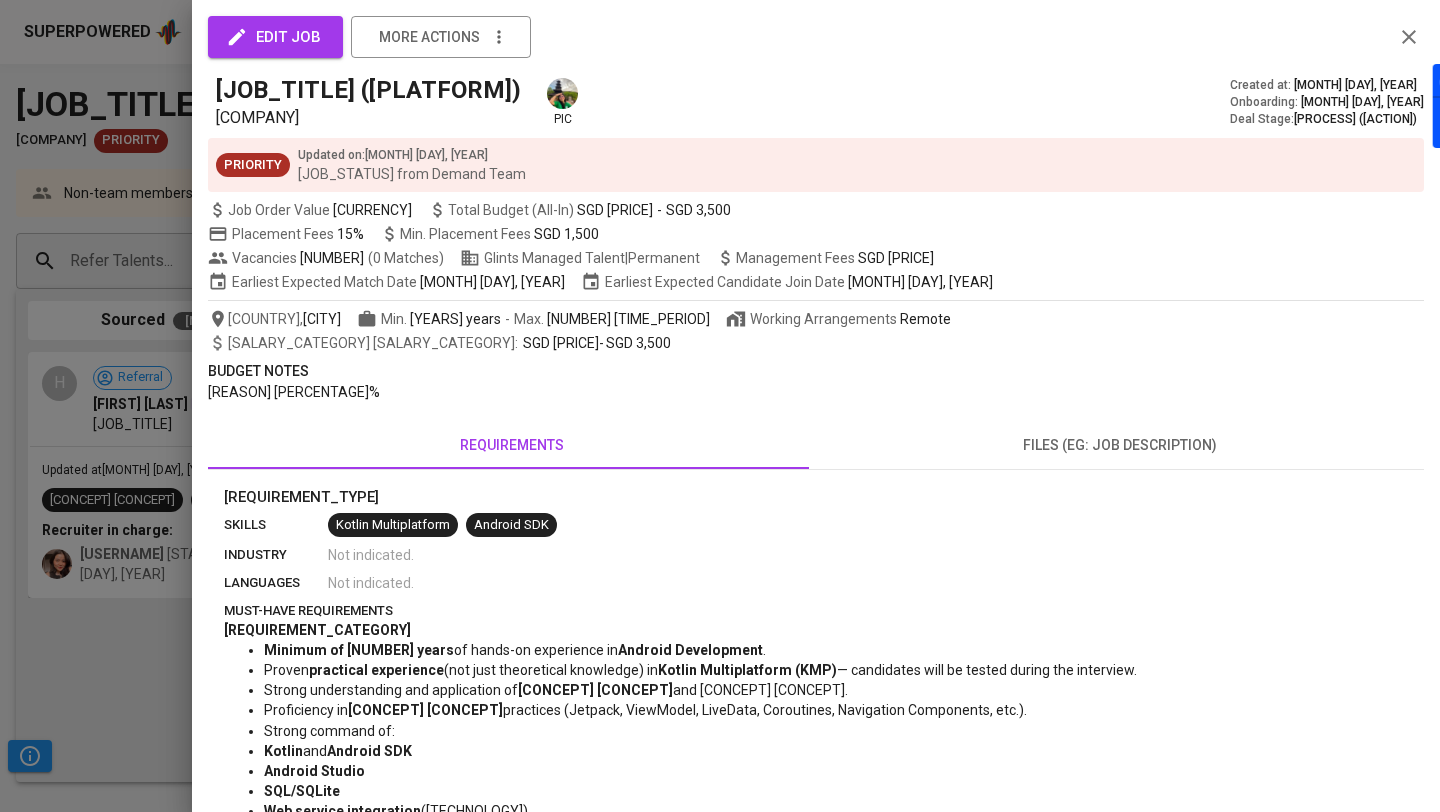 click at bounding box center (720, 406) 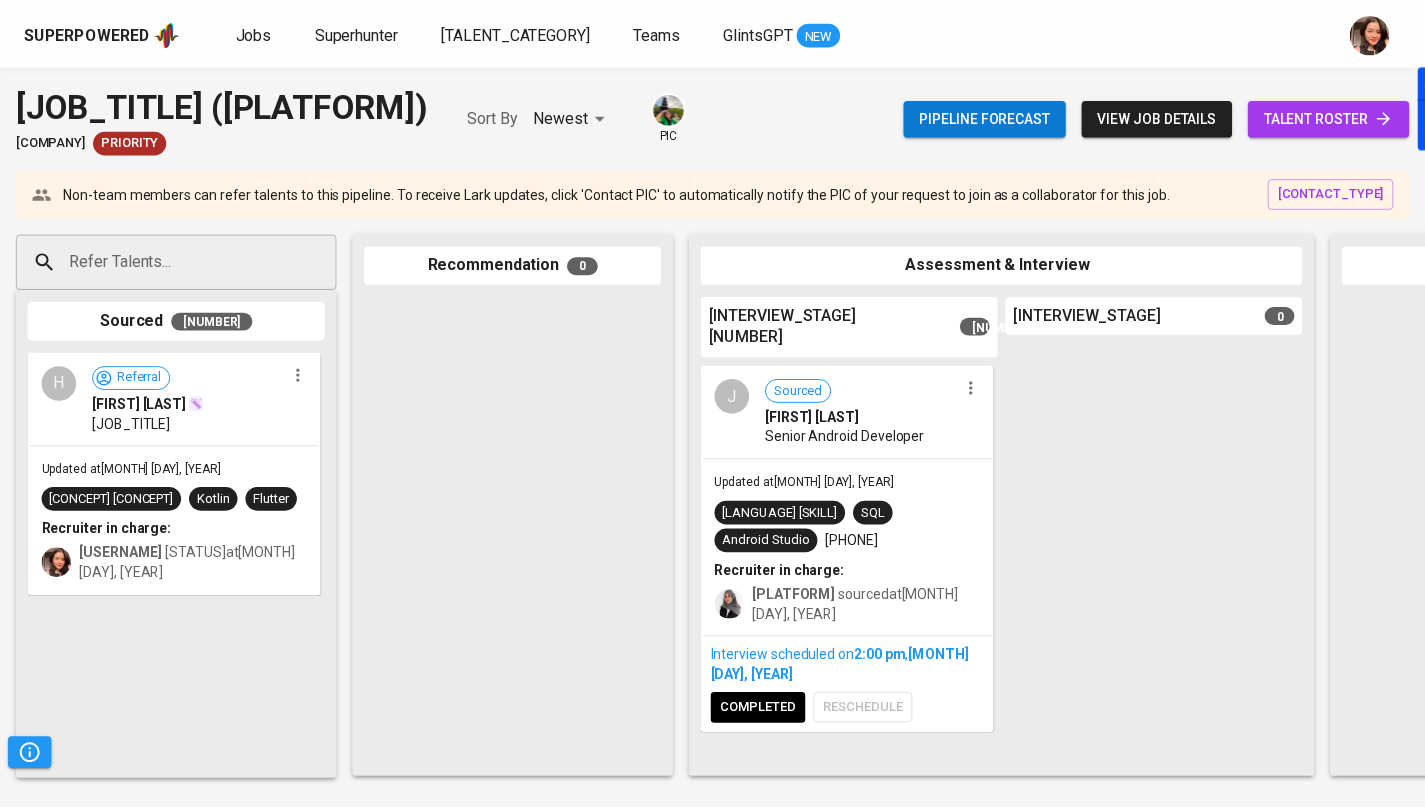 scroll, scrollTop: 0, scrollLeft: 76, axis: horizontal 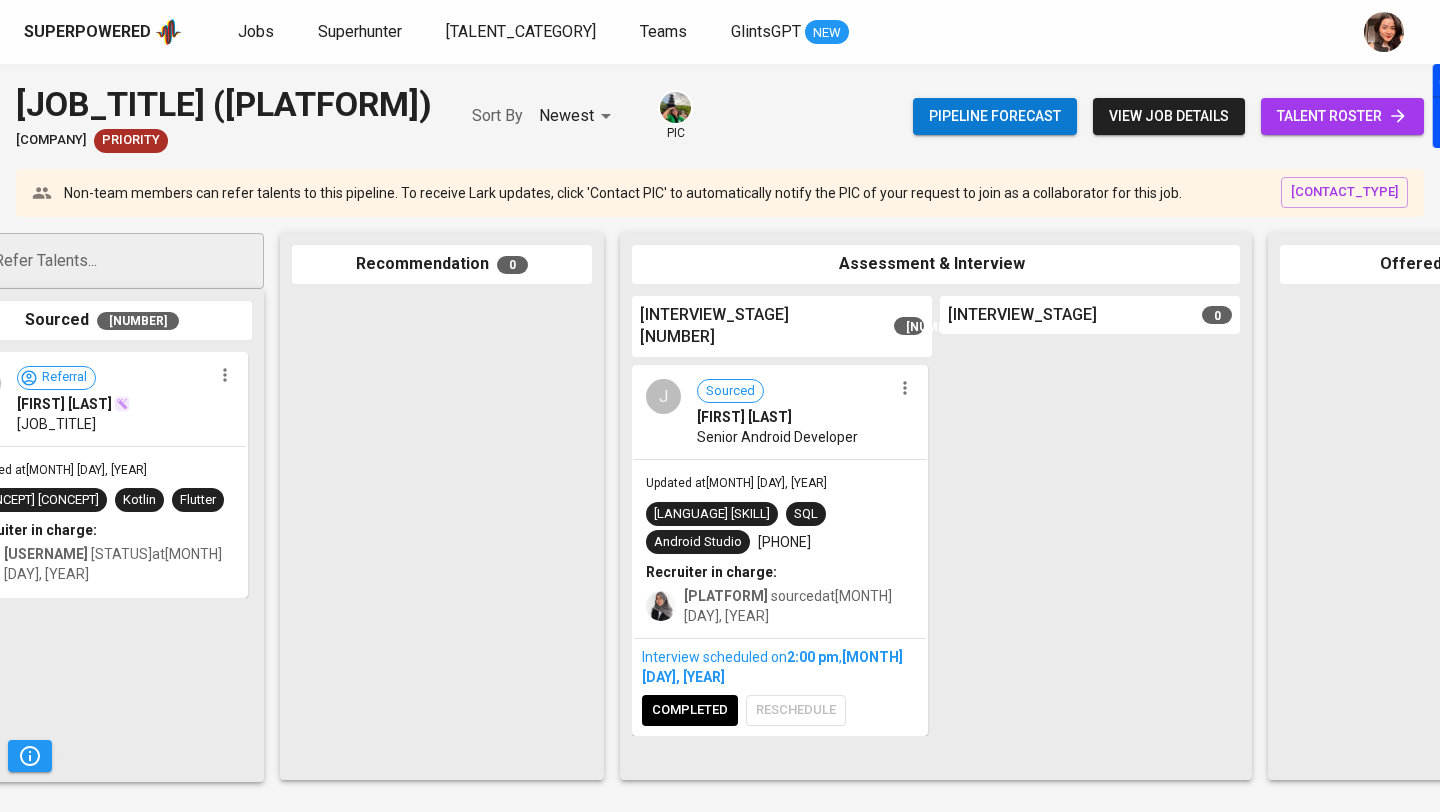 click on "Superpowered" at bounding box center (87, 32) 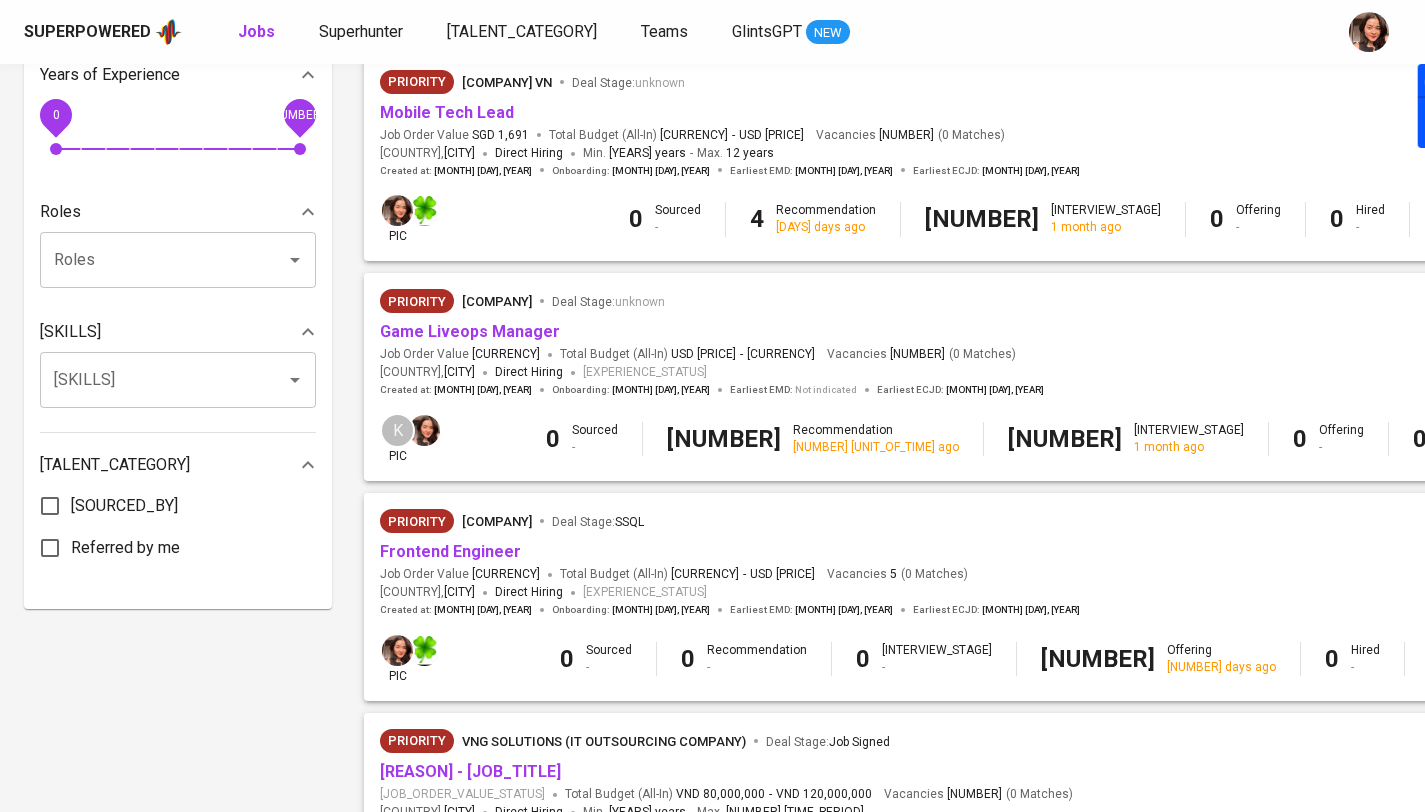 scroll, scrollTop: 810, scrollLeft: 0, axis: vertical 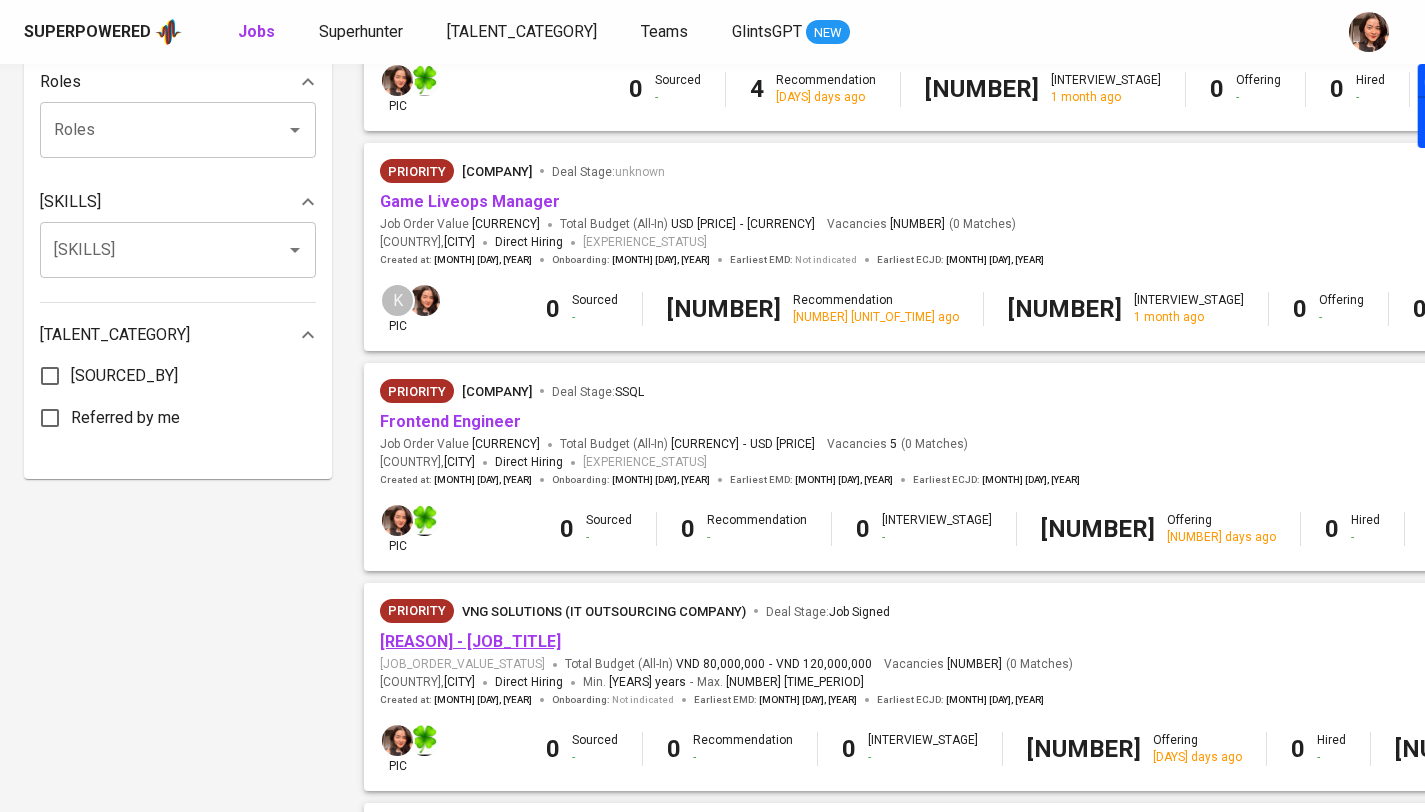 click on "REPLACEMENT - Solution Architect" at bounding box center (470, 641) 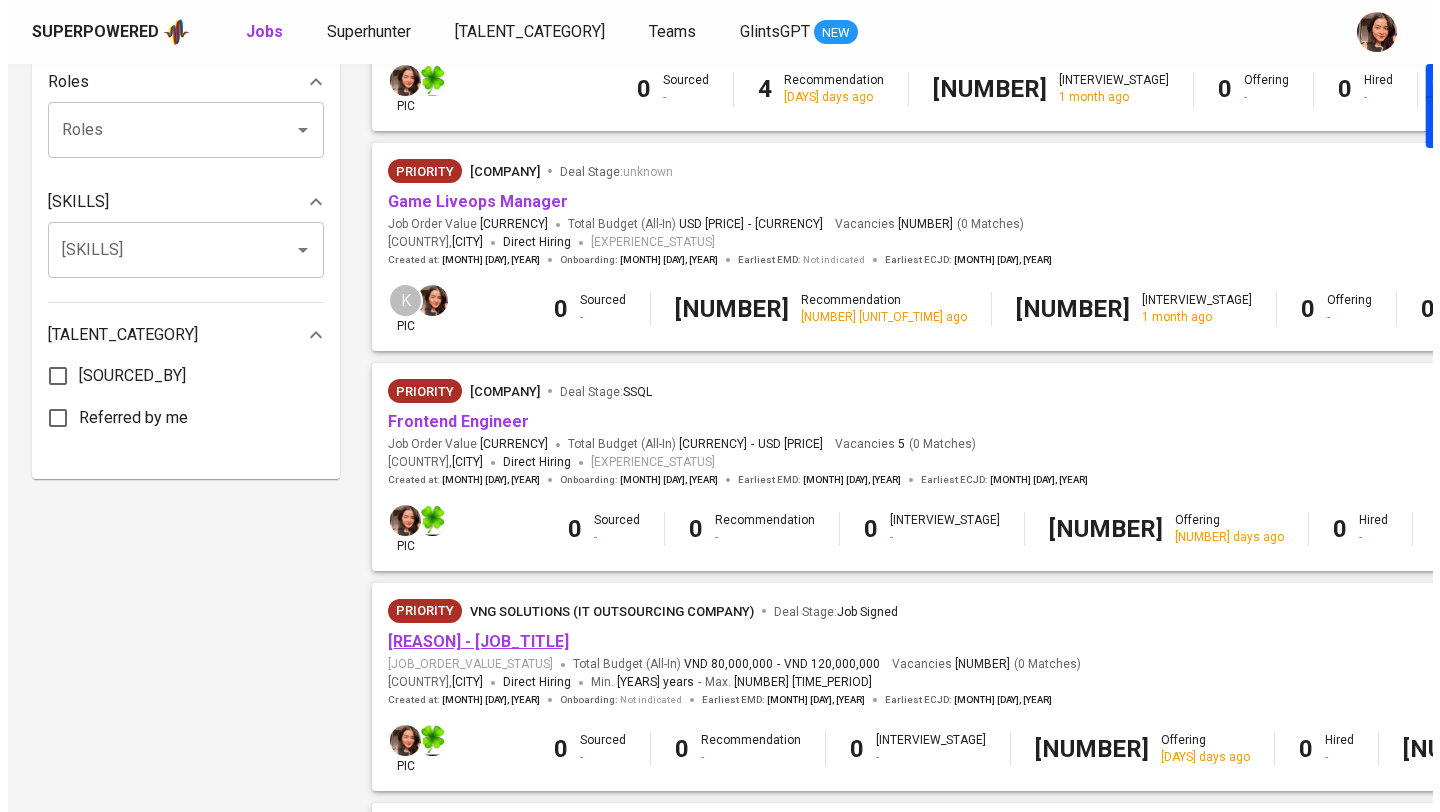 scroll, scrollTop: 0, scrollLeft: 0, axis: both 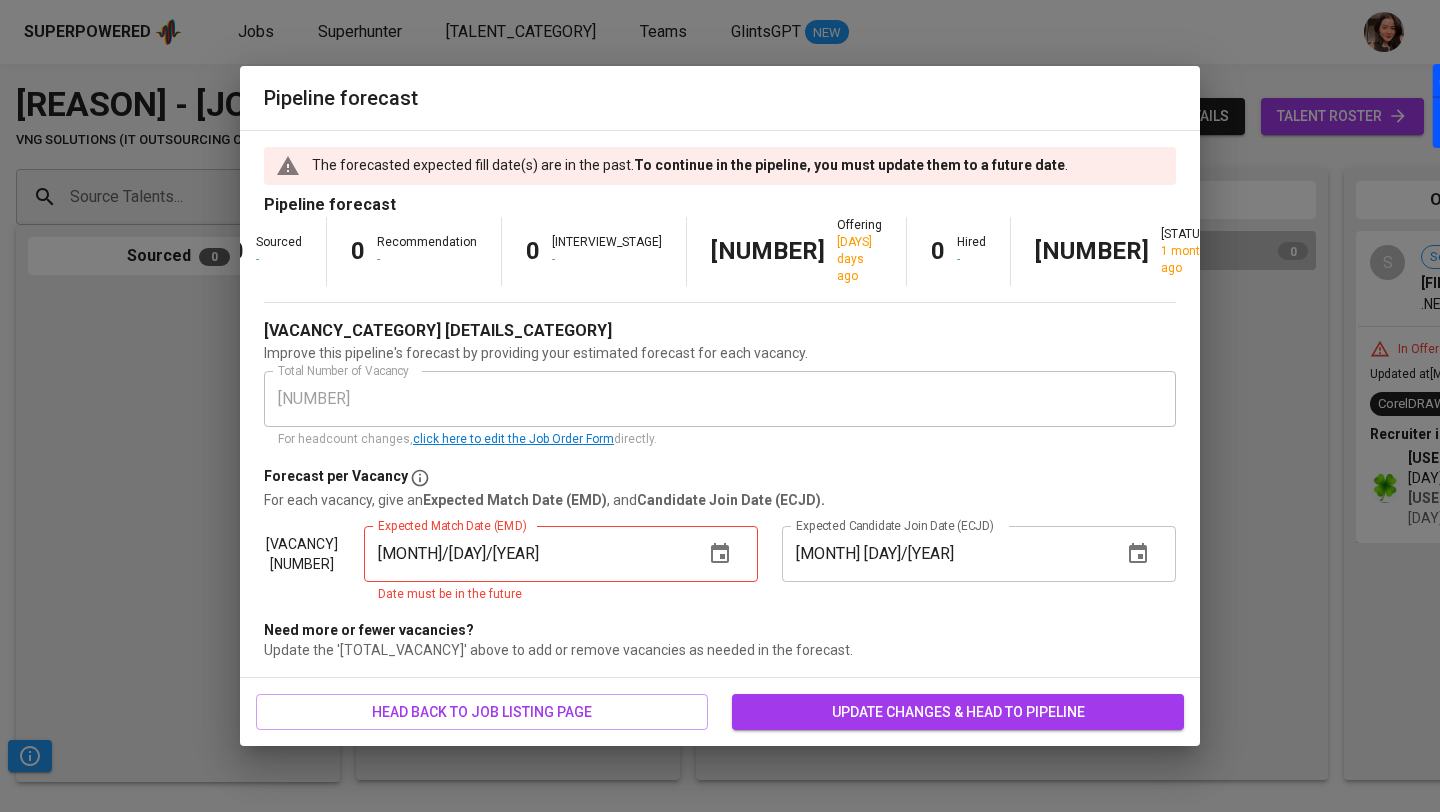 click on "update changes & head to pipeline" at bounding box center [958, 712] 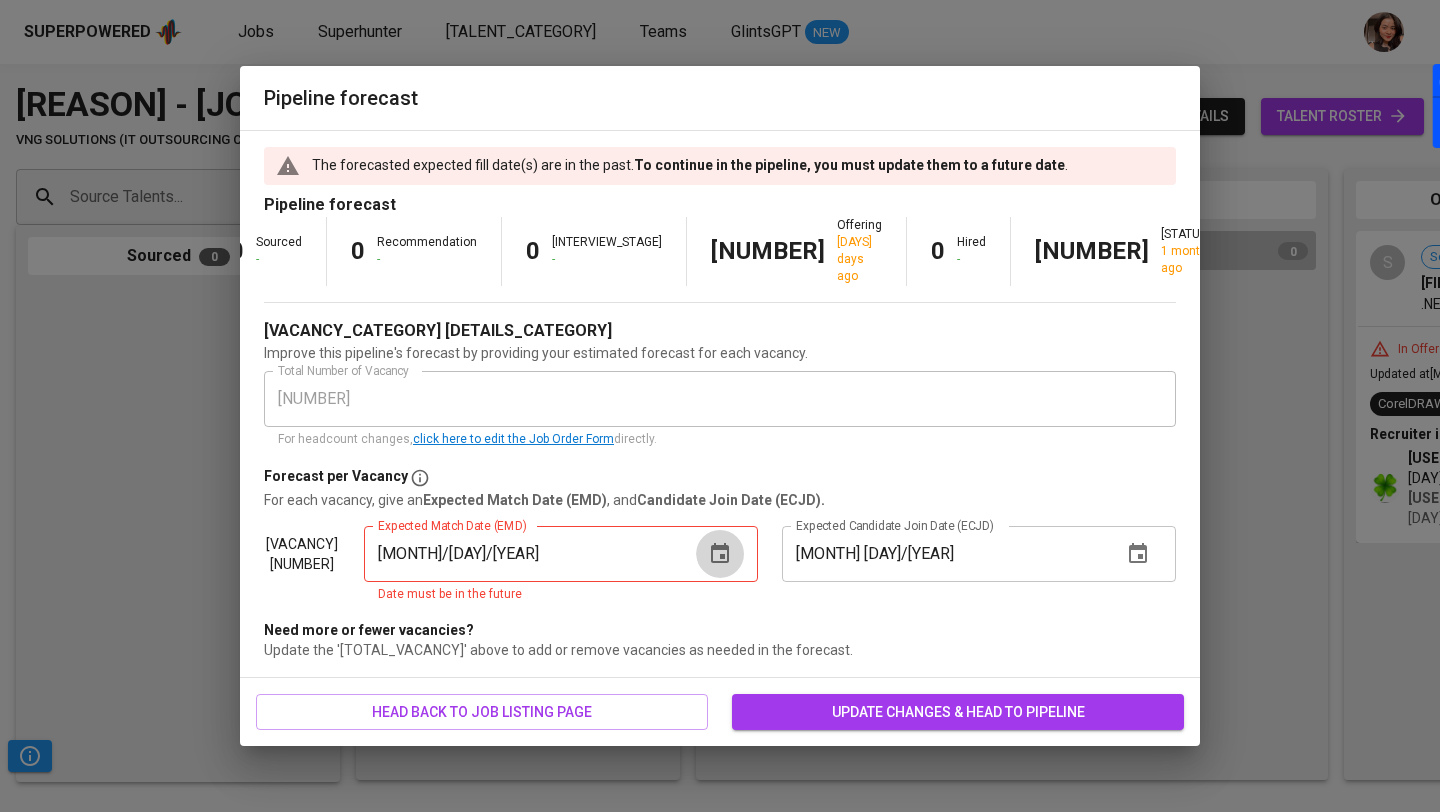 click at bounding box center (720, 554) 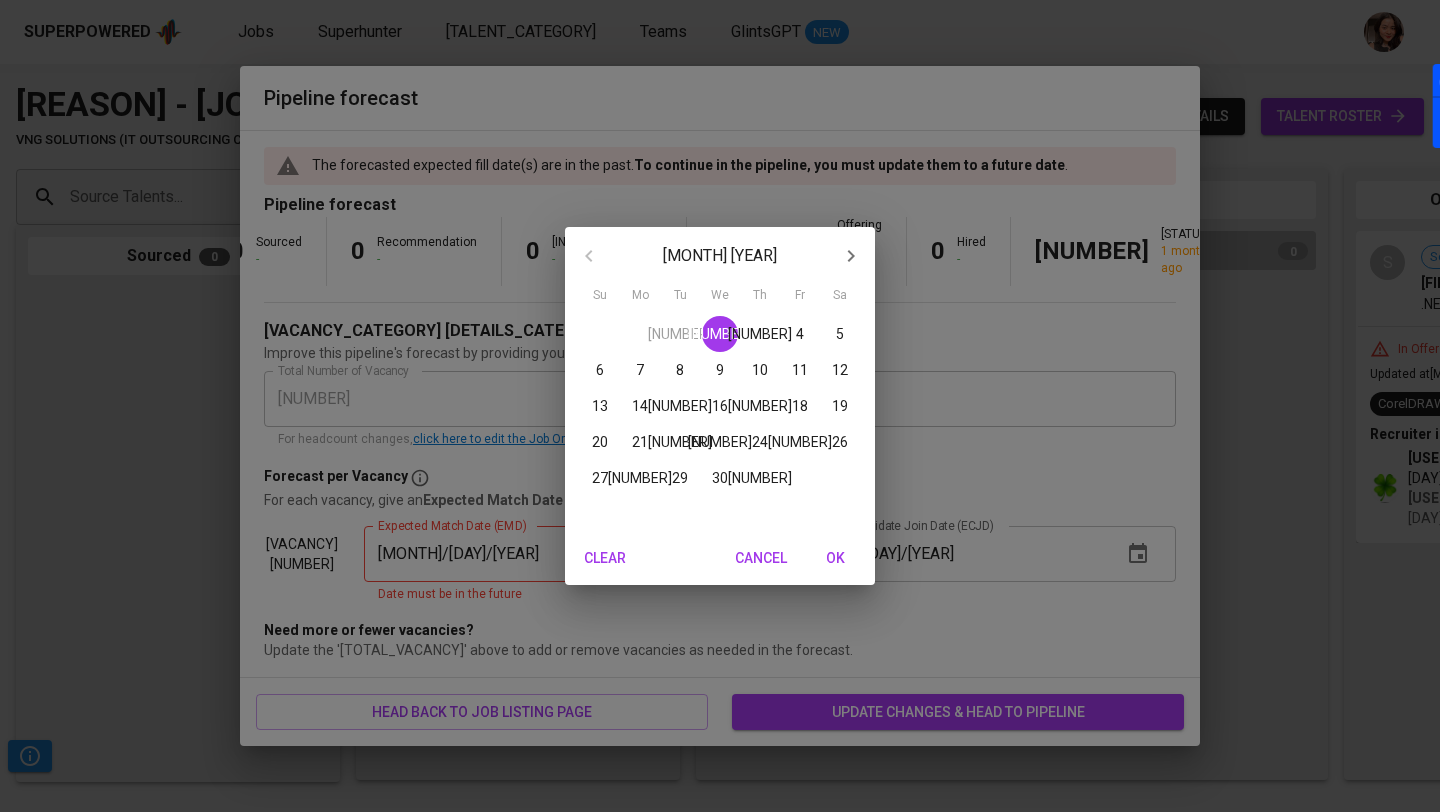 click on "31" at bounding box center [600, 334] 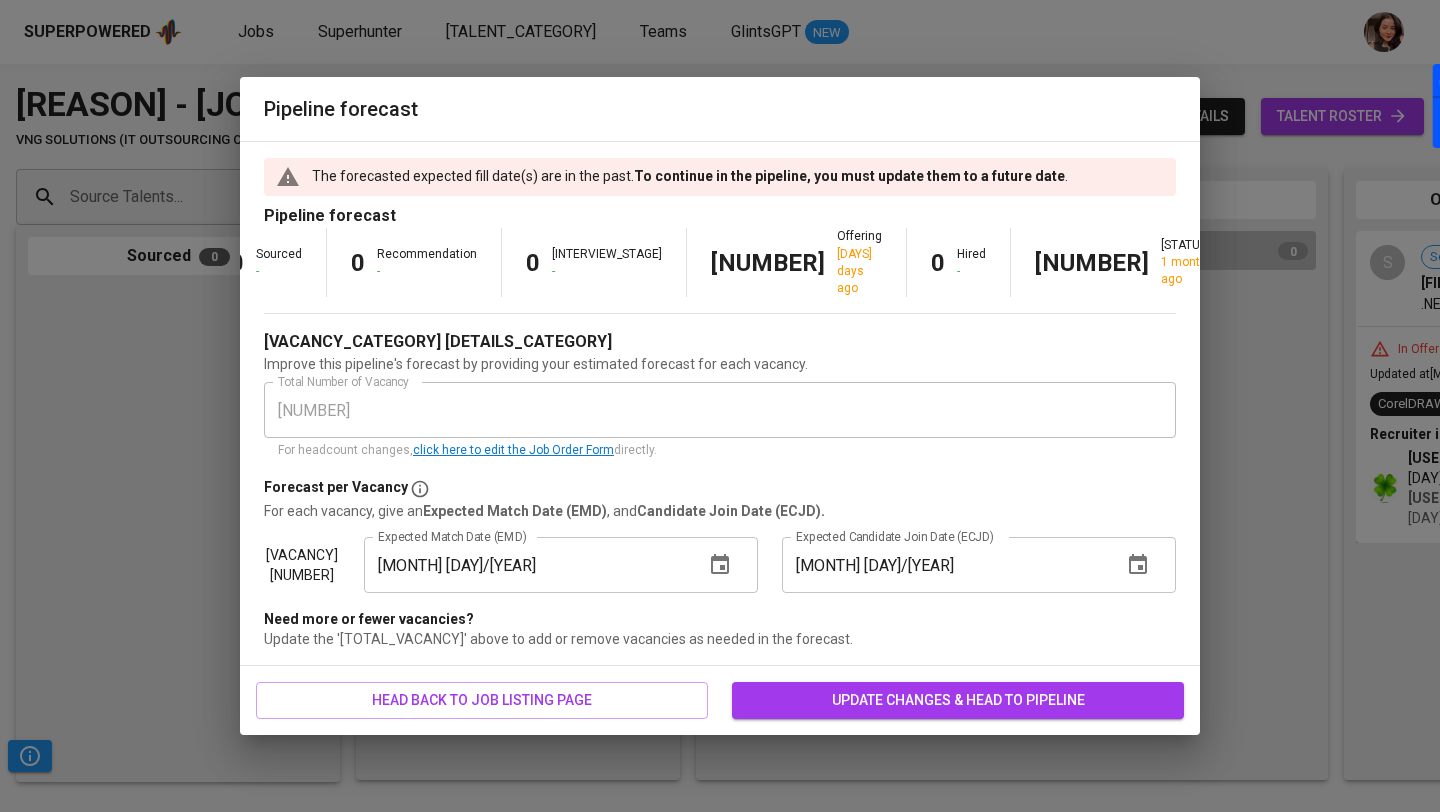 click on "update changes & head to pipeline" at bounding box center [958, 700] 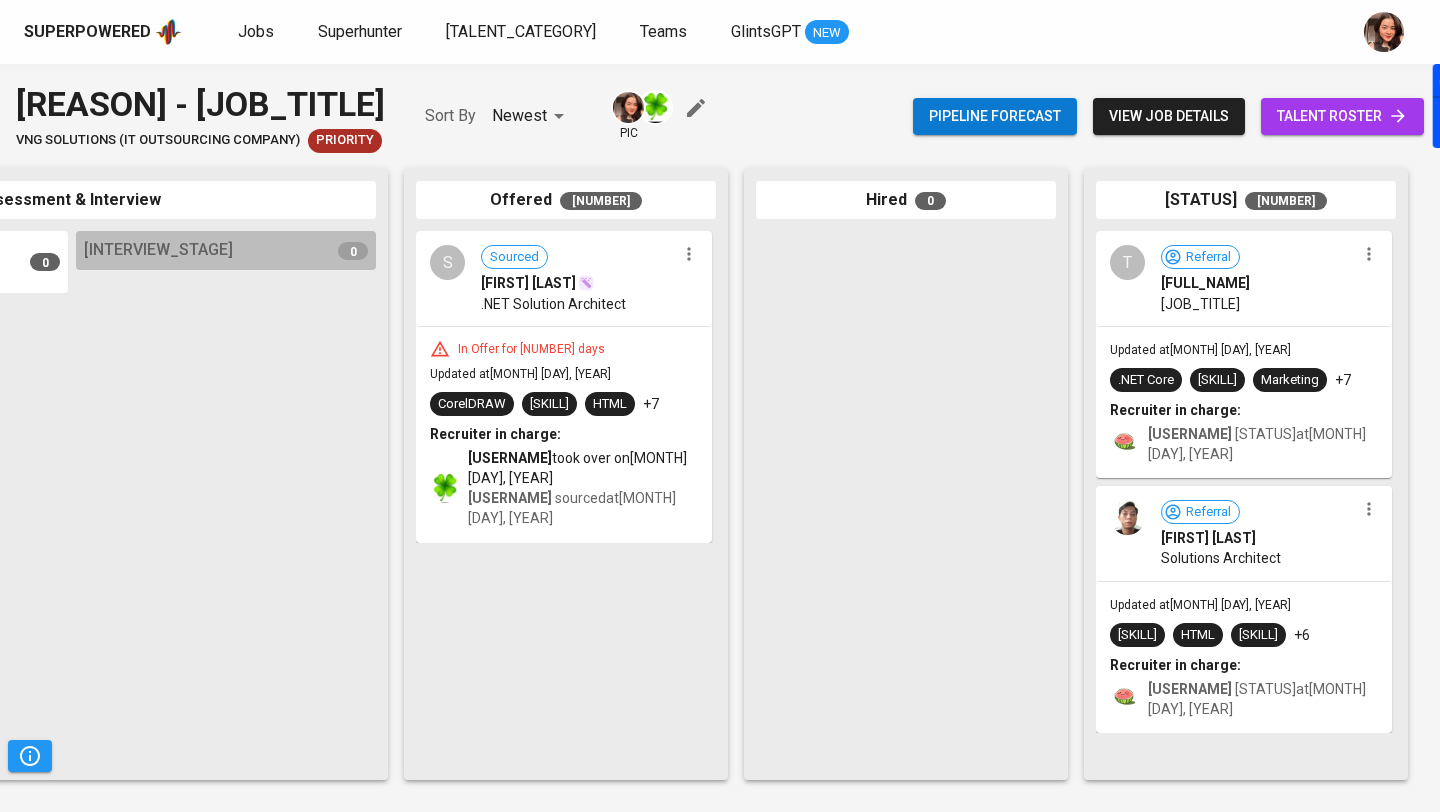 scroll, scrollTop: 0, scrollLeft: 941, axis: horizontal 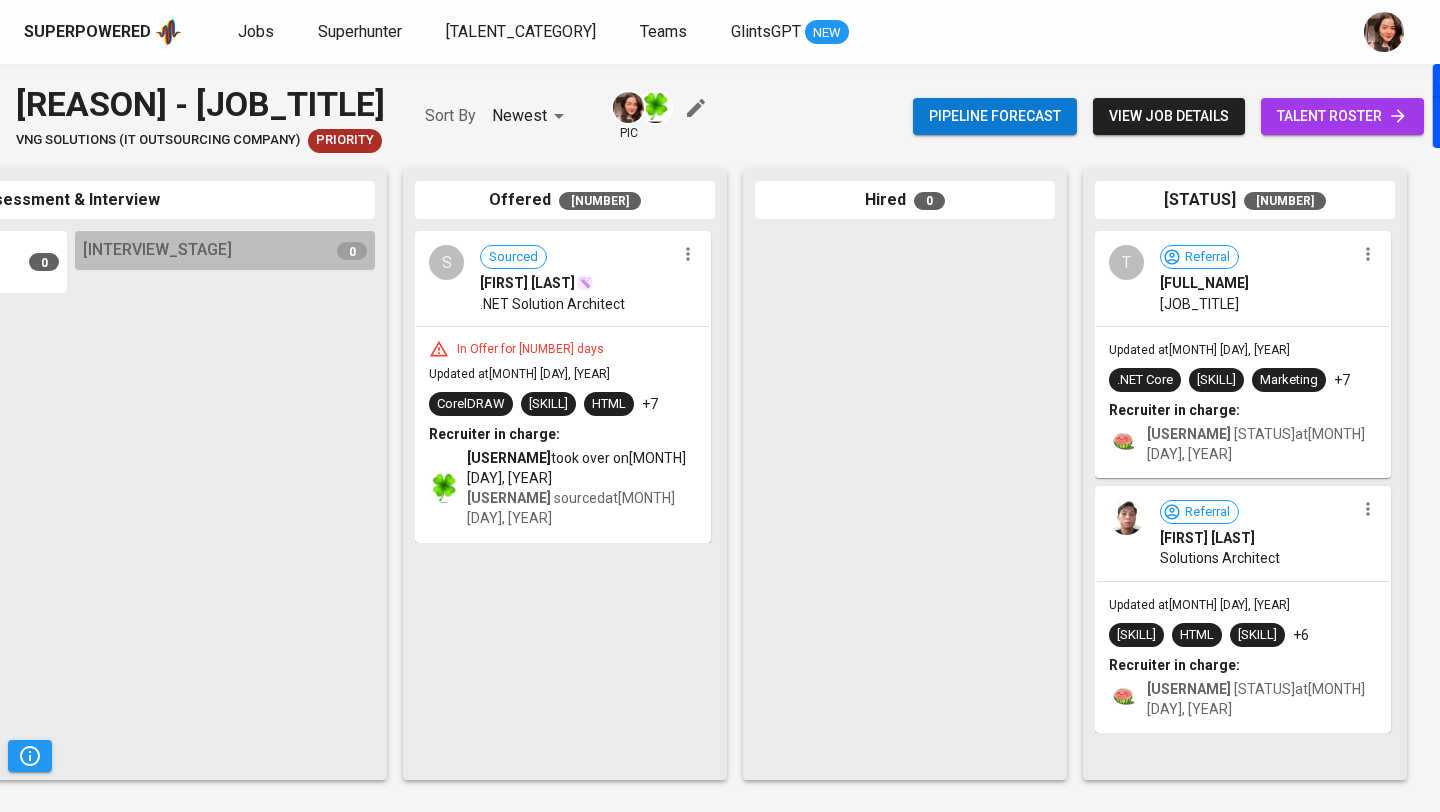 click at bounding box center [688, 254] 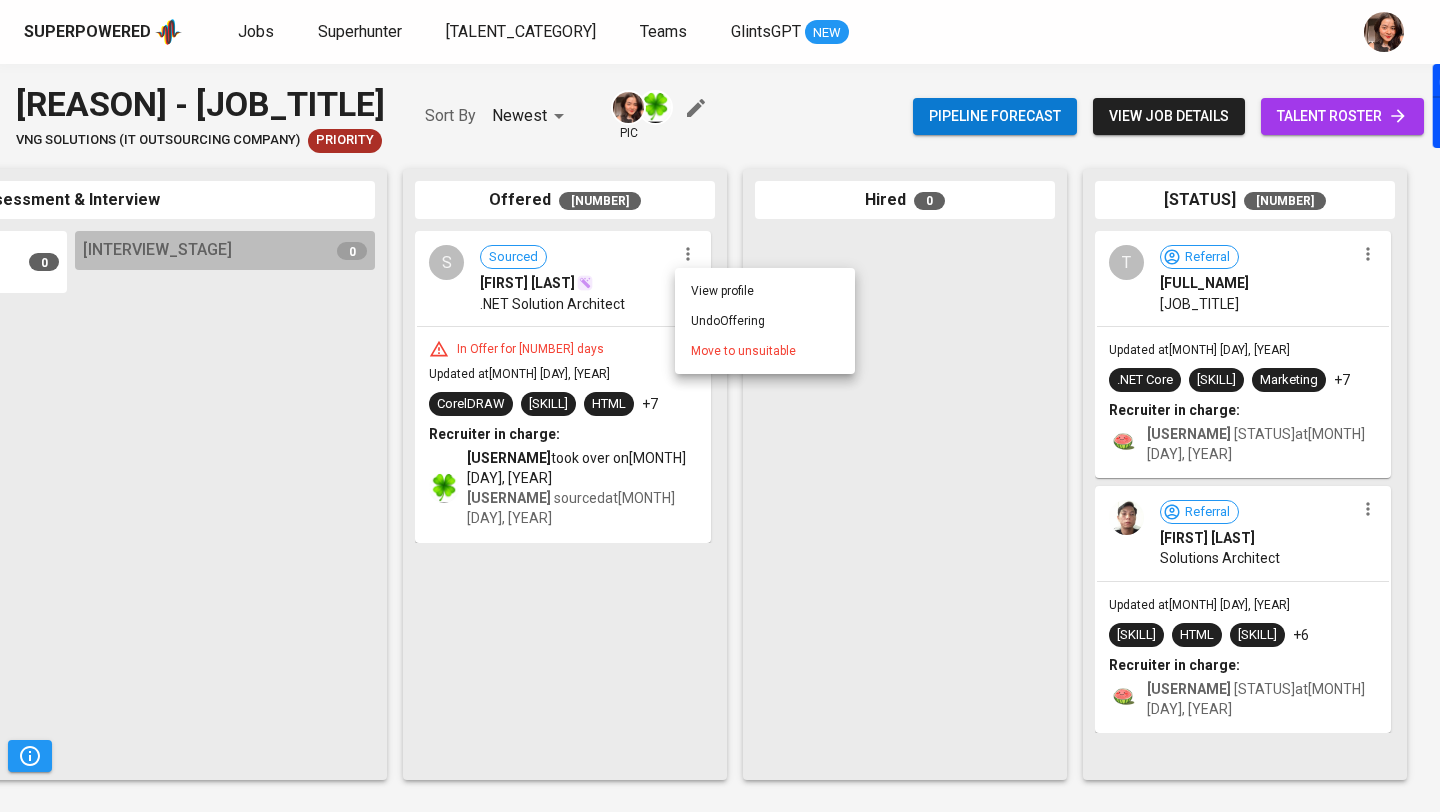 click on "Move to unsuitable" at bounding box center [743, 351] 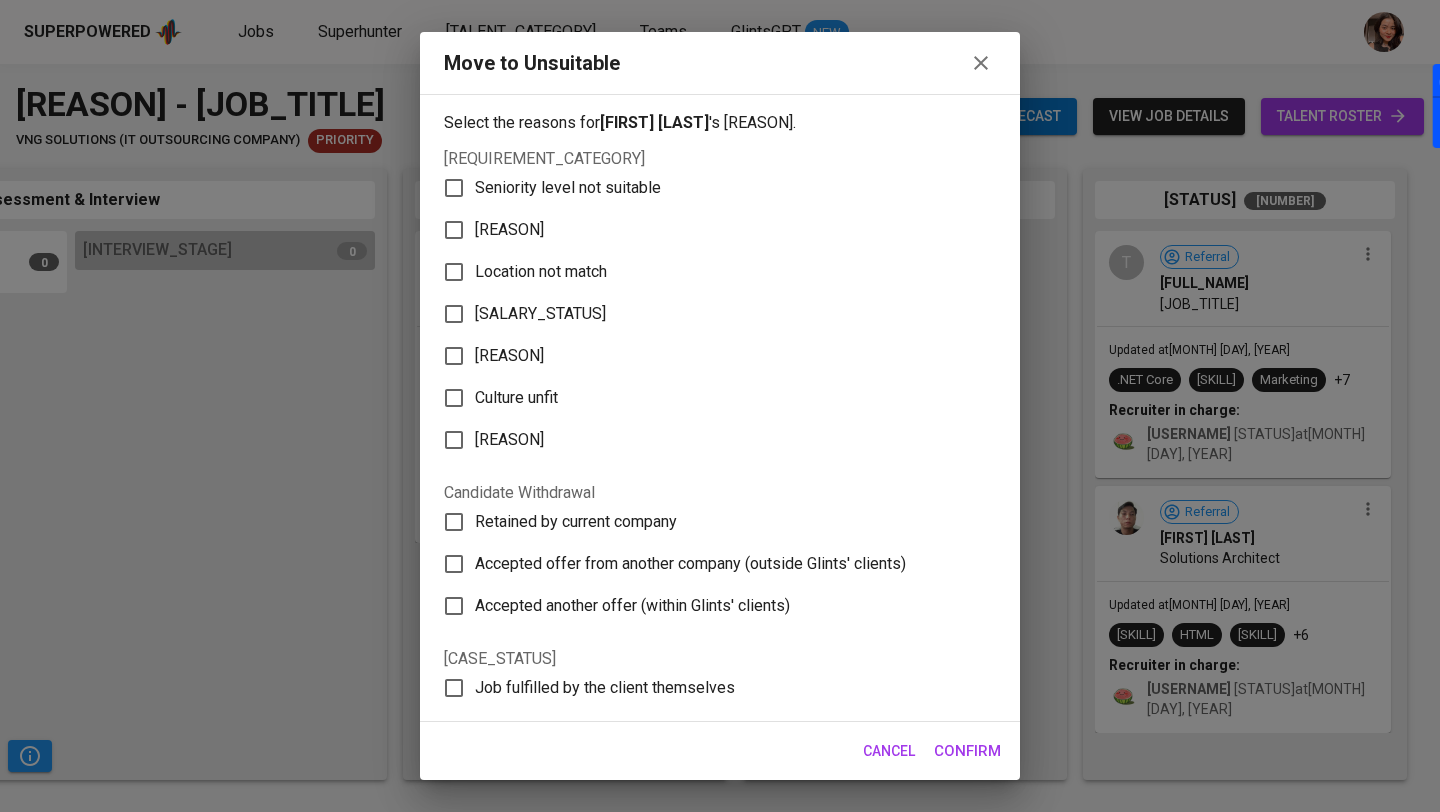 click on "Expected salary not match" at bounding box center (568, 188) 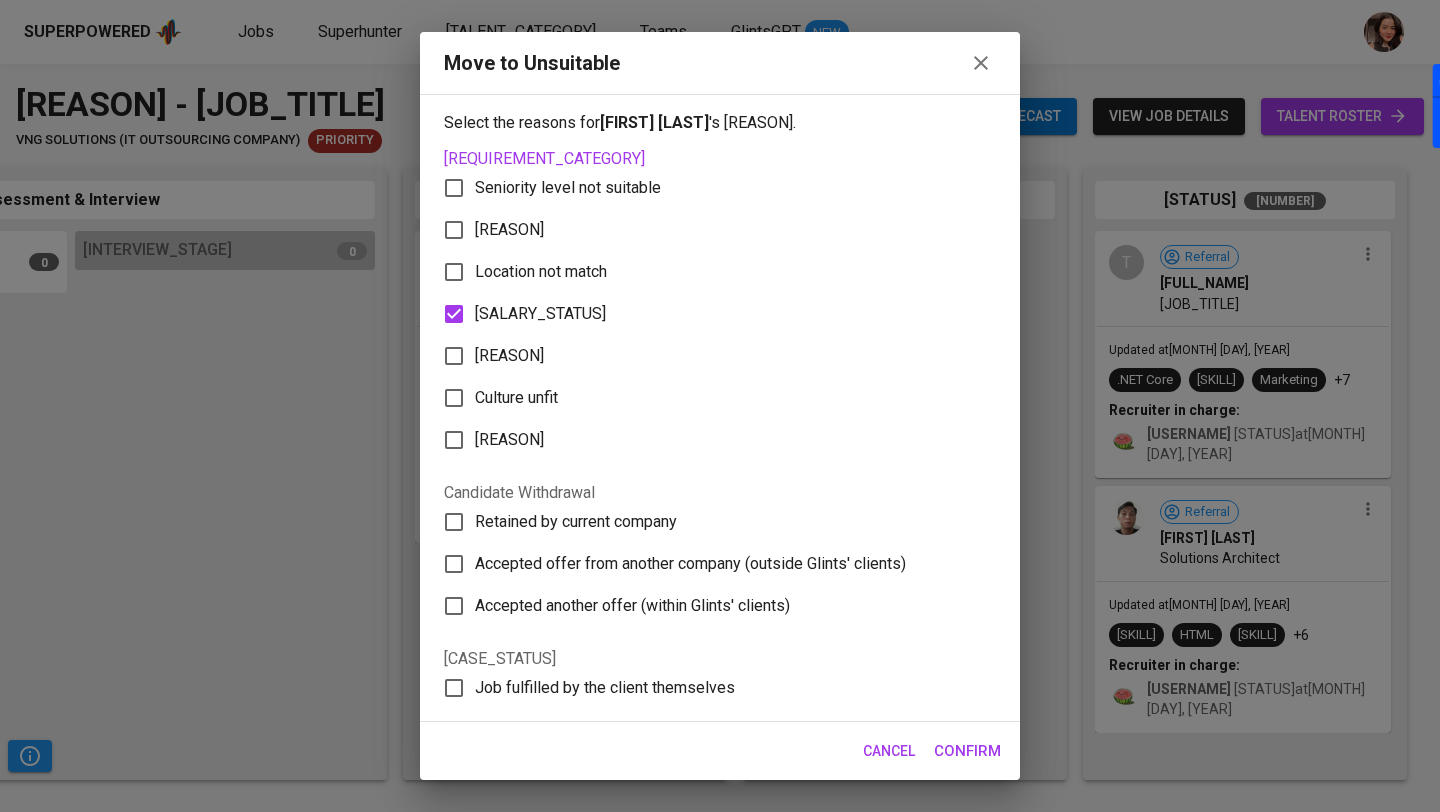drag, startPoint x: 972, startPoint y: 752, endPoint x: 956, endPoint y: 744, distance: 17.888544 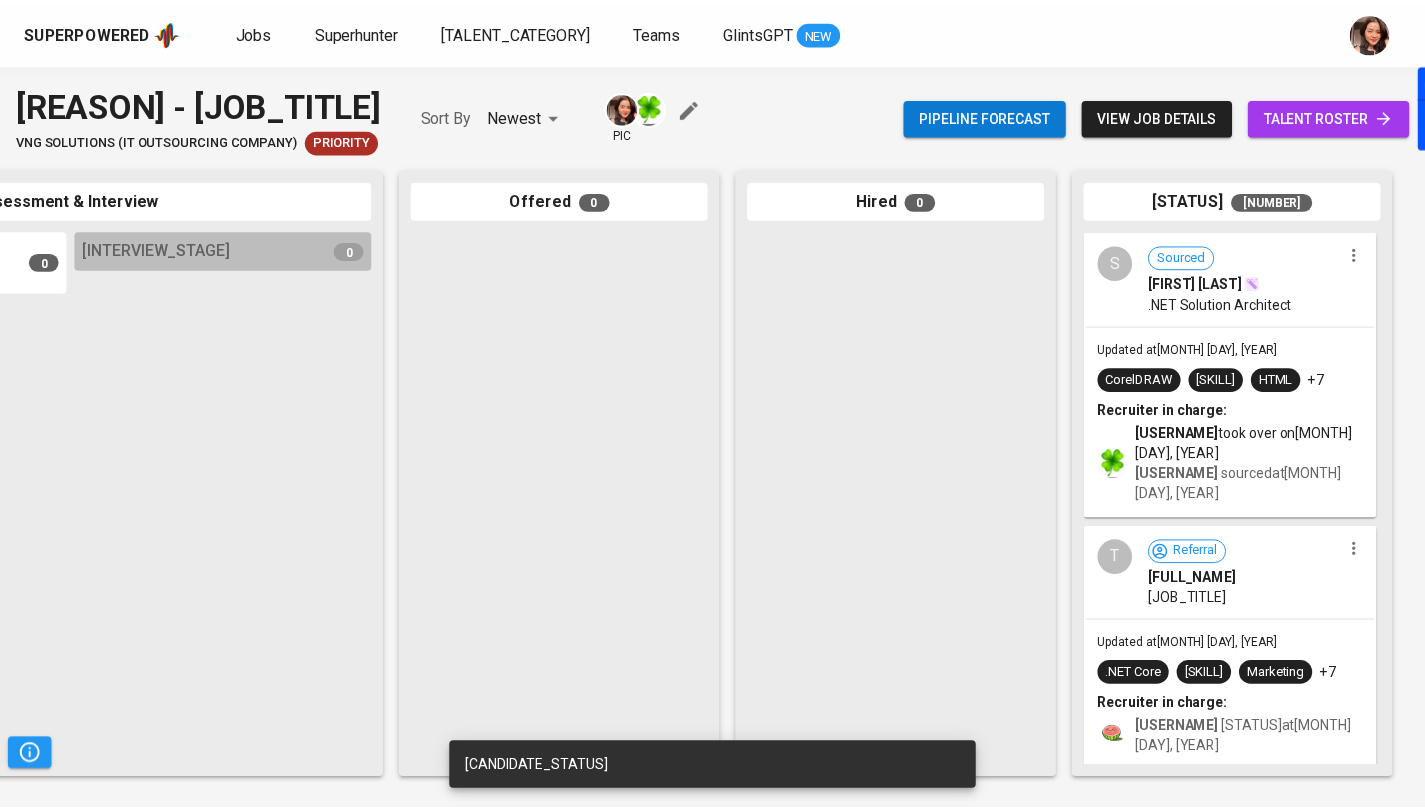 scroll, scrollTop: 0, scrollLeft: 940, axis: horizontal 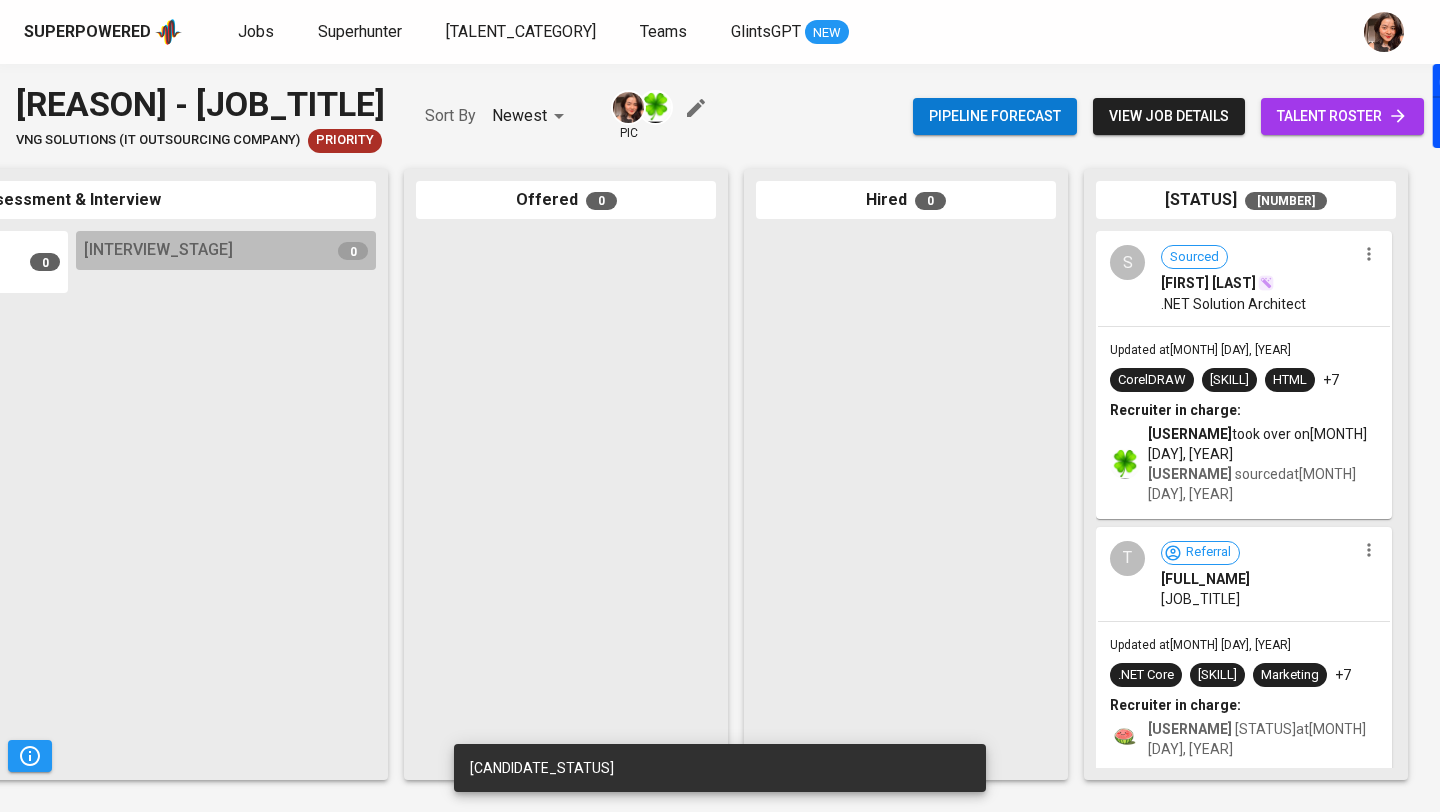 click on "Superpowered" at bounding box center (87, 32) 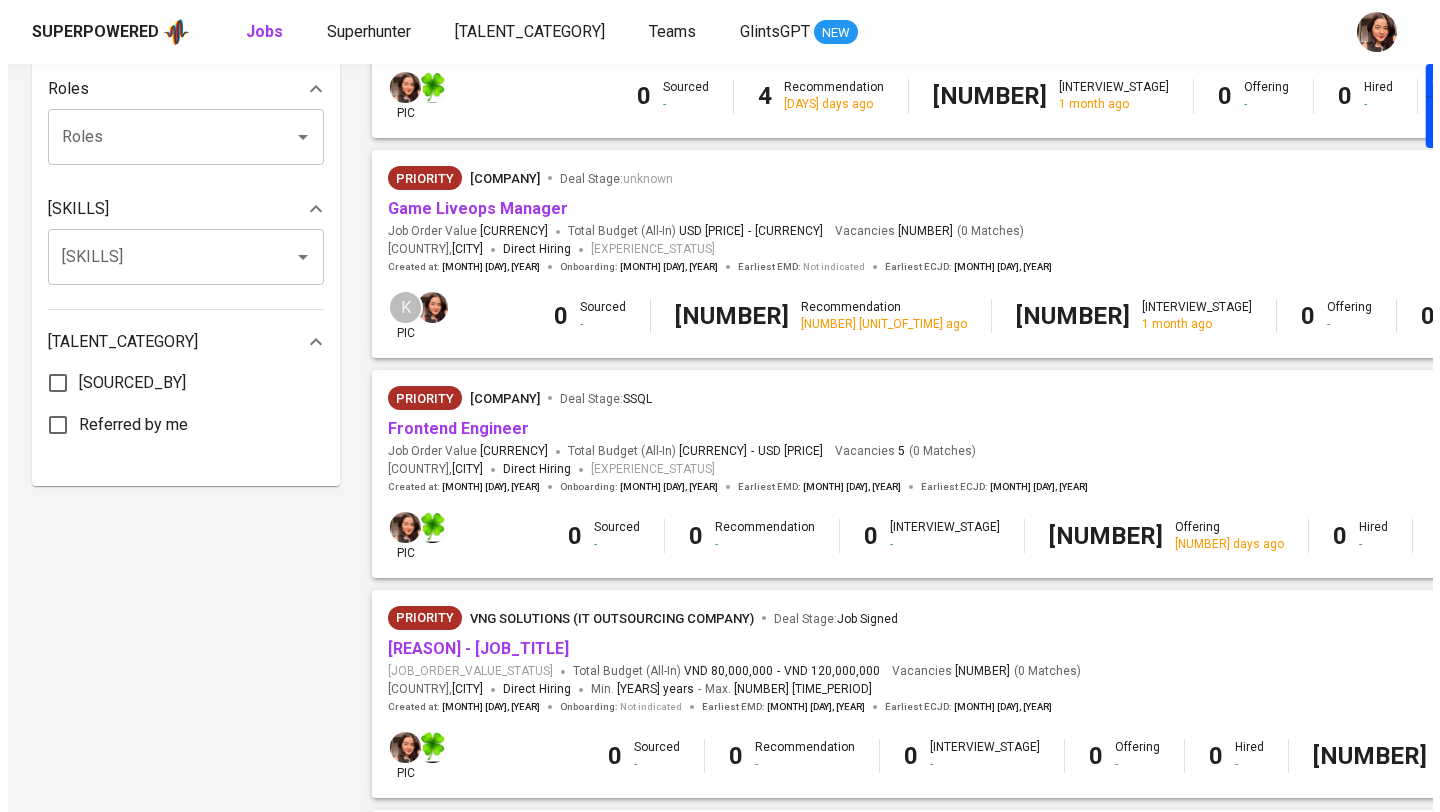 scroll, scrollTop: 1090, scrollLeft: 0, axis: vertical 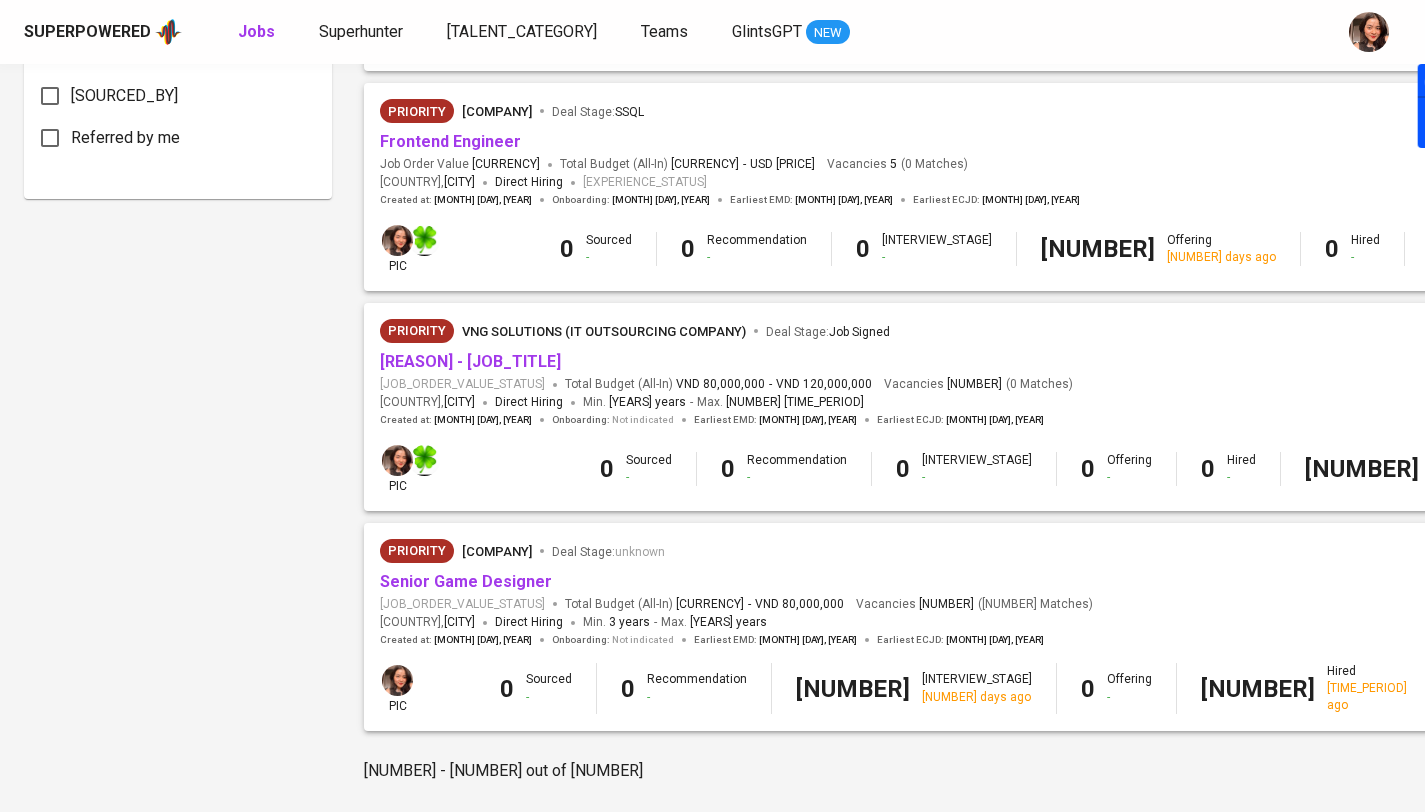 click at bounding box center [1617, 374] 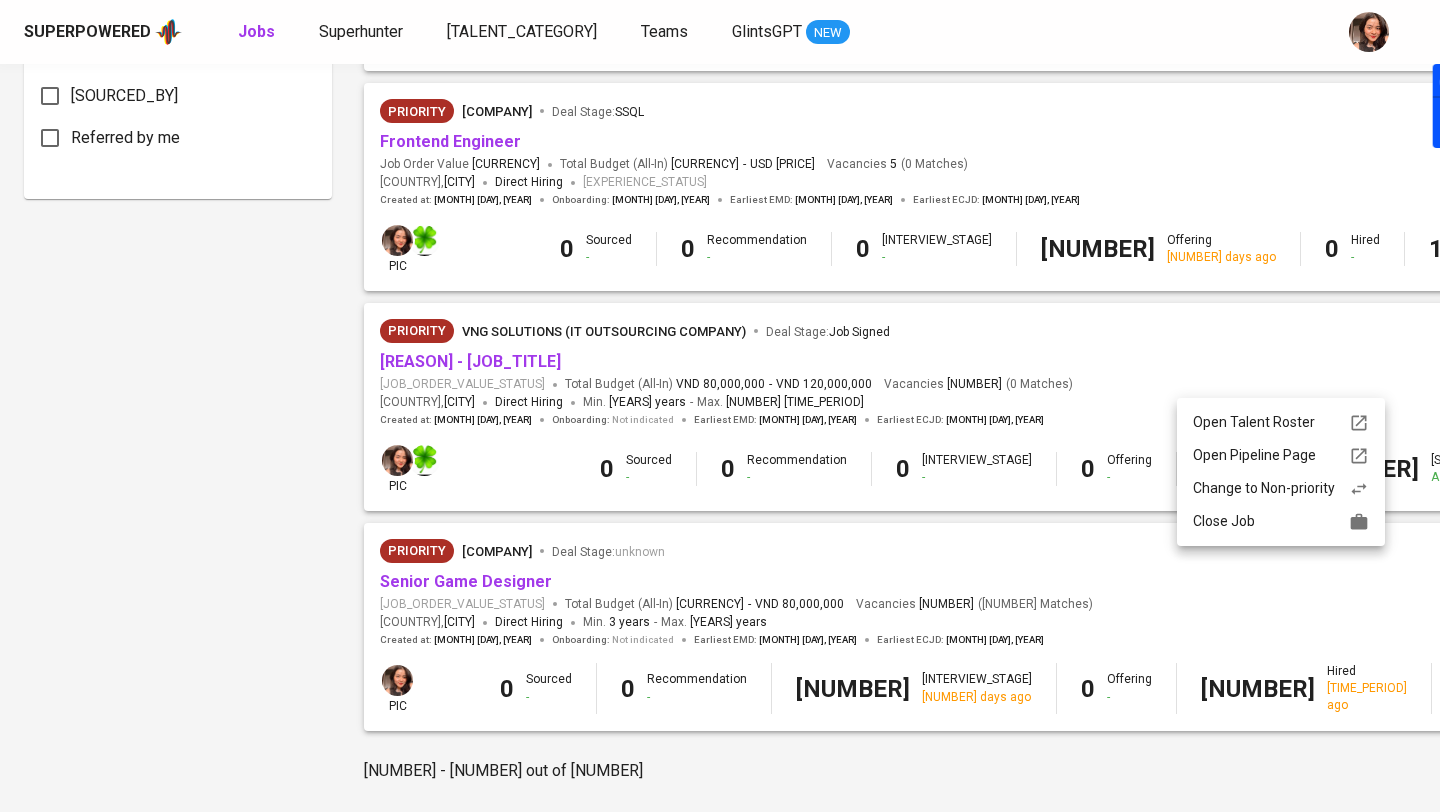 click on "Close Job" at bounding box center (1281, 521) 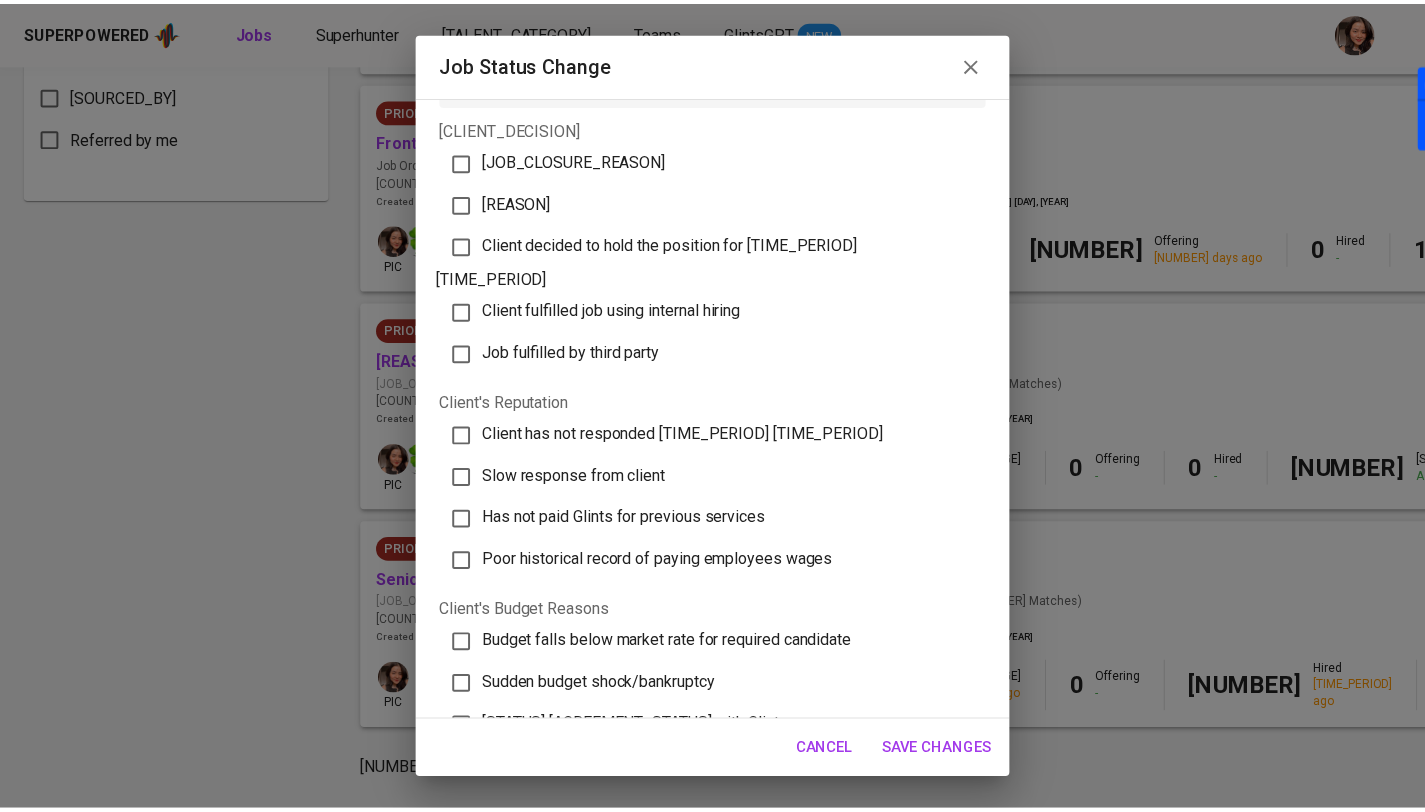 scroll, scrollTop: 57, scrollLeft: 0, axis: vertical 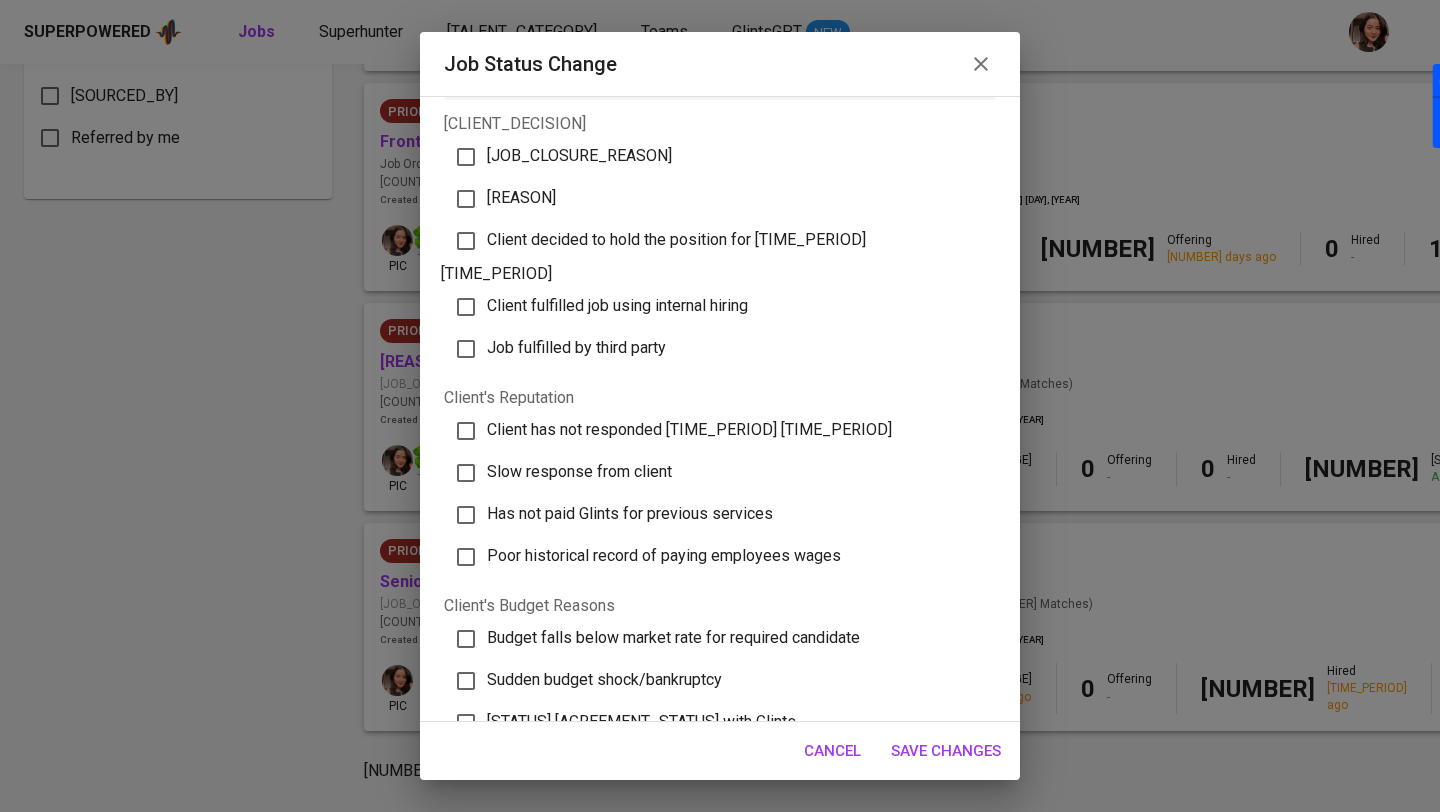click on "Budget falls below market rate for required candidate" at bounding box center (710, 639) 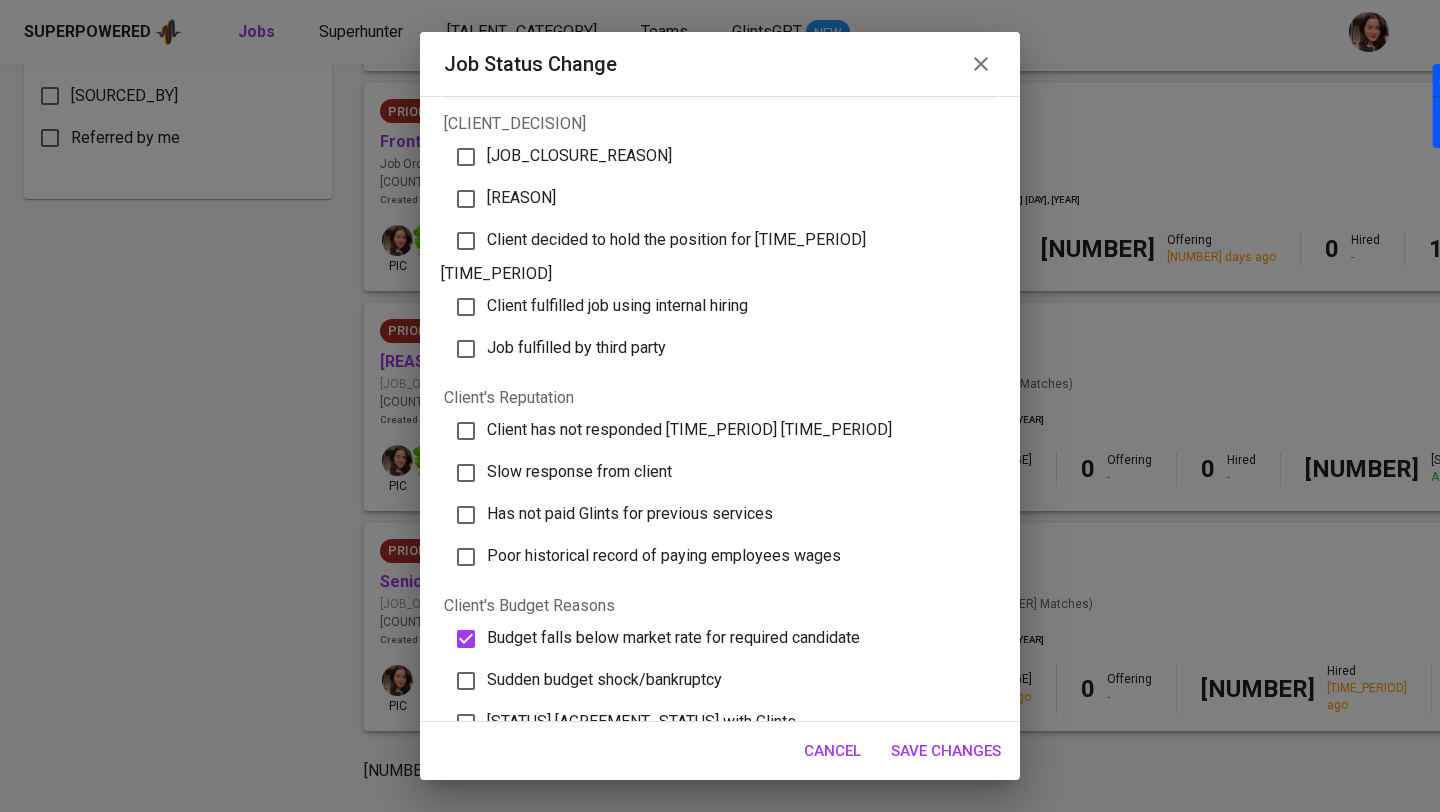 drag, startPoint x: 931, startPoint y: 751, endPoint x: 929, endPoint y: 733, distance: 18.110771 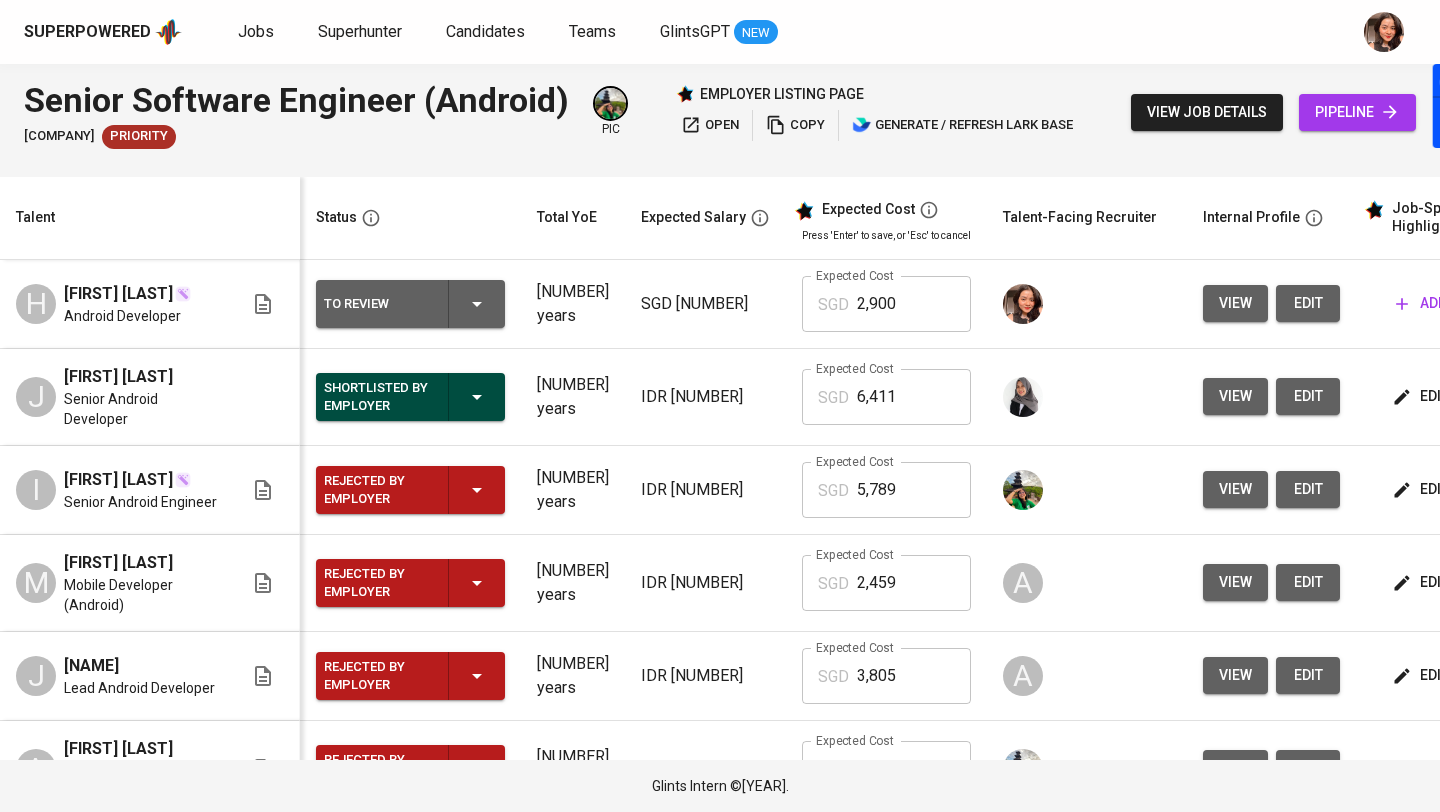 scroll, scrollTop: 0, scrollLeft: 0, axis: both 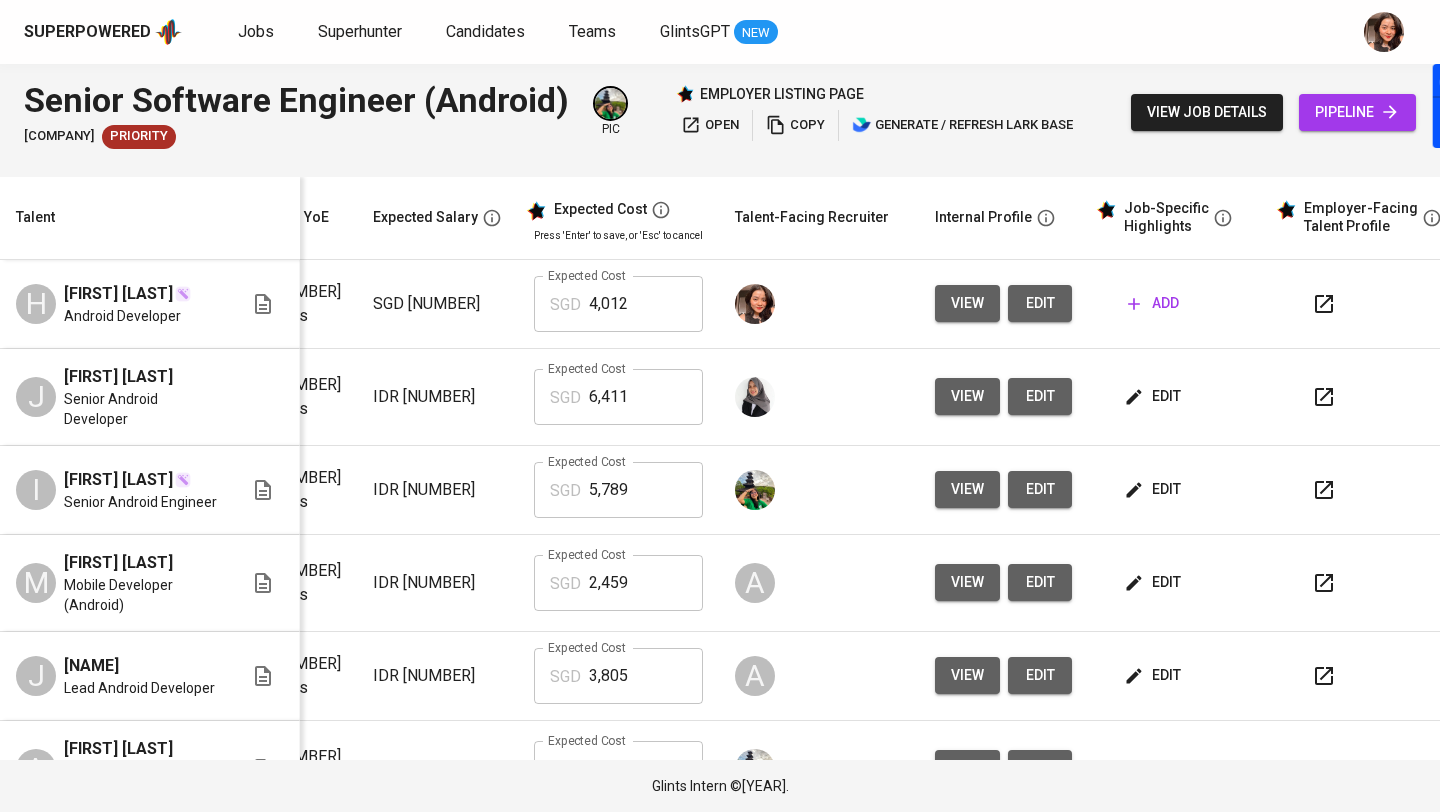 click on "edit" at bounding box center (1154, 396) 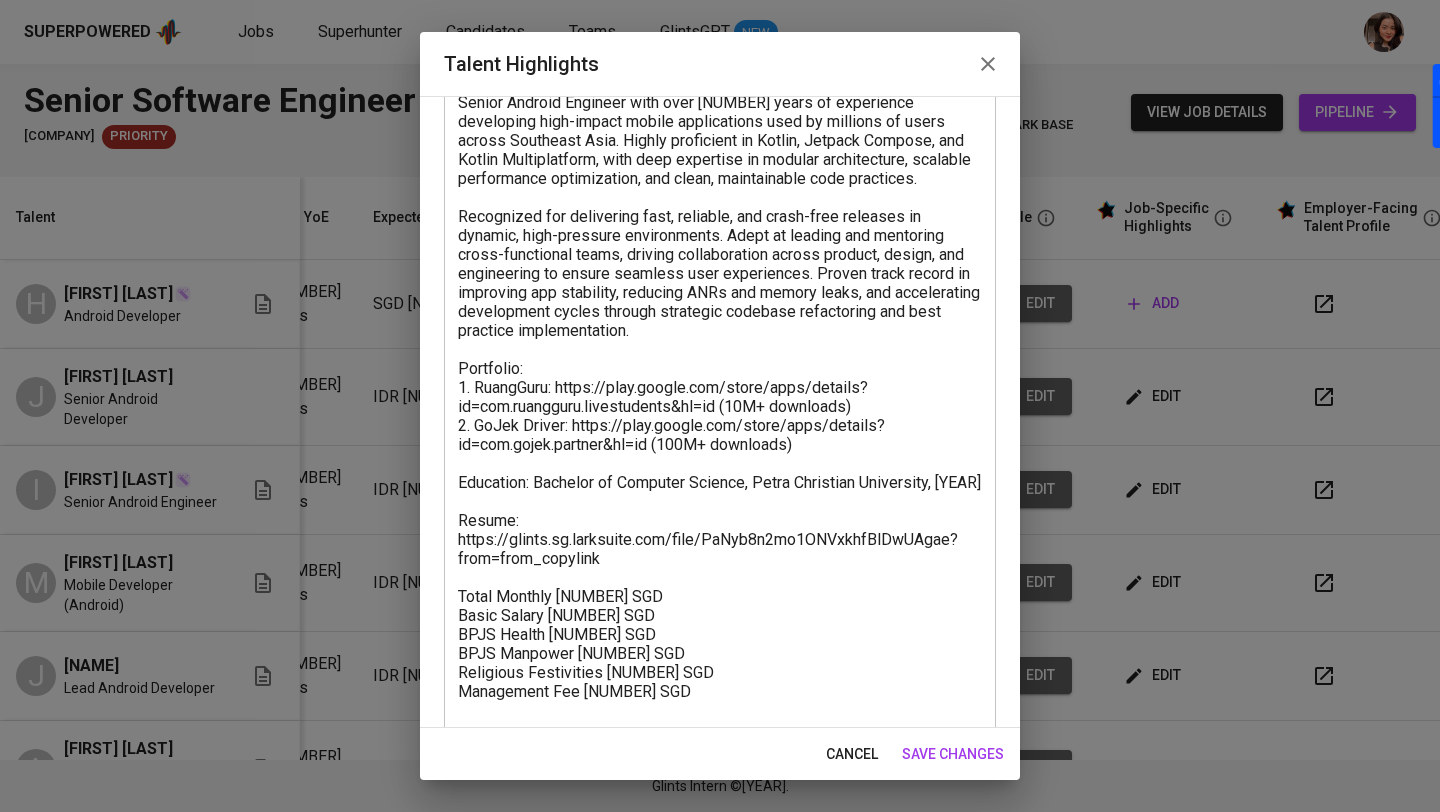 scroll, scrollTop: 181, scrollLeft: 0, axis: vertical 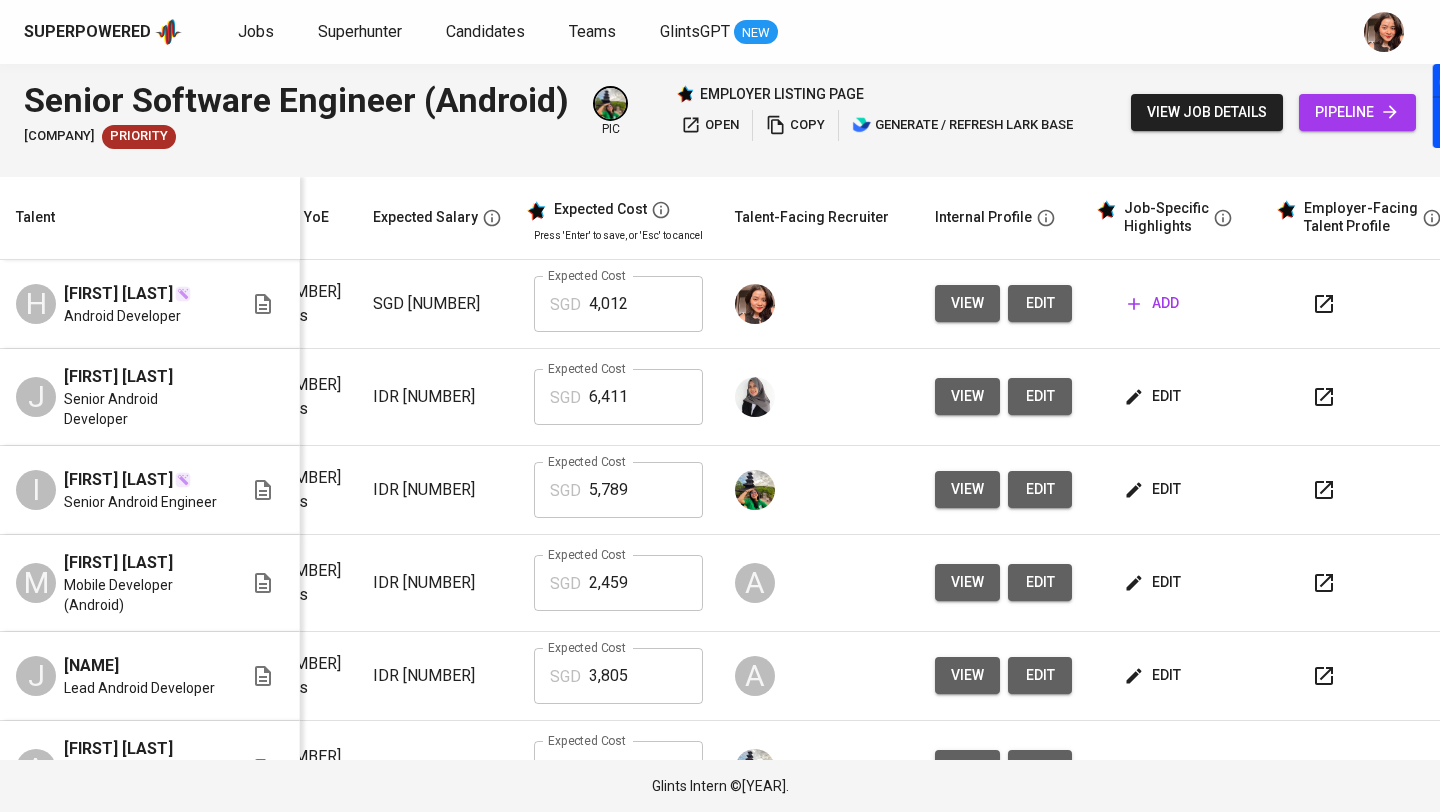 click on "4,012" at bounding box center [646, 304] 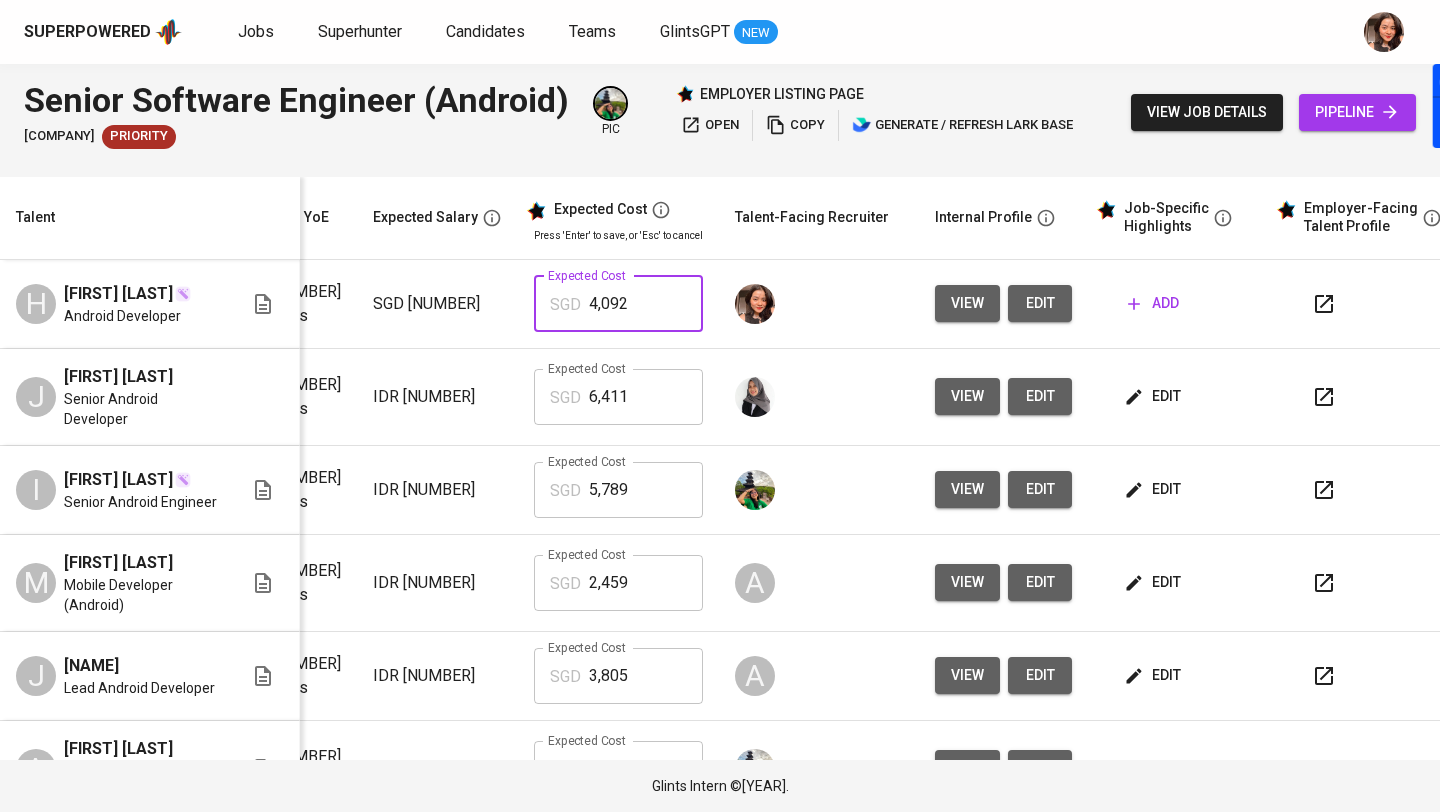 type on "4,092" 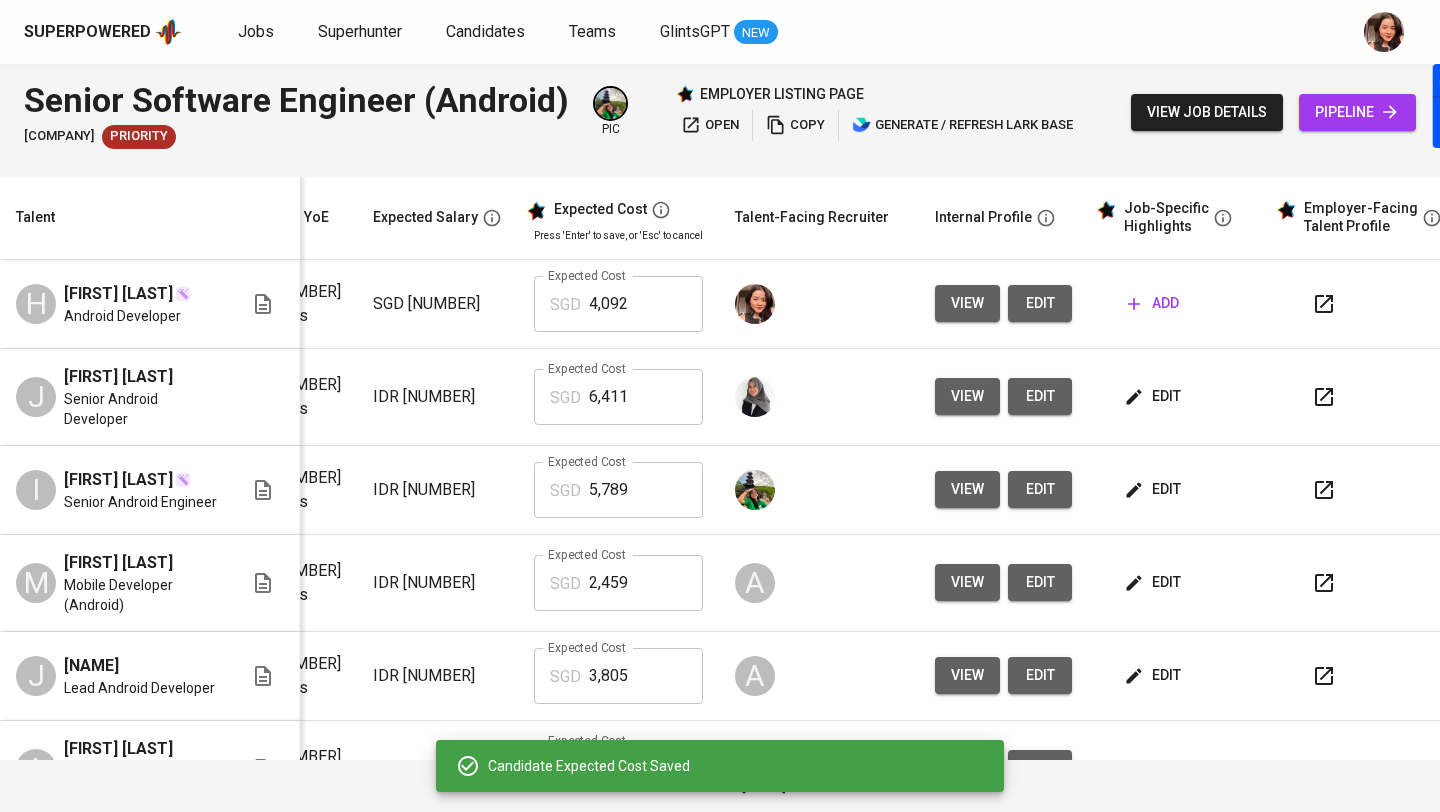 click on "edit" at bounding box center [1154, 396] 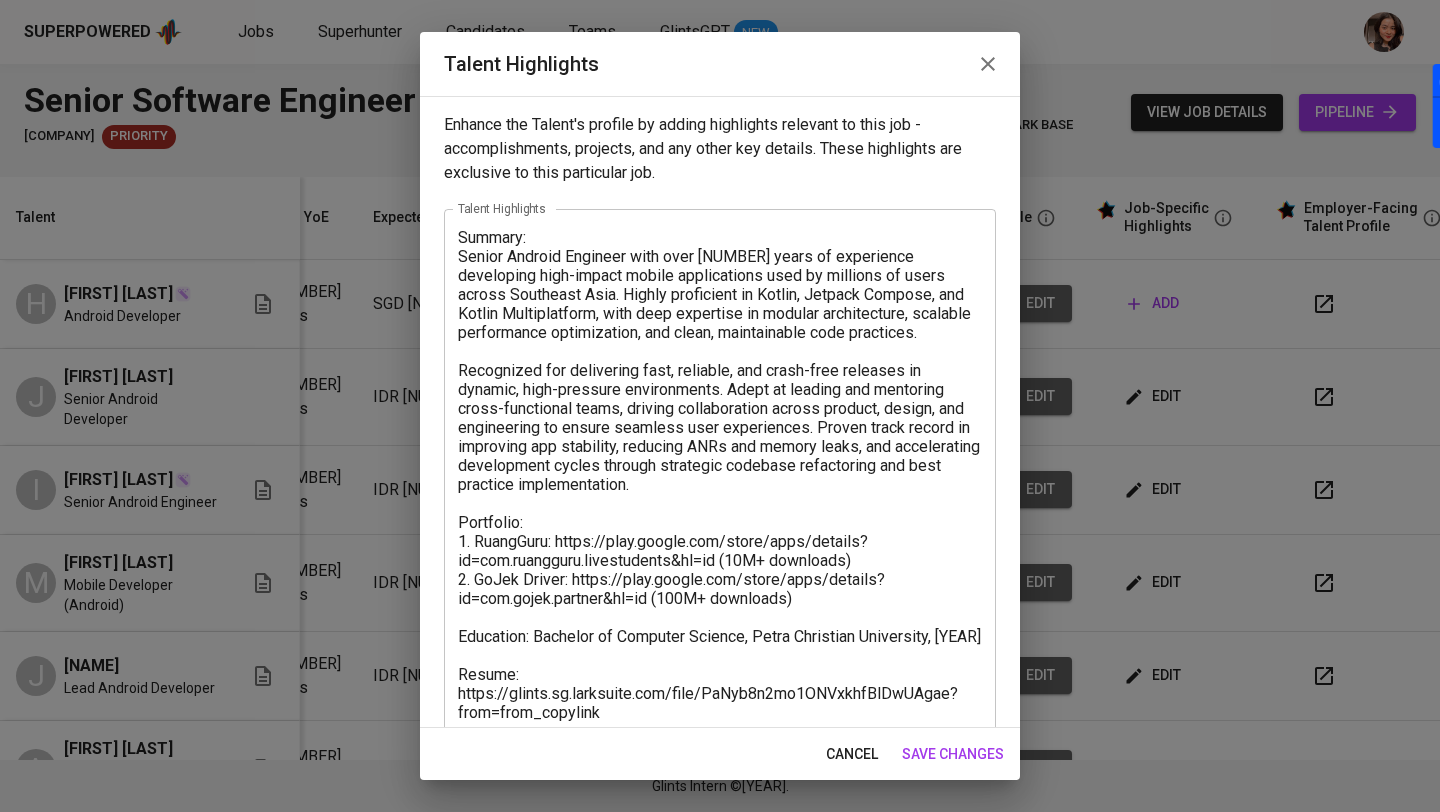 scroll, scrollTop: 181, scrollLeft: 0, axis: vertical 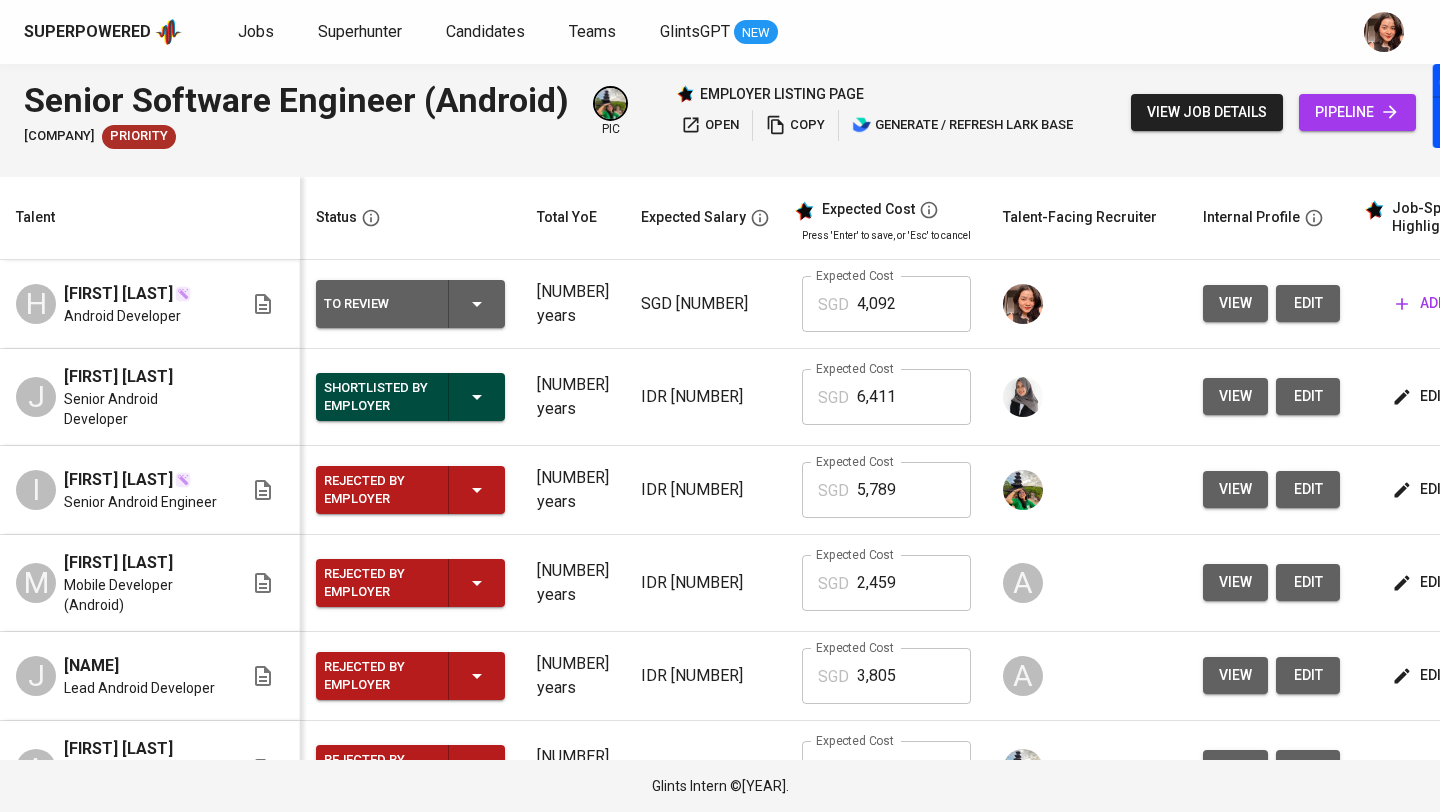 click at bounding box center (477, 304) 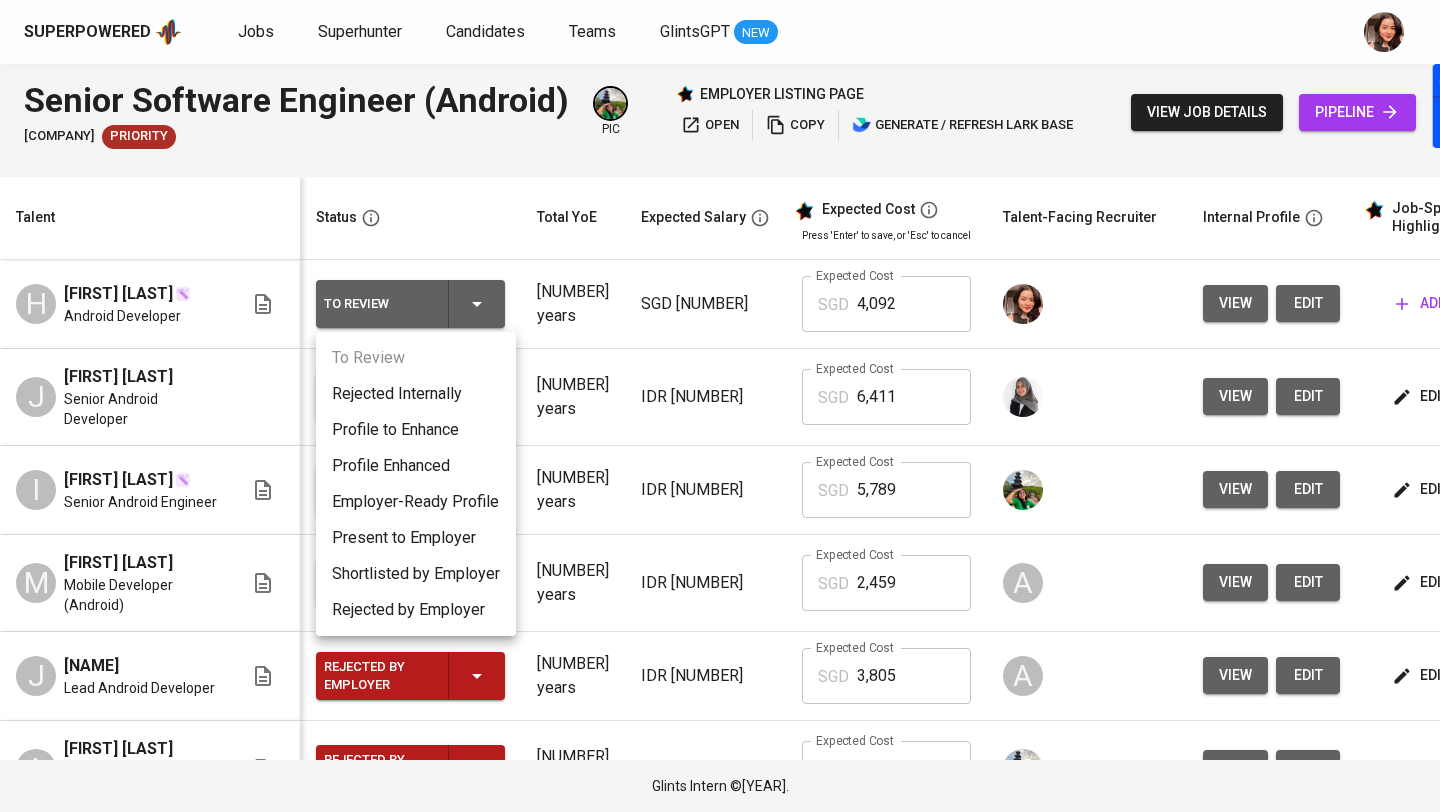 click at bounding box center [720, 406] 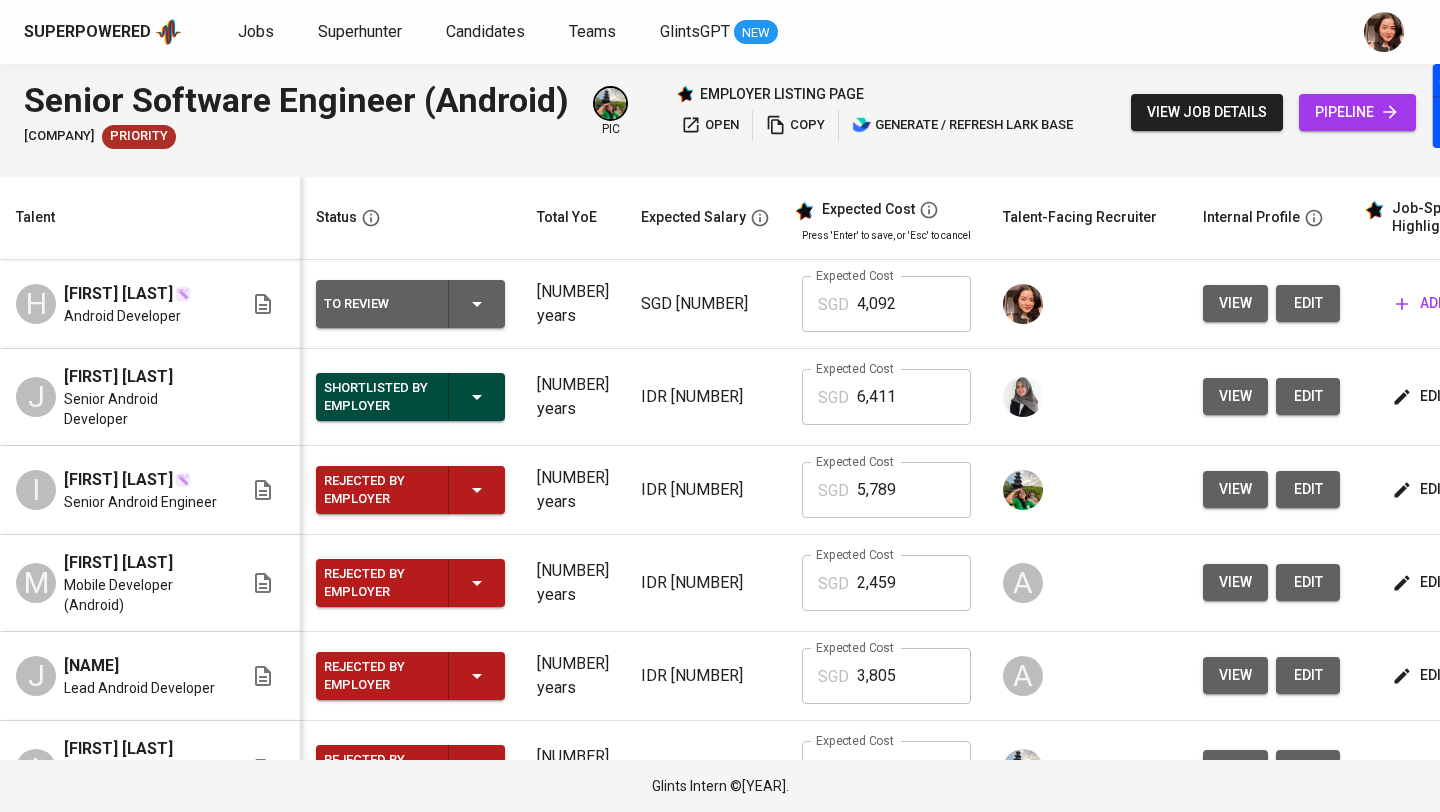 click on "To Review Rejected Internally Profile to Enhance Profile Enhanced Employer-Ready Profile Present to Employer Shortlisted by Employer Rejected by Employer" at bounding box center (720, 406) 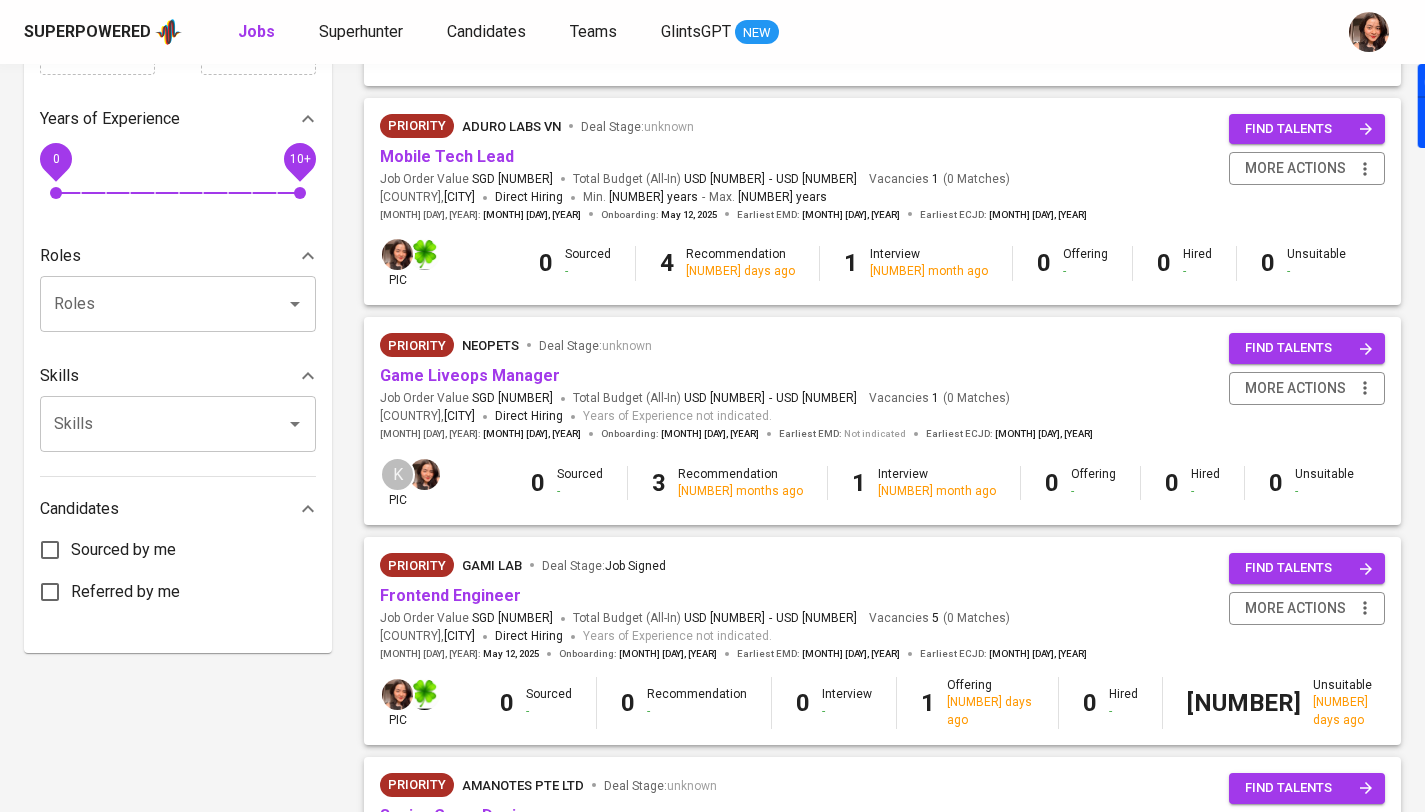 scroll, scrollTop: 926, scrollLeft: 0, axis: vertical 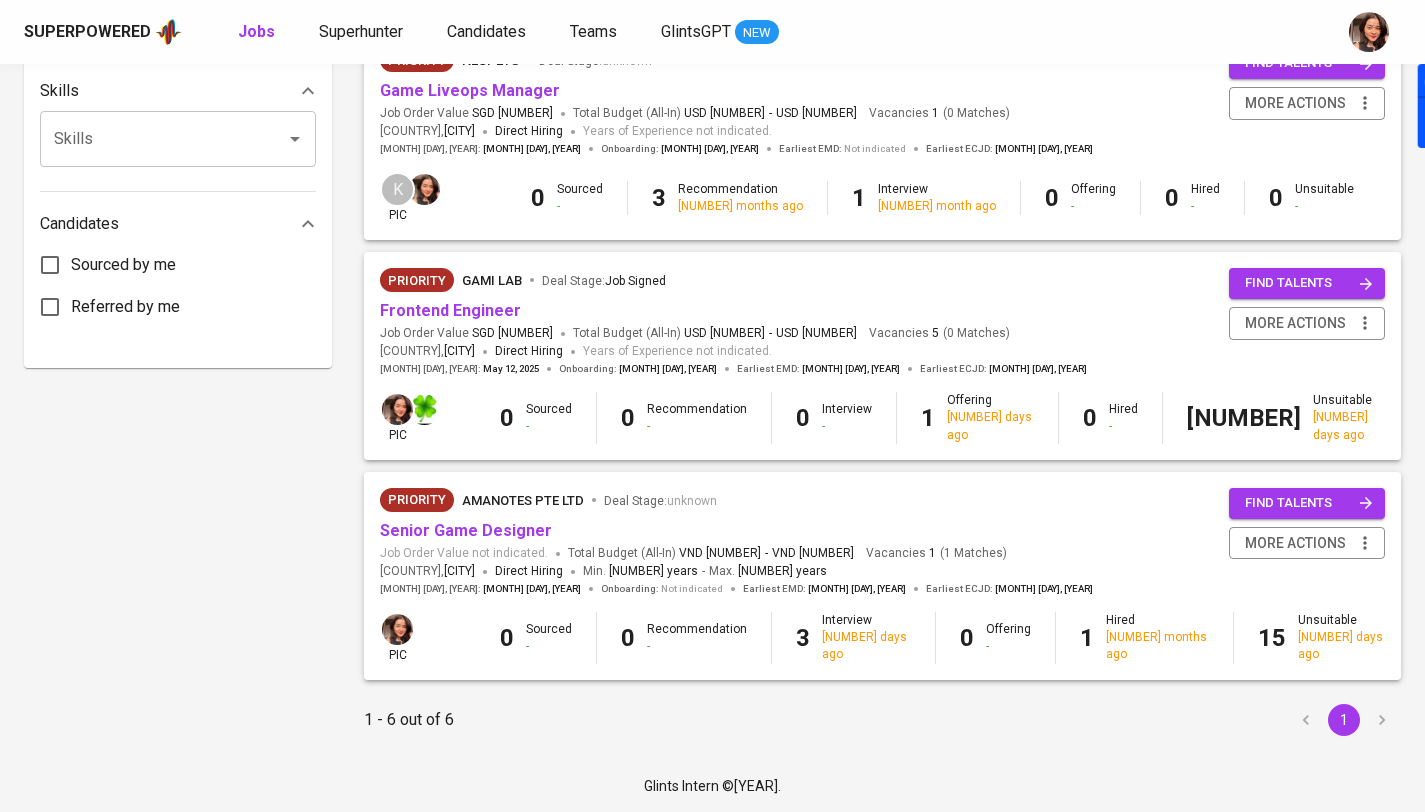 click on "Superpowered" at bounding box center [87, 32] 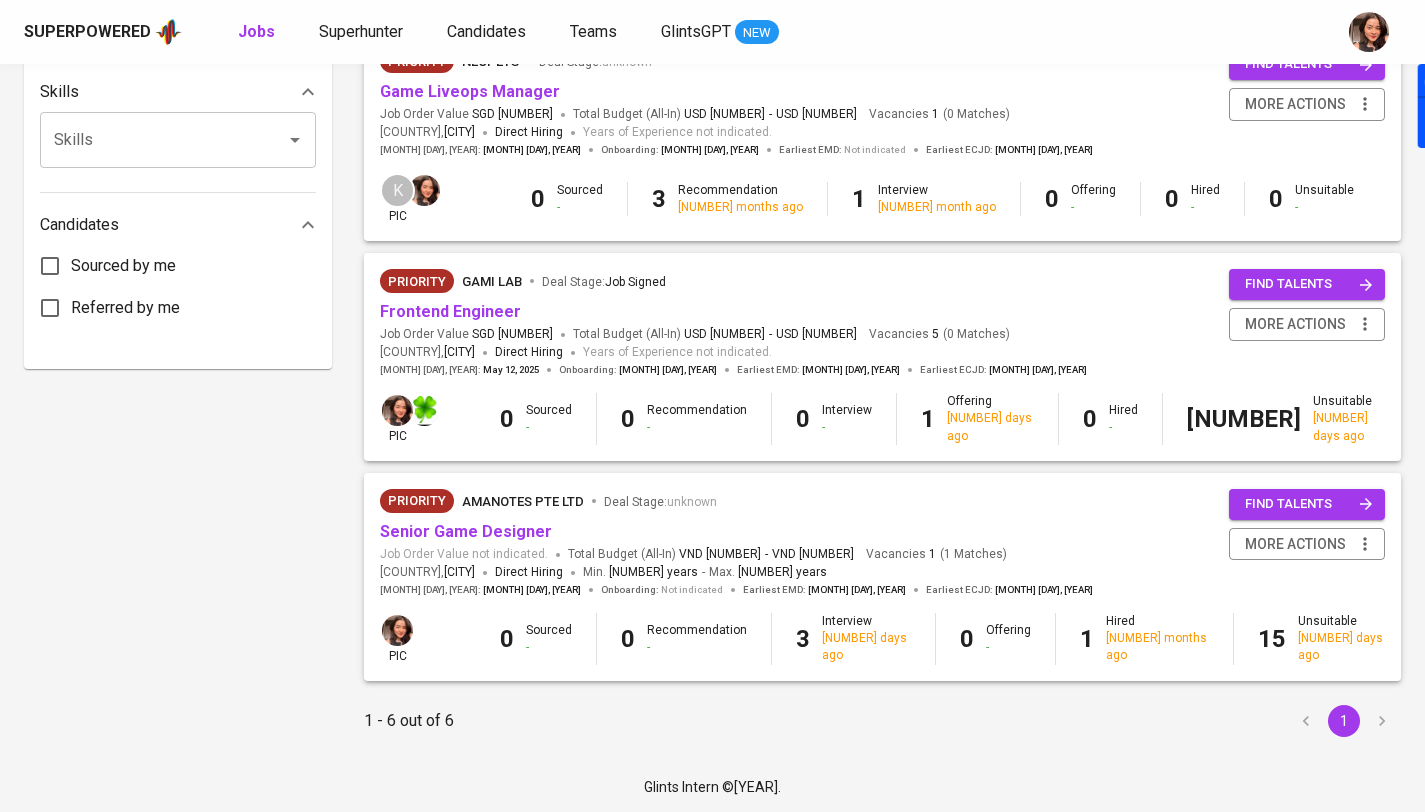scroll, scrollTop: 926, scrollLeft: 0, axis: vertical 